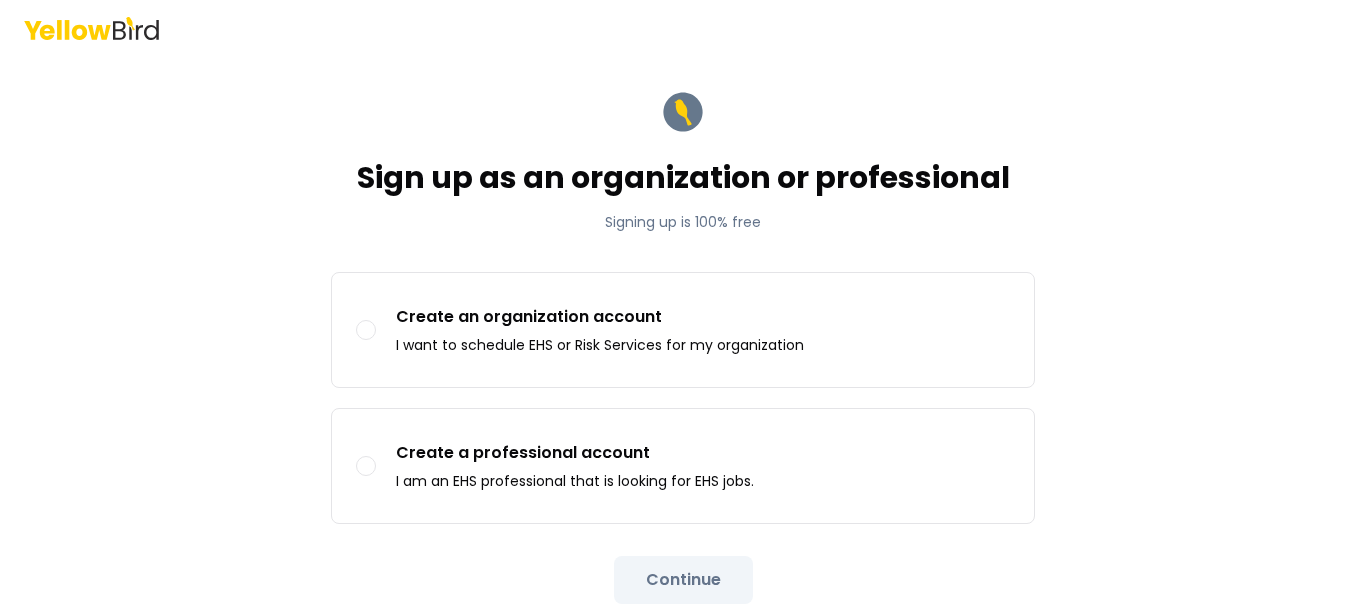 scroll, scrollTop: 0, scrollLeft: 0, axis: both 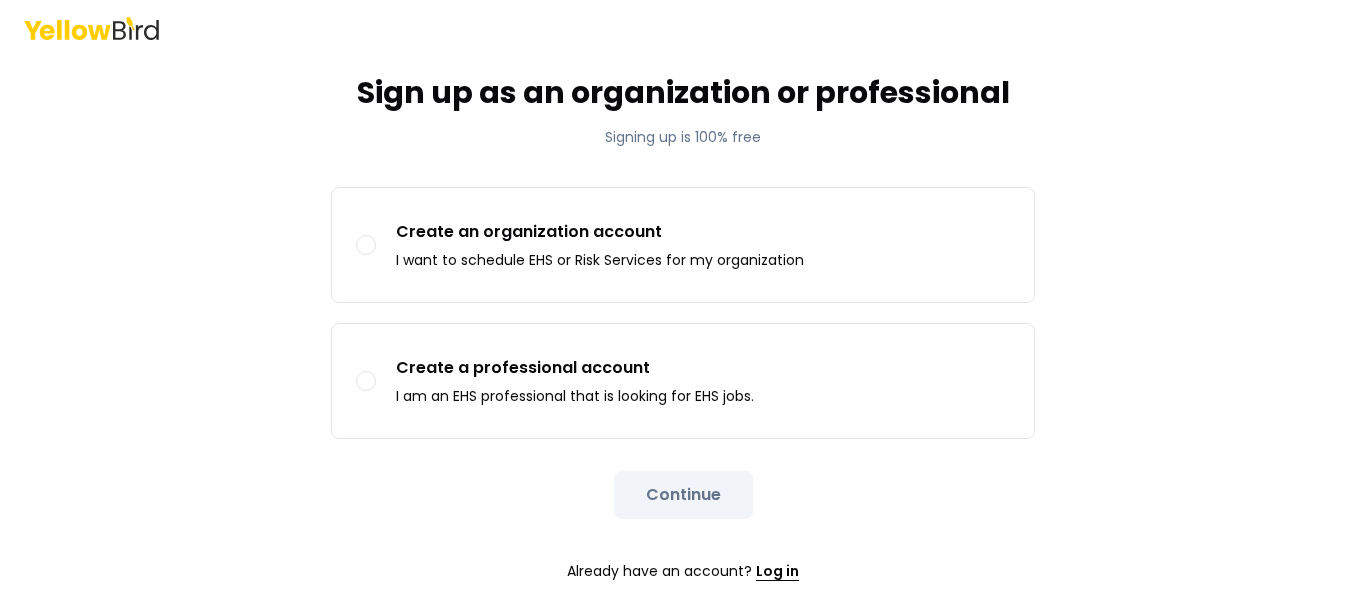 click on "Log in" at bounding box center (777, 571) 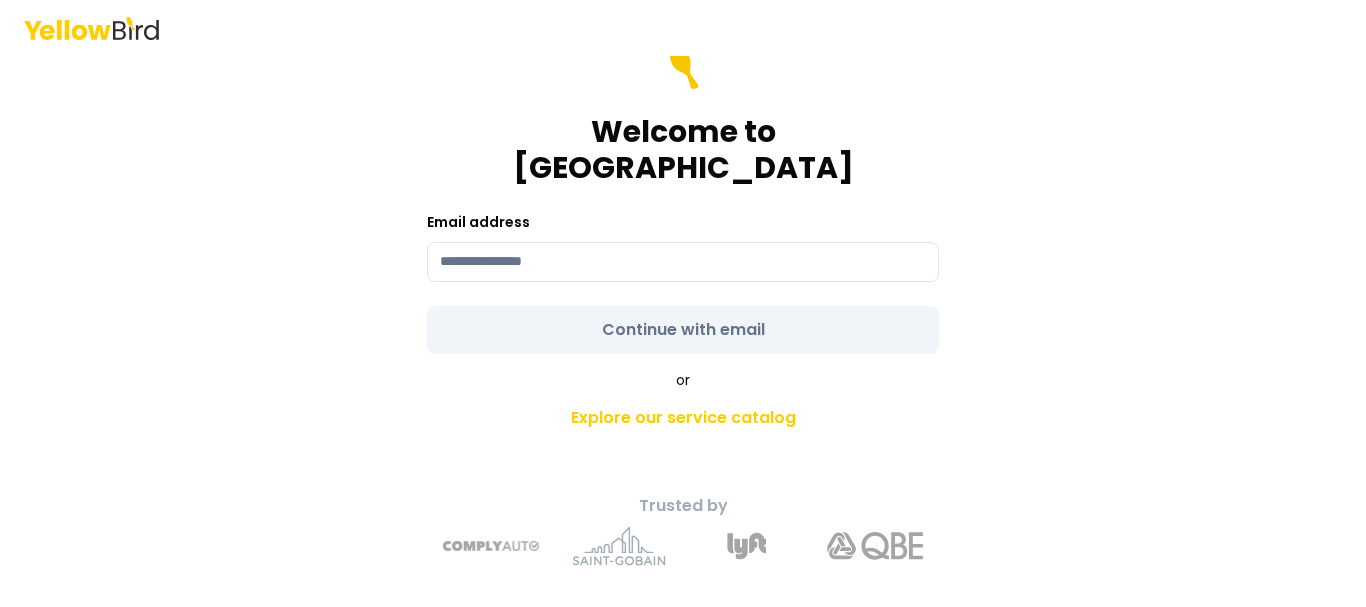 scroll, scrollTop: 0, scrollLeft: 0, axis: both 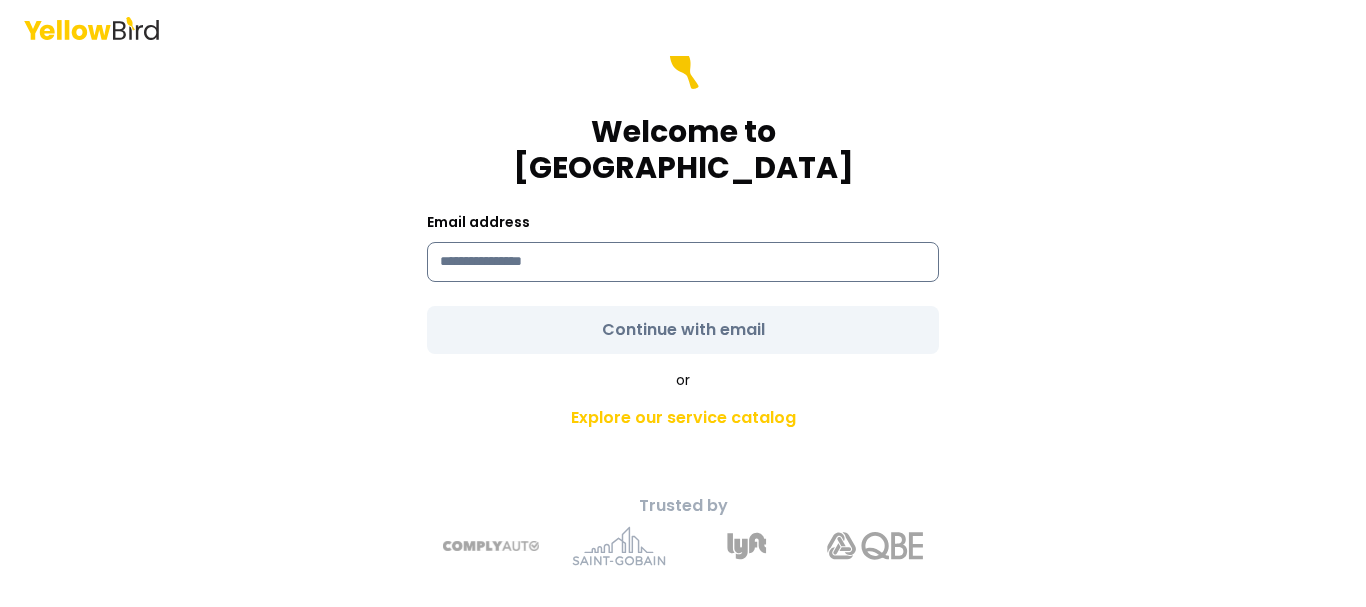 click at bounding box center [683, 262] 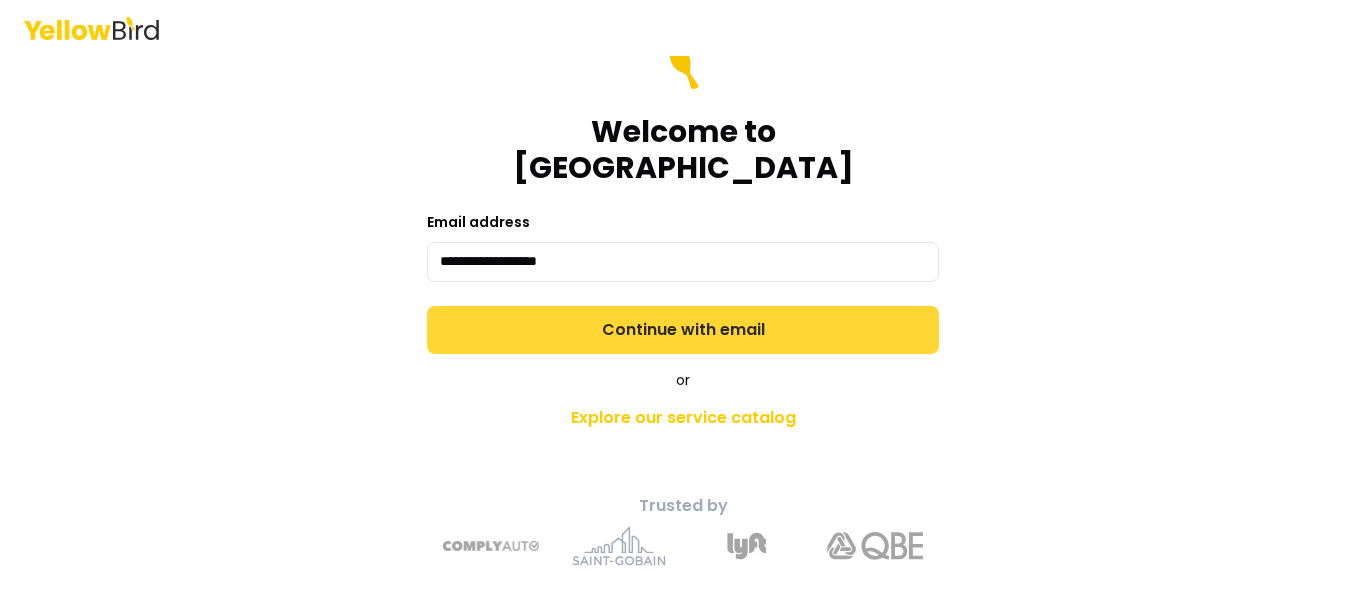 type on "**********" 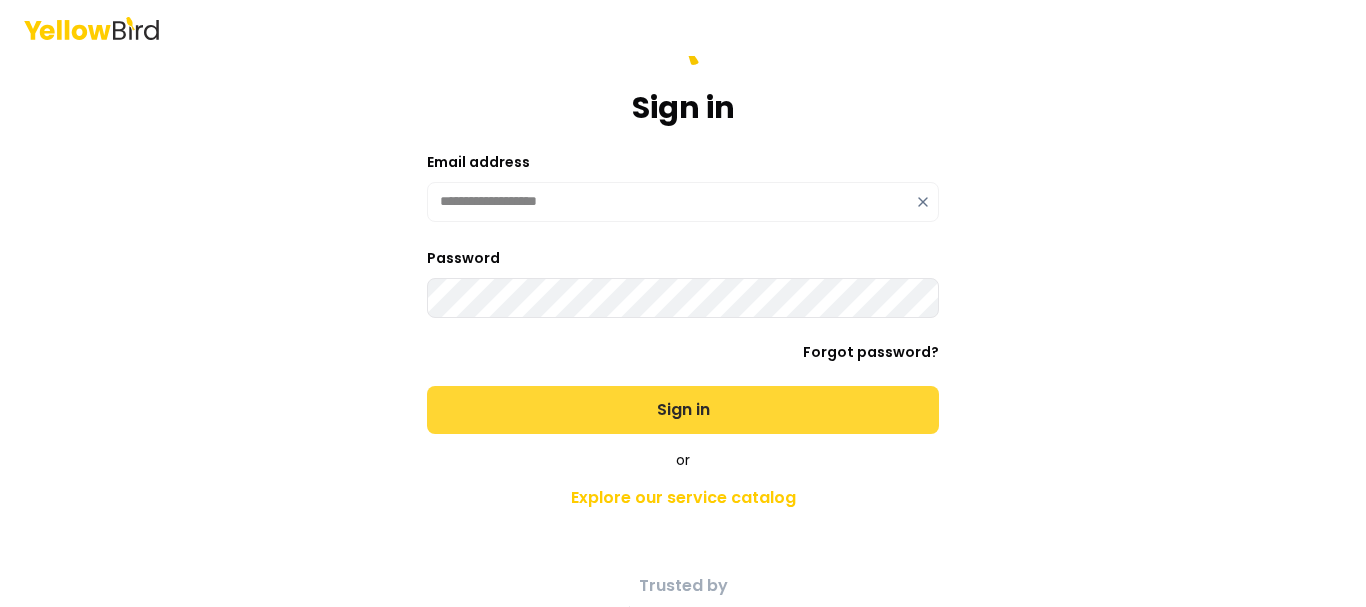 click on "Sign in" at bounding box center [683, 410] 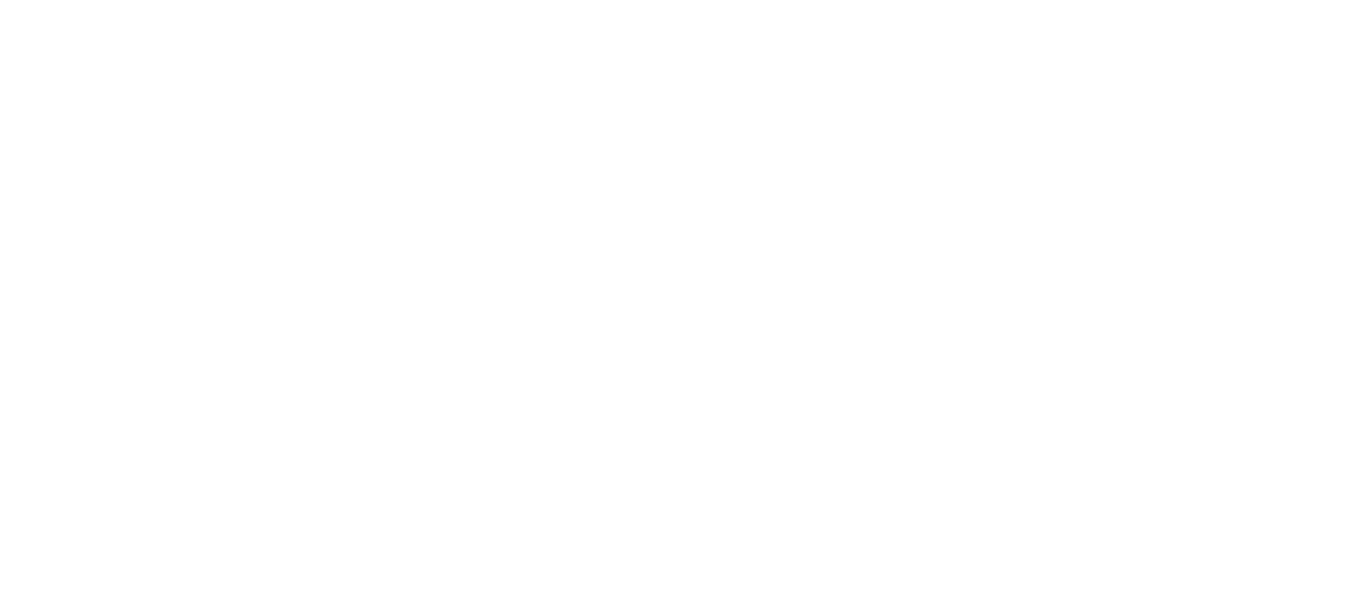 scroll, scrollTop: 0, scrollLeft: 0, axis: both 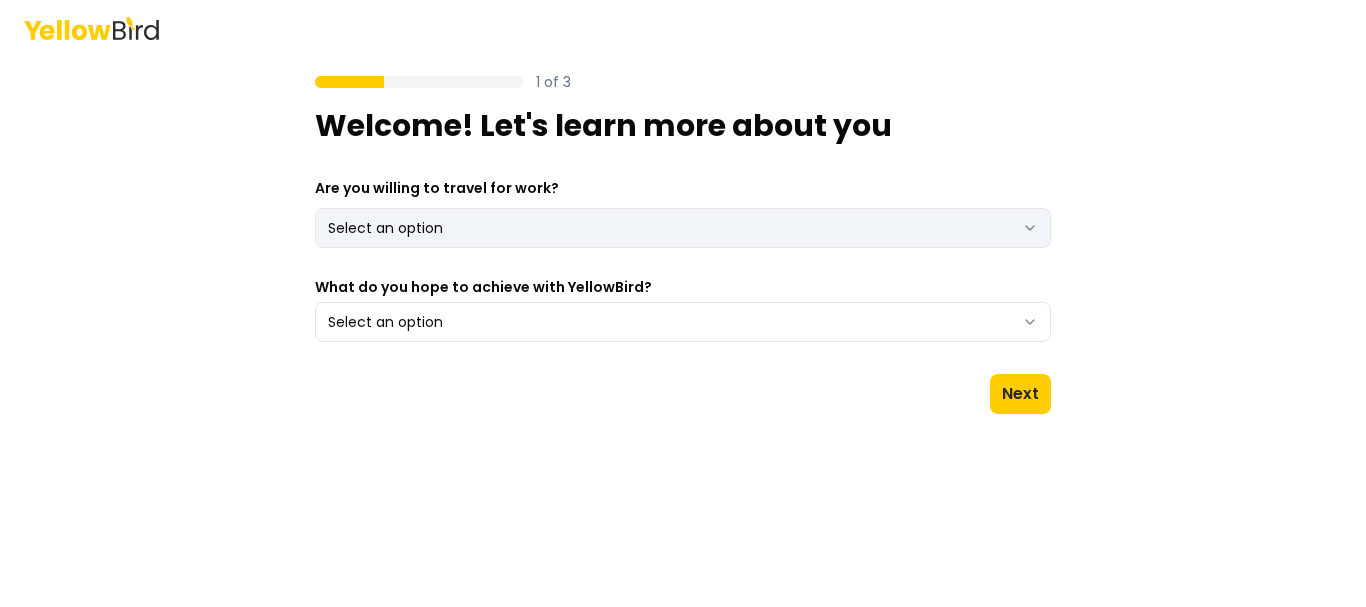 click on "1 of 3 Welcome! Let's learn more about you Are you willing to travel for work? Select an option *** ** What do you hope to achieve with YellowBird? Select an option Next" at bounding box center (683, 303) 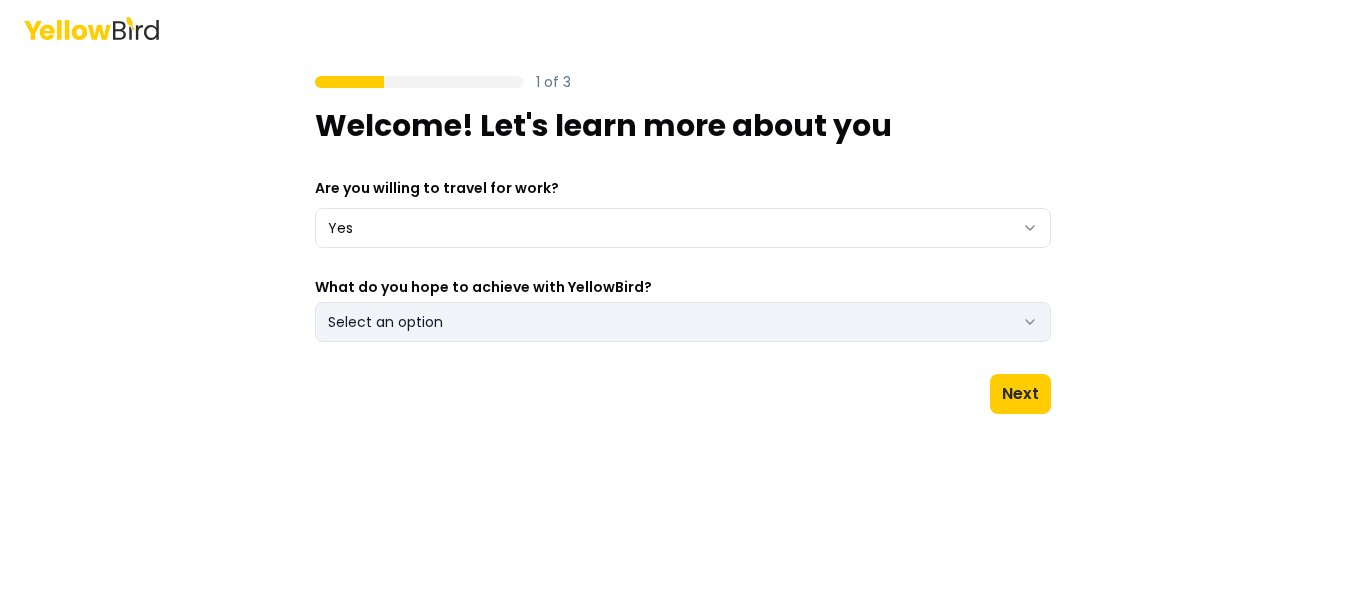 click on "Select an option" at bounding box center (683, 322) 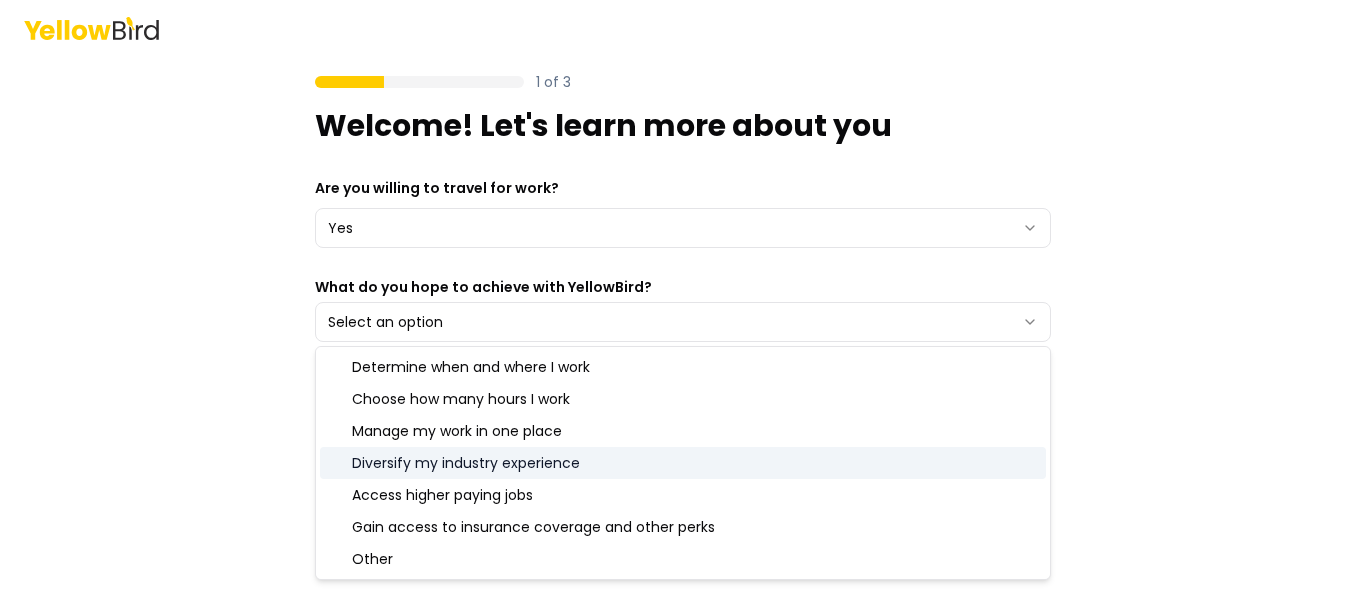click on "Diversify my industry experience" at bounding box center [683, 463] 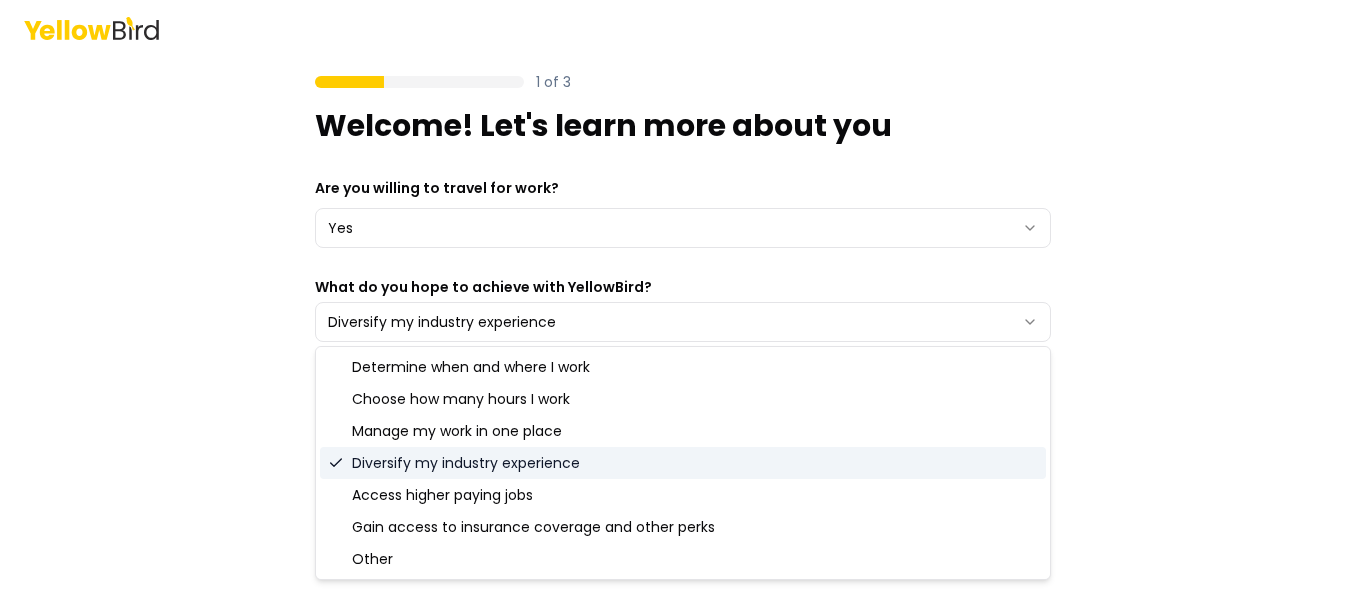 click on "Diversify my industry experience" at bounding box center [683, 463] 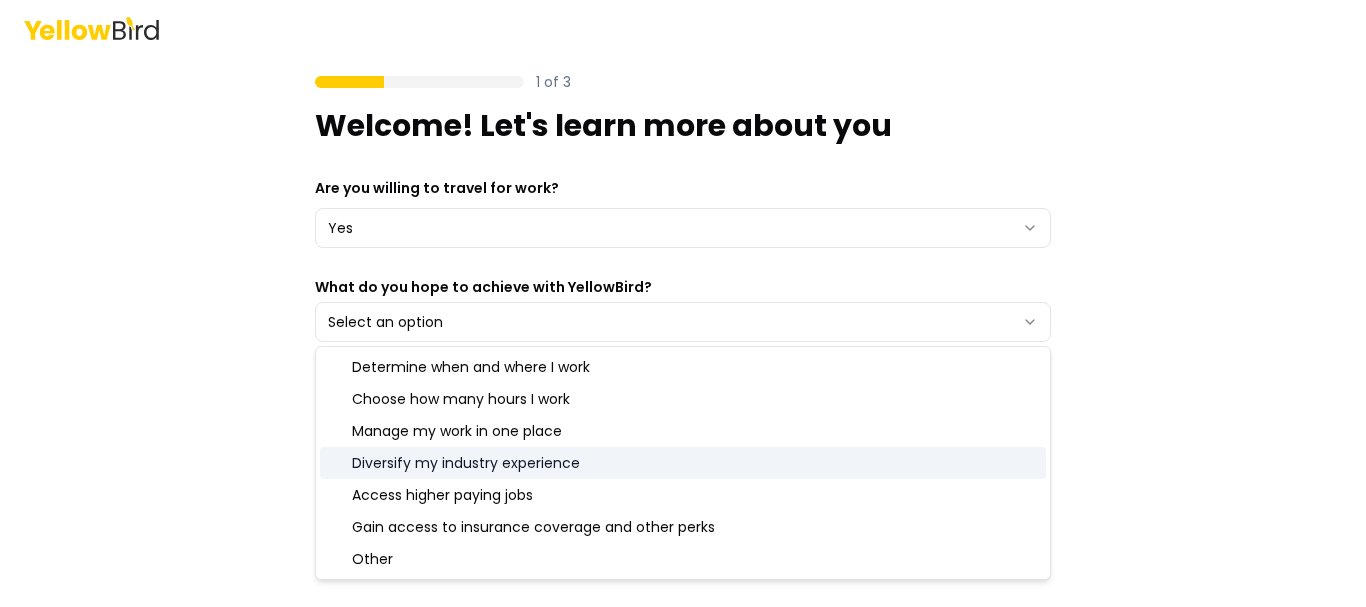 click on "Diversify my industry experience" at bounding box center [683, 463] 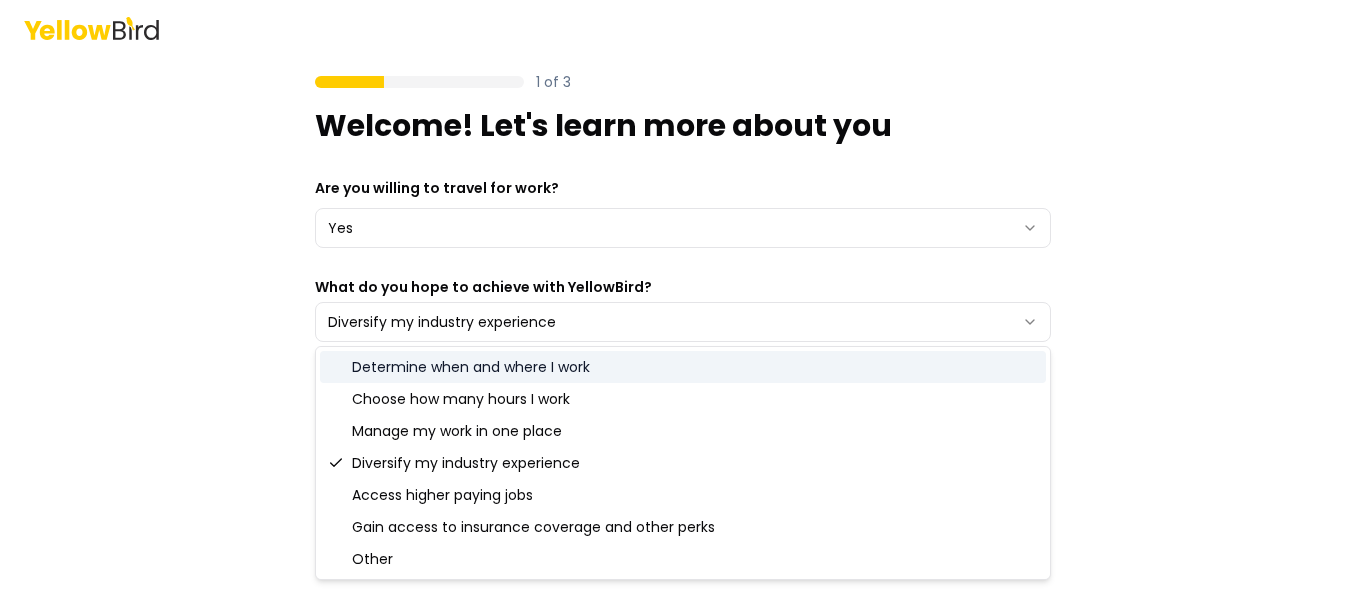 click on "1 of 3 Welcome! Let's learn more about you Are you willing to travel for work? Yes *** ** What do you hope to achieve with YellowBird? Diversify my industry experience Next" at bounding box center [683, 303] 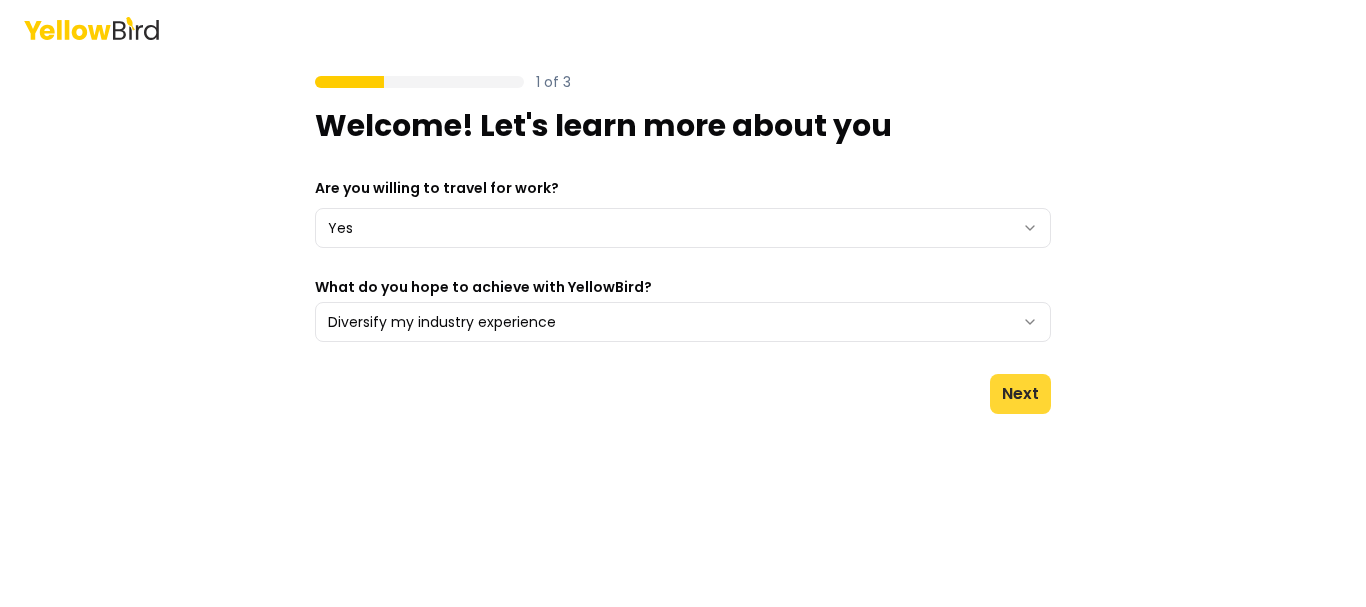 click on "Next" at bounding box center [1020, 394] 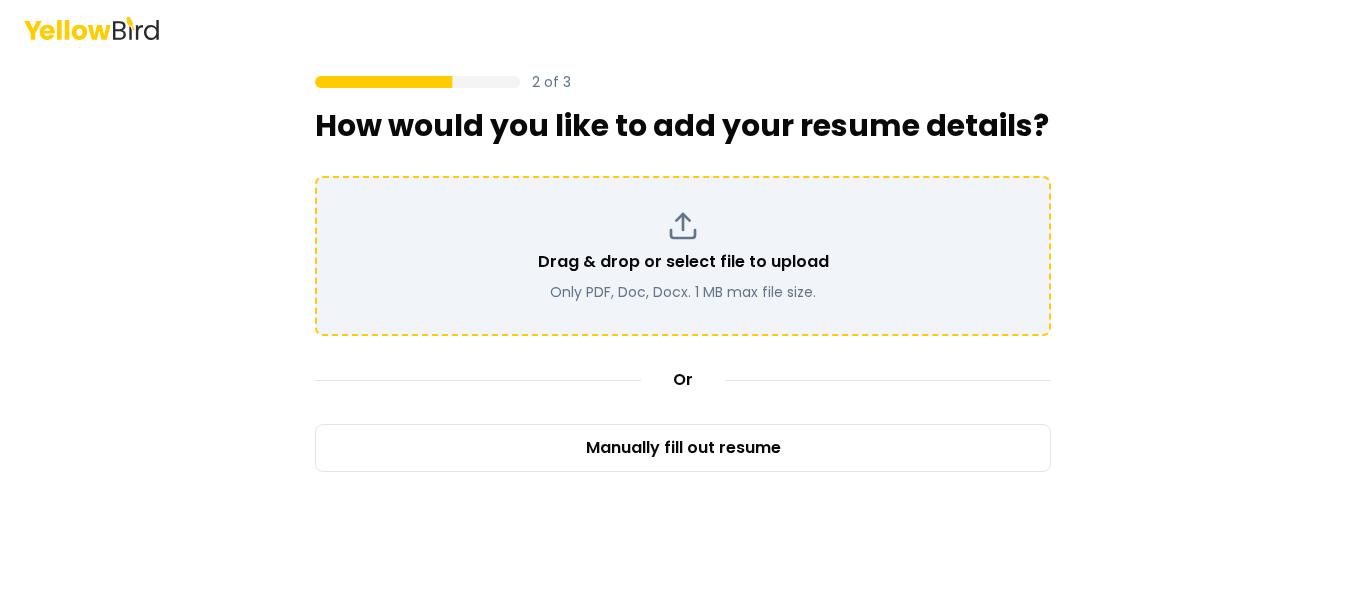 click on "Drag & drop or select file to upload" at bounding box center (683, 262) 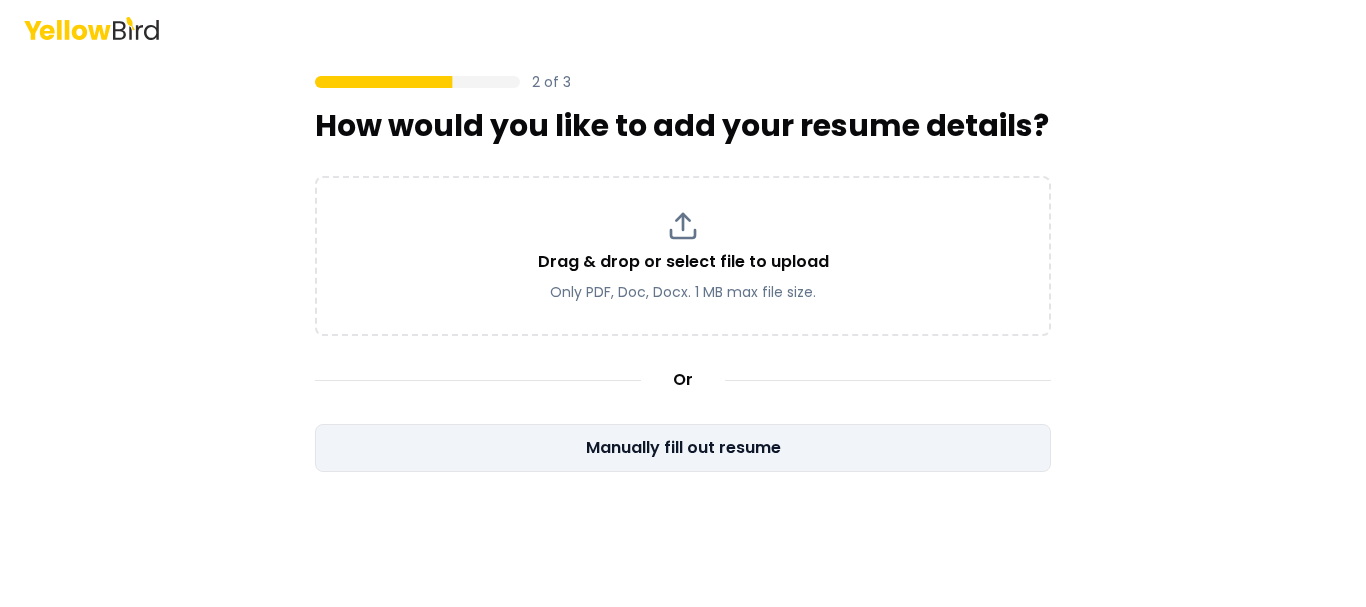 click on "Manually fill out resume" at bounding box center (683, 448) 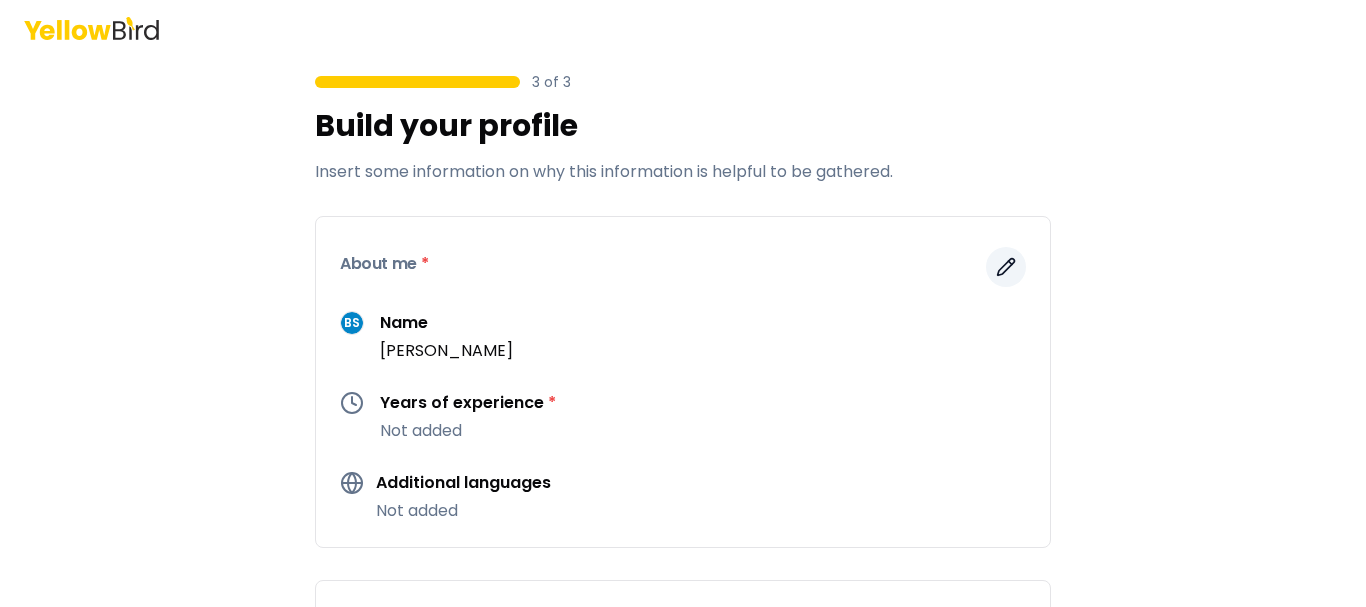 click 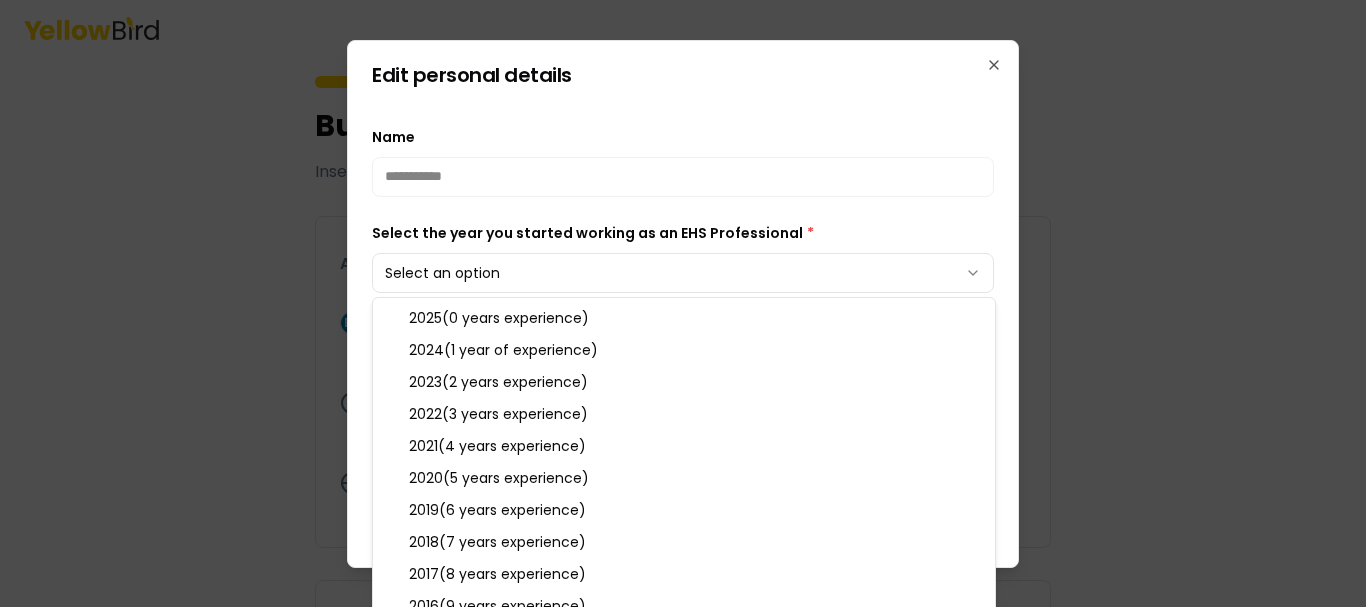 click on "**********" at bounding box center (683, 303) 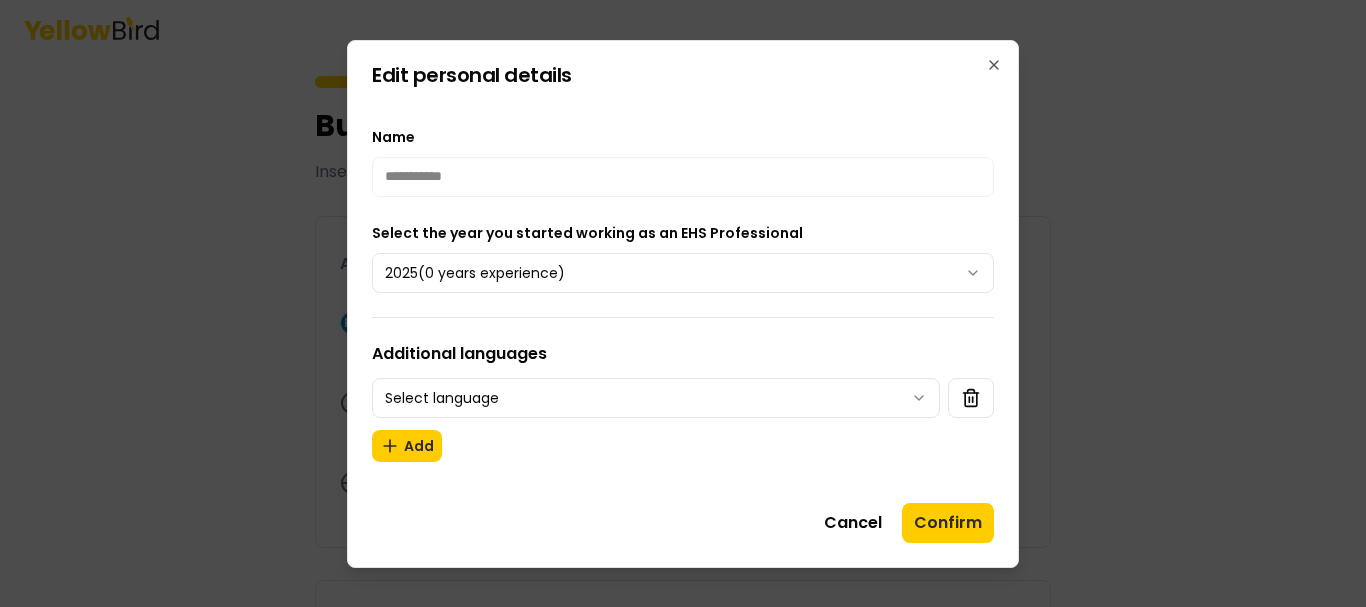 click on "**********" at bounding box center [683, 303] 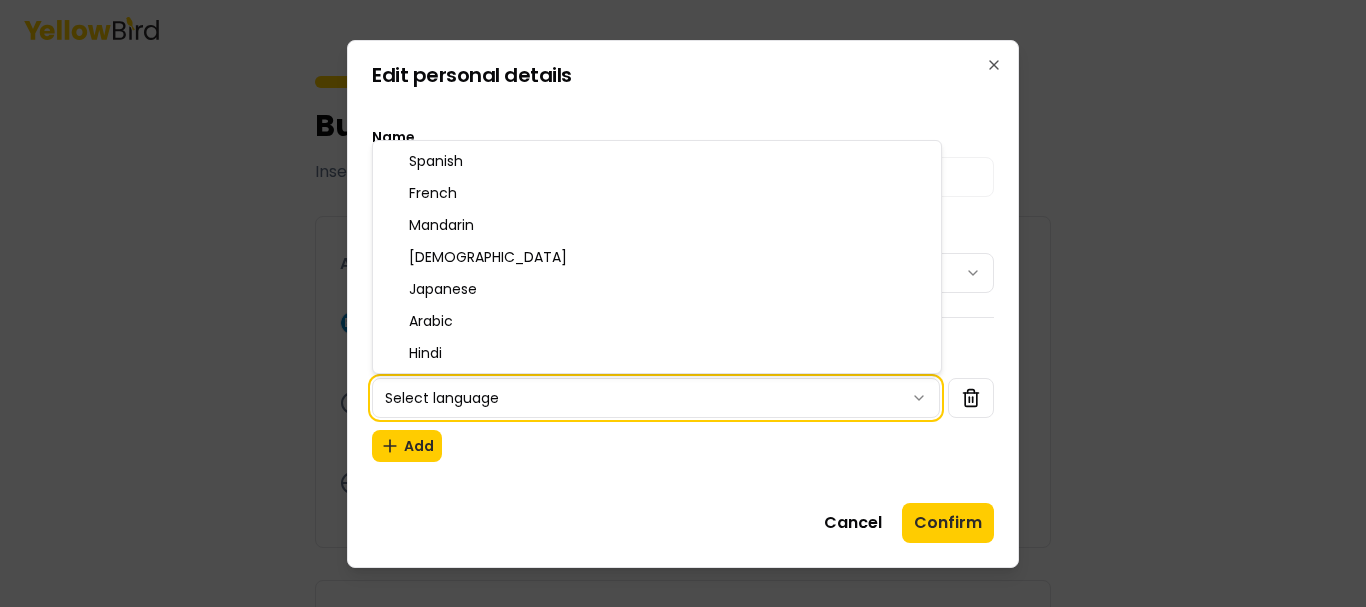 click on "**********" at bounding box center (683, 303) 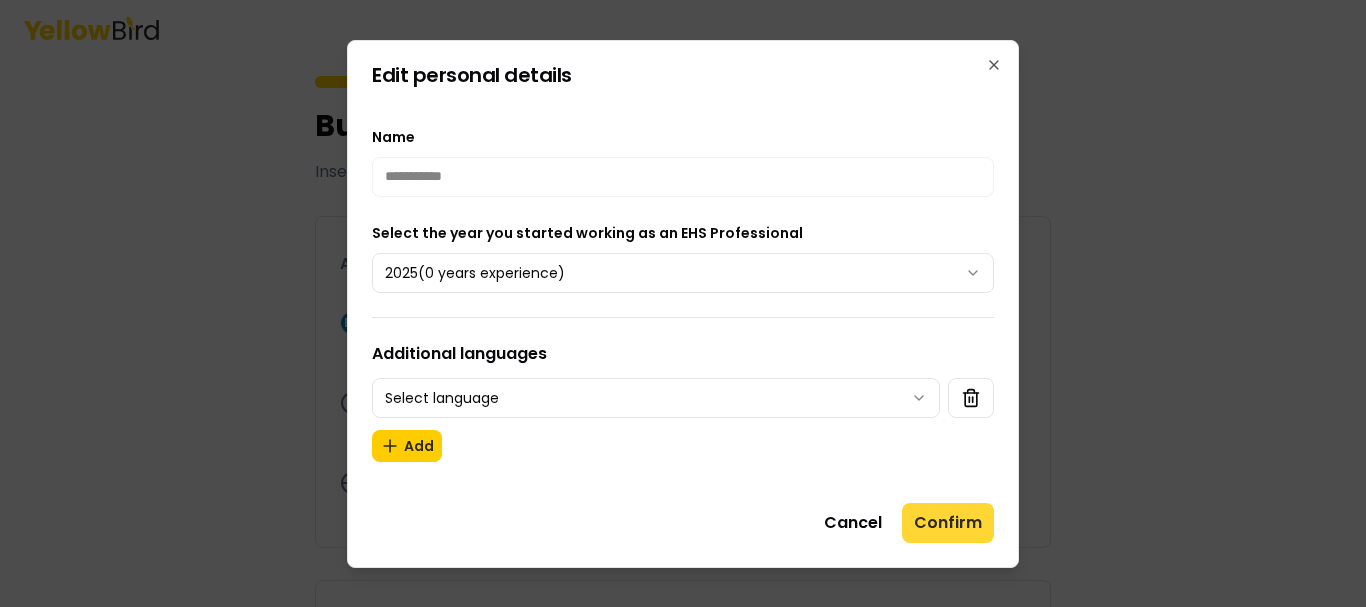 click on "Confirm" at bounding box center (948, 523) 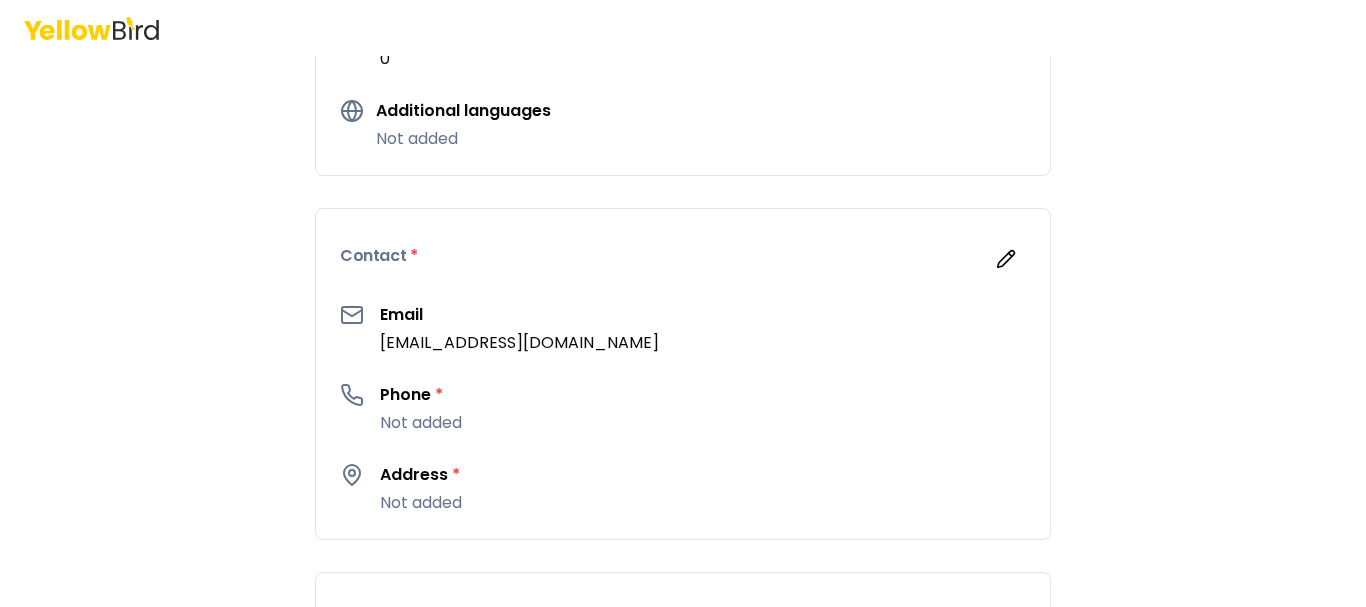scroll, scrollTop: 400, scrollLeft: 0, axis: vertical 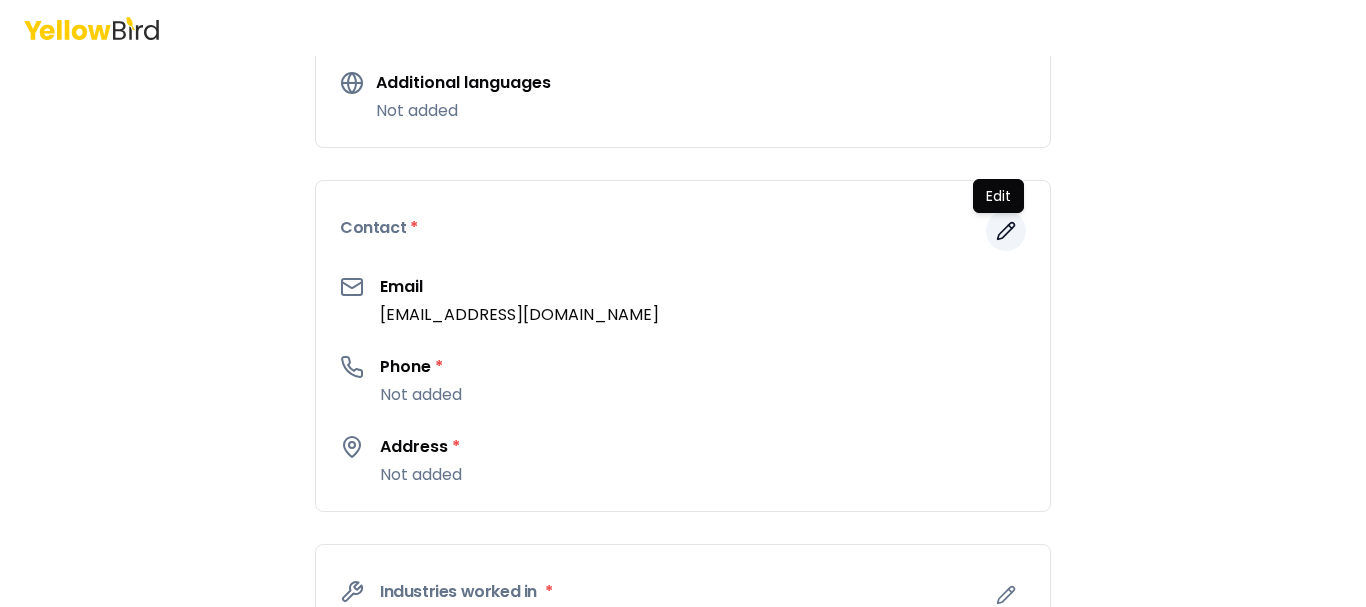 click 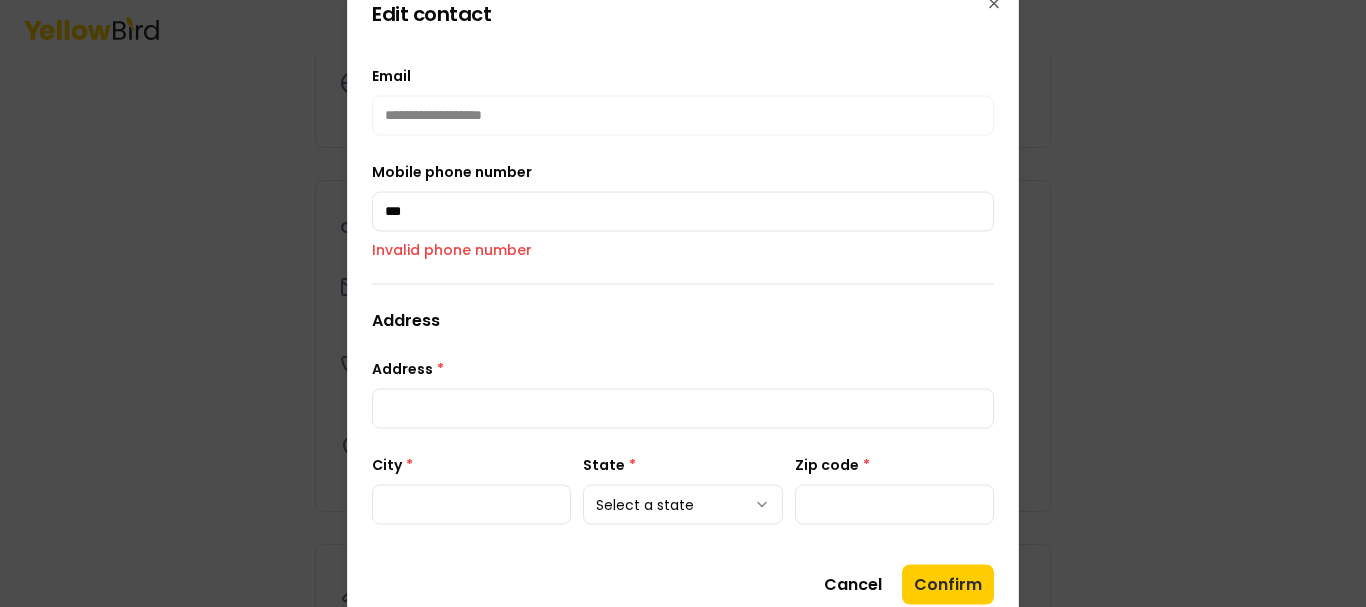 type on "**" 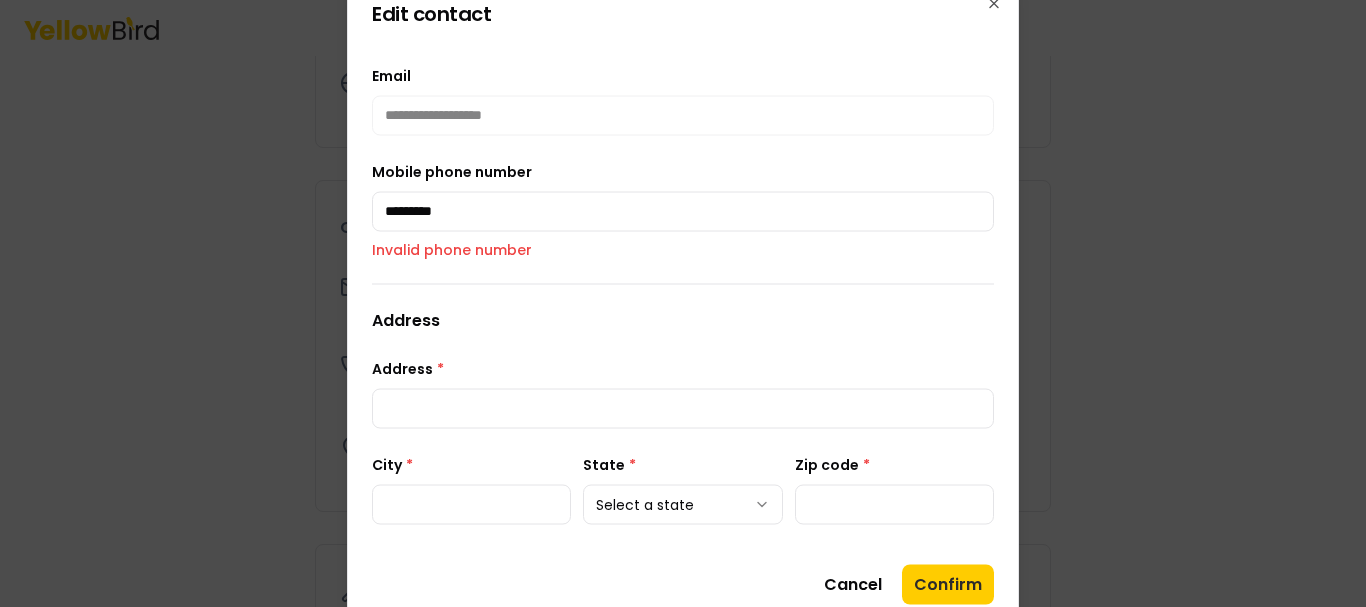 click on "Mobile phone number ********* Invalid phone number" at bounding box center (683, 209) 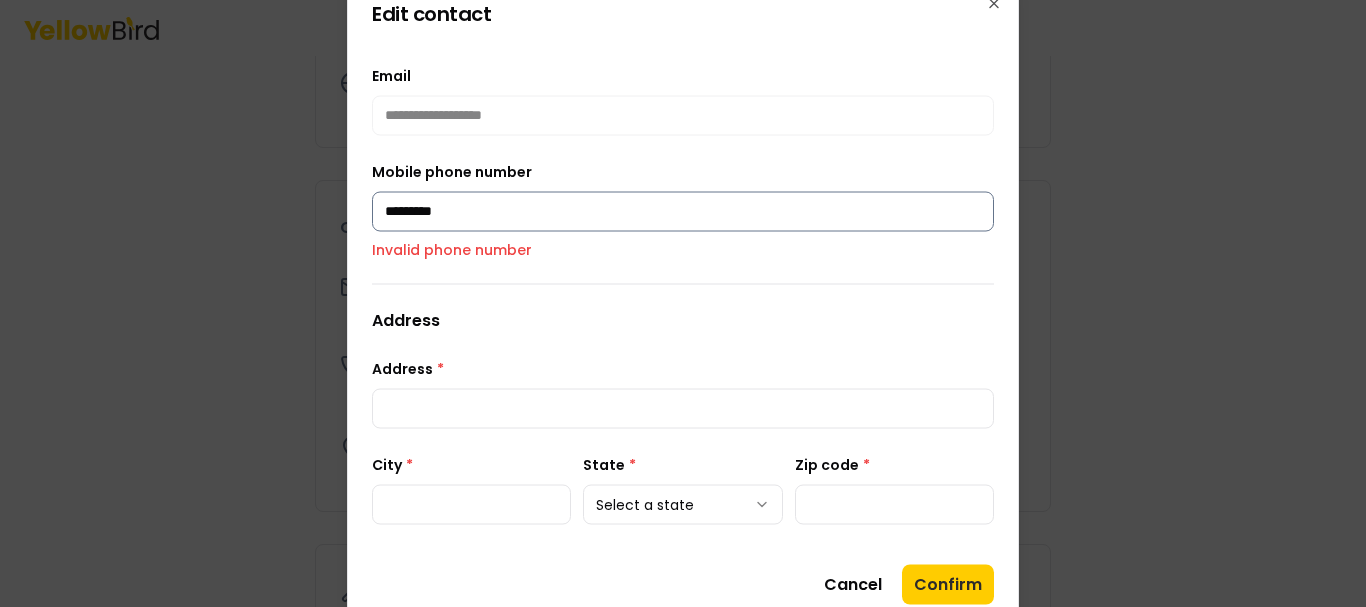 click on "*********" at bounding box center (683, 211) 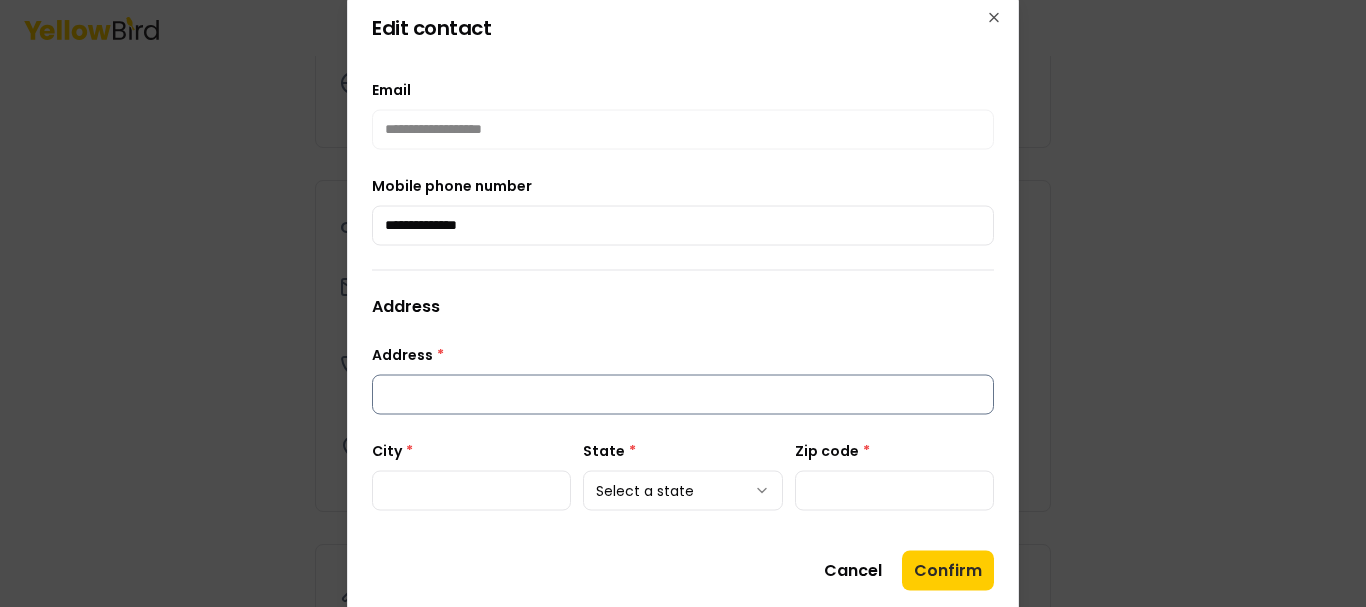 type on "**********" 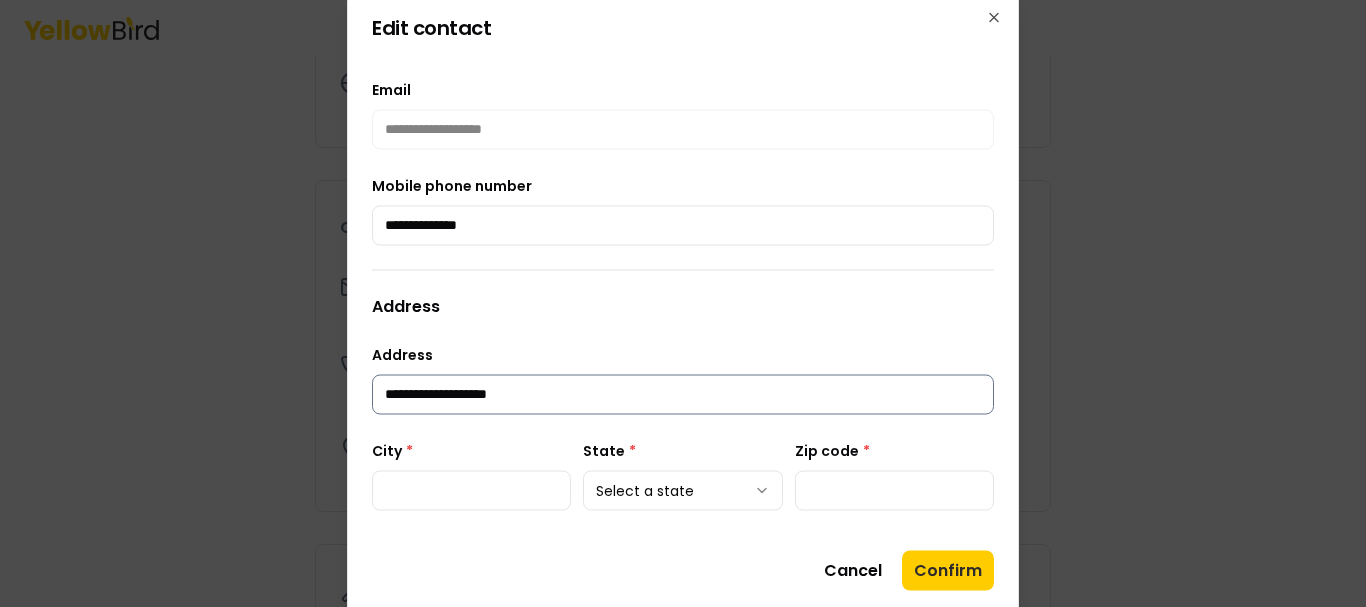 type on "**********" 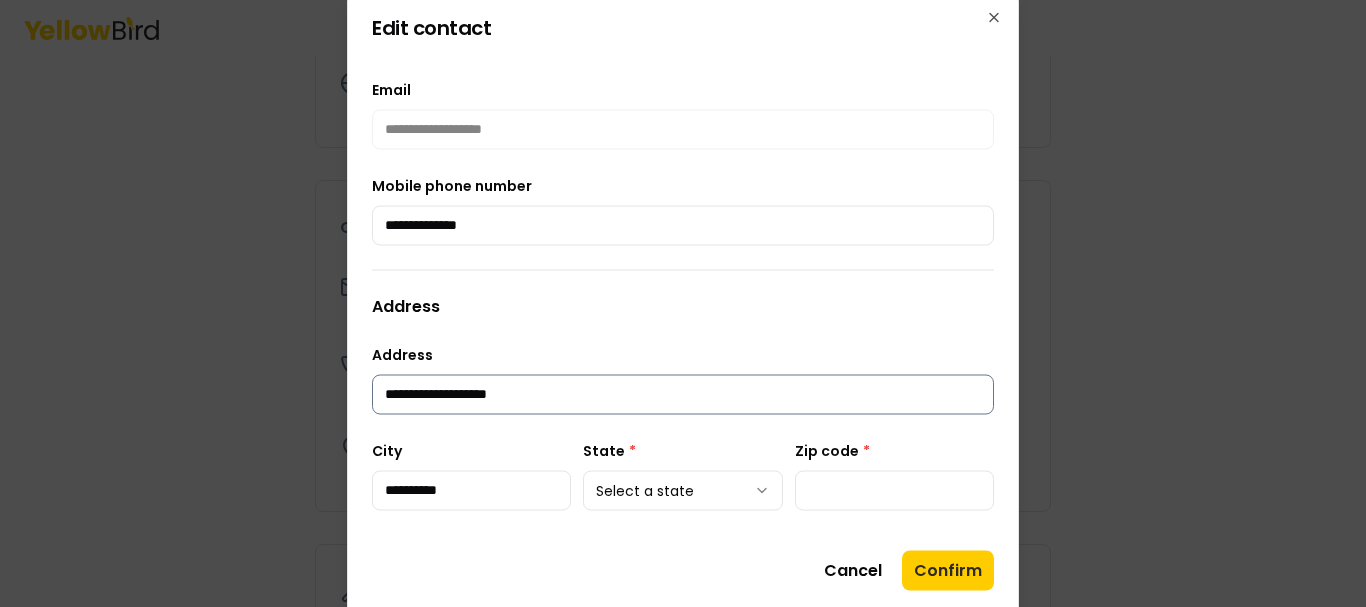type on "**********" 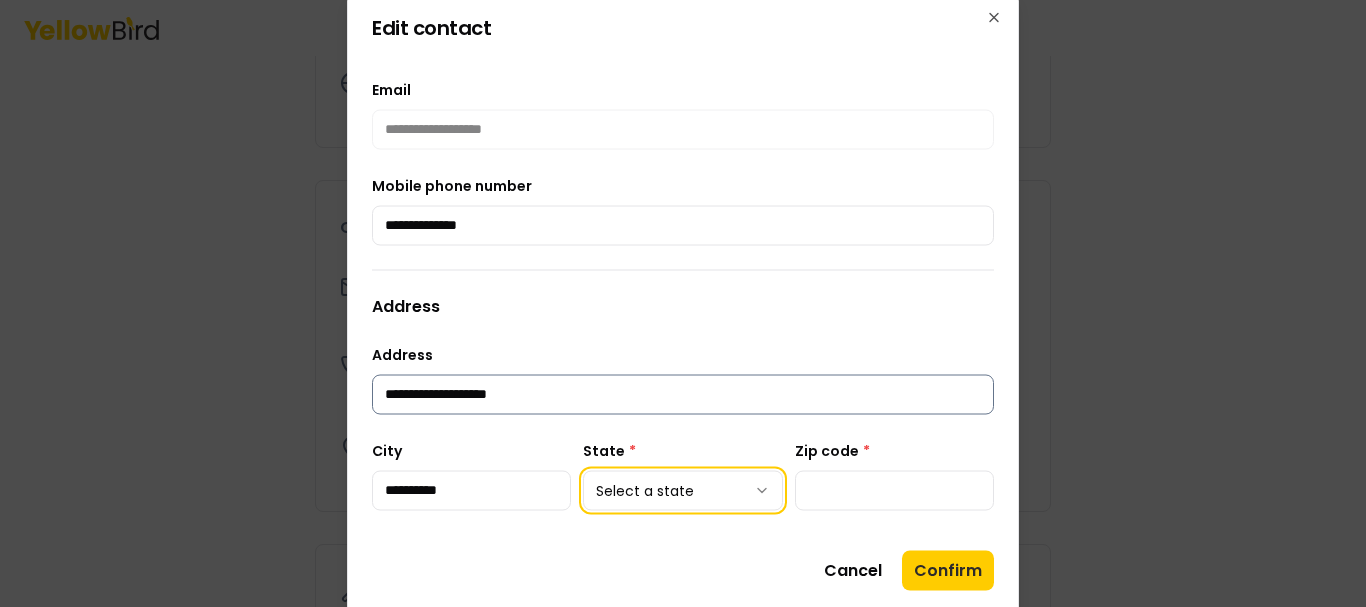 type 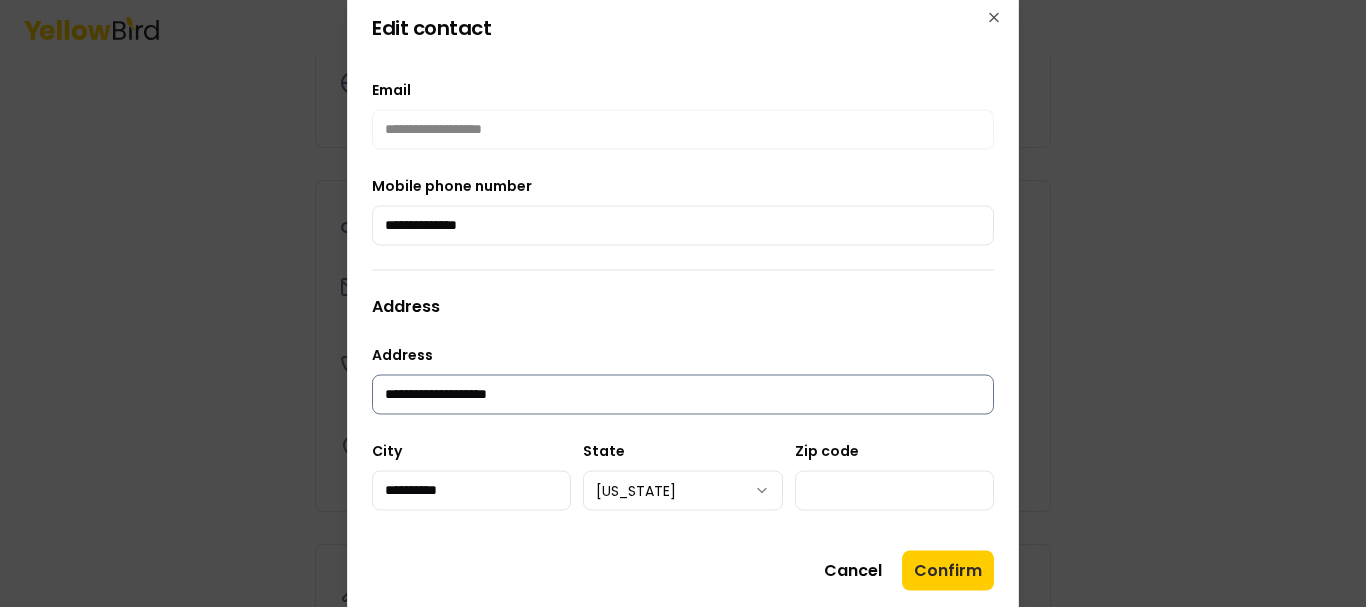 type on "*****" 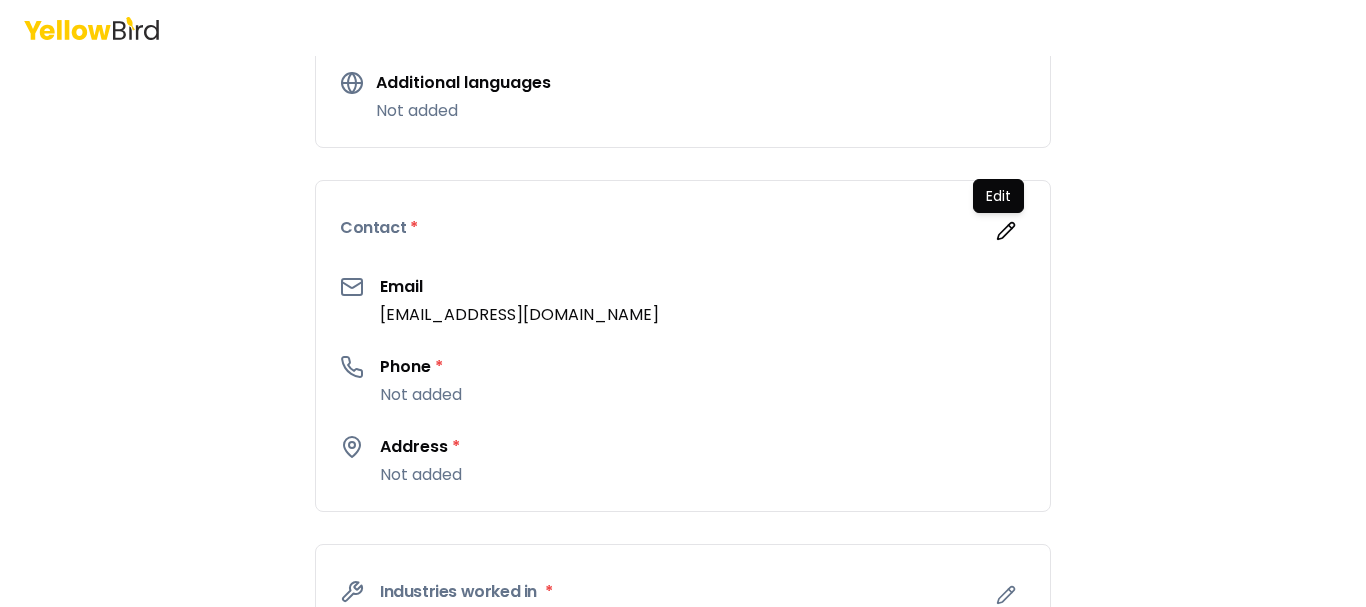 drag, startPoint x: 1358, startPoint y: 183, endPoint x: 1364, endPoint y: 227, distance: 44.407207 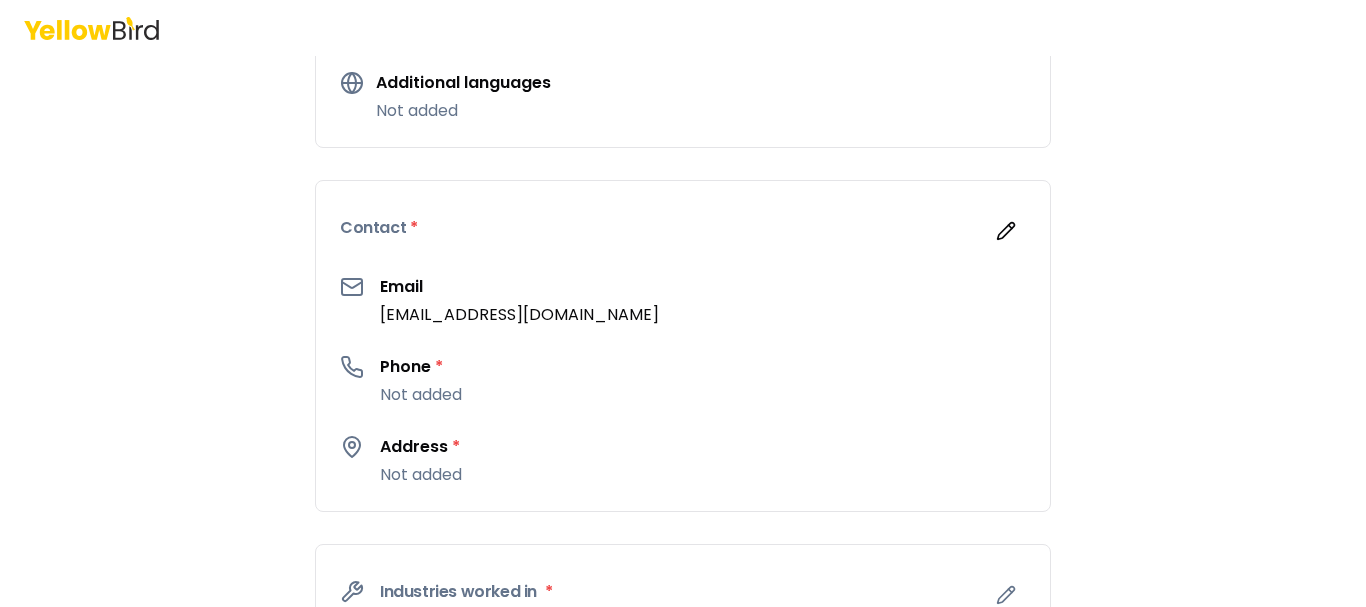click on "3 of 3 Build your profile Insert some information on why this information is helpful to be gathered. About me * BS Name [PERSON_NAME] Years of experience 0 Additional languages Not added Contact * Email [EMAIL_ADDRESS][DOMAIN_NAME] Phone * Not added Address * Not added Industries worked in * Not added Certifications and credentials Not added Skills and trainings Not added Education Not added Back Confirm profile If you need more time, you can finish building your profile later." at bounding box center (683, 303) 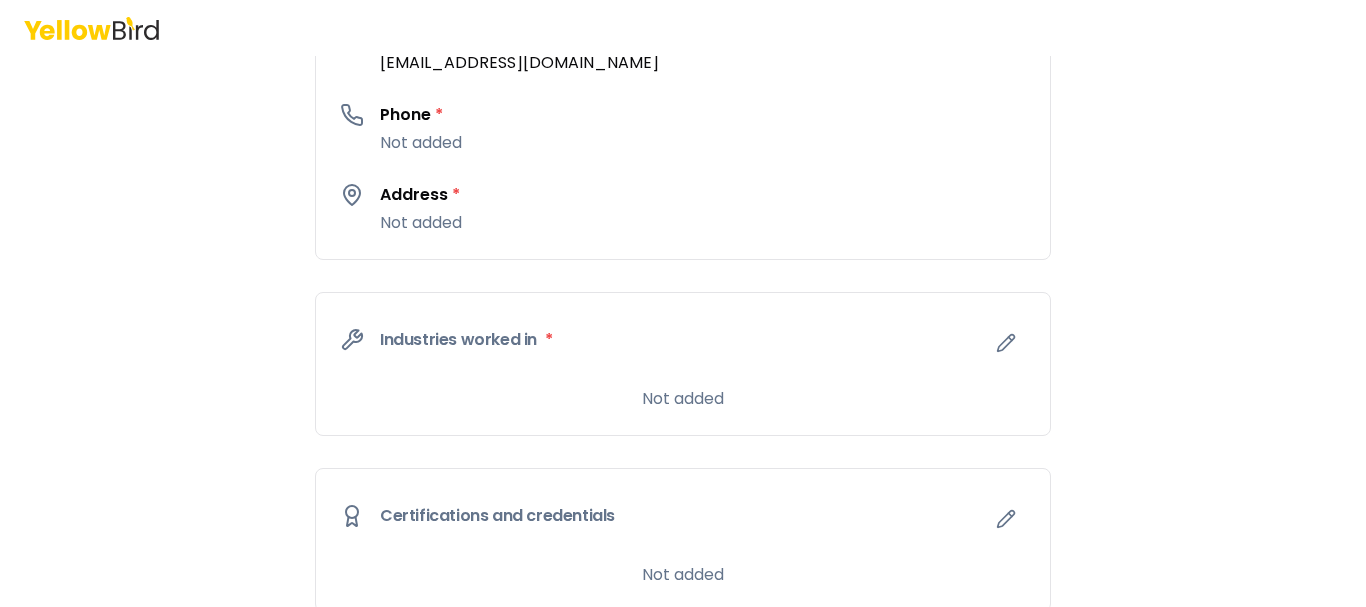 scroll, scrollTop: 764, scrollLeft: 0, axis: vertical 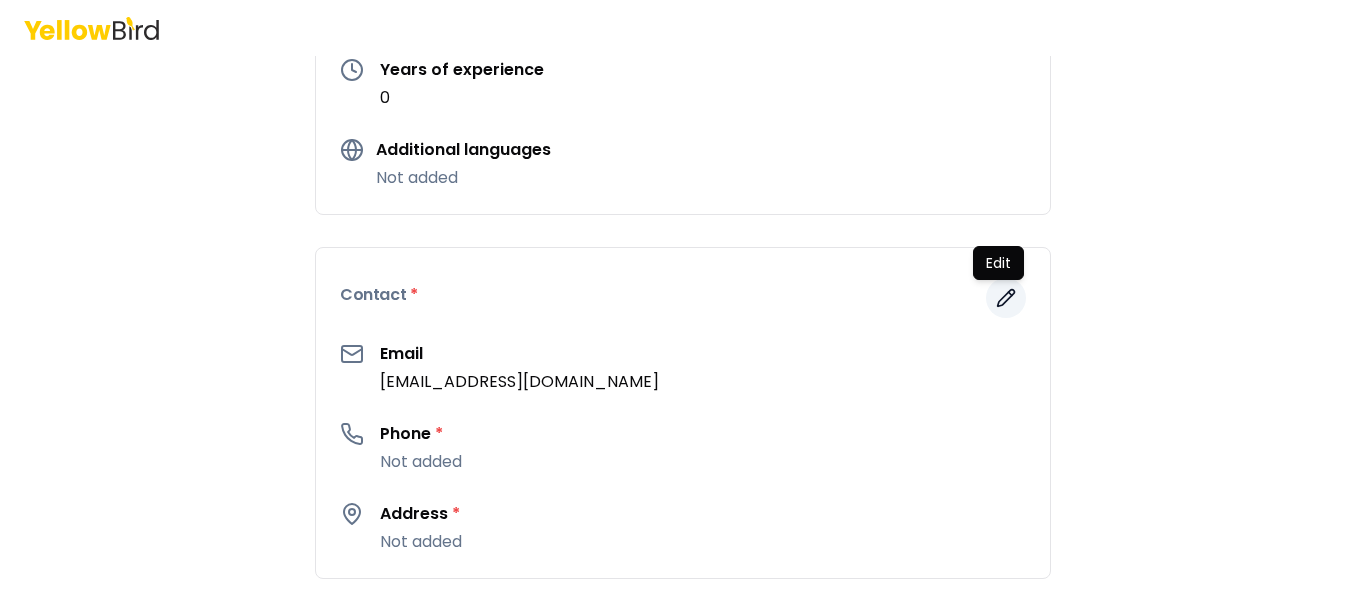 click 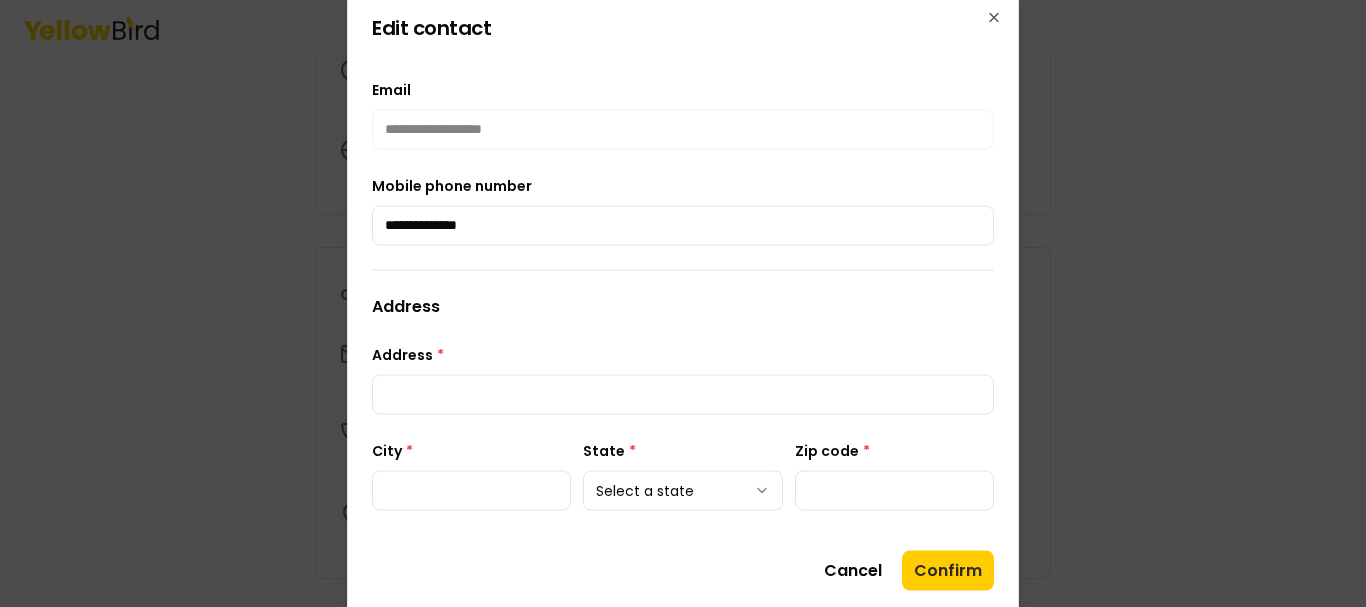 type on "**********" 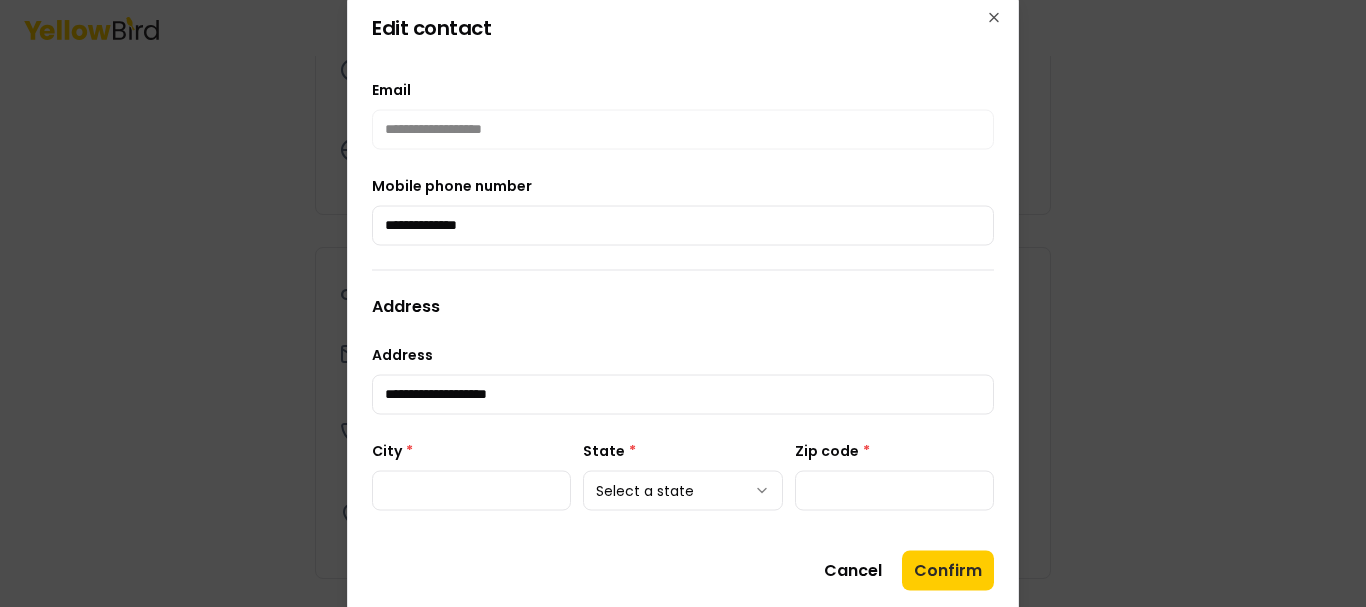 type on "**********" 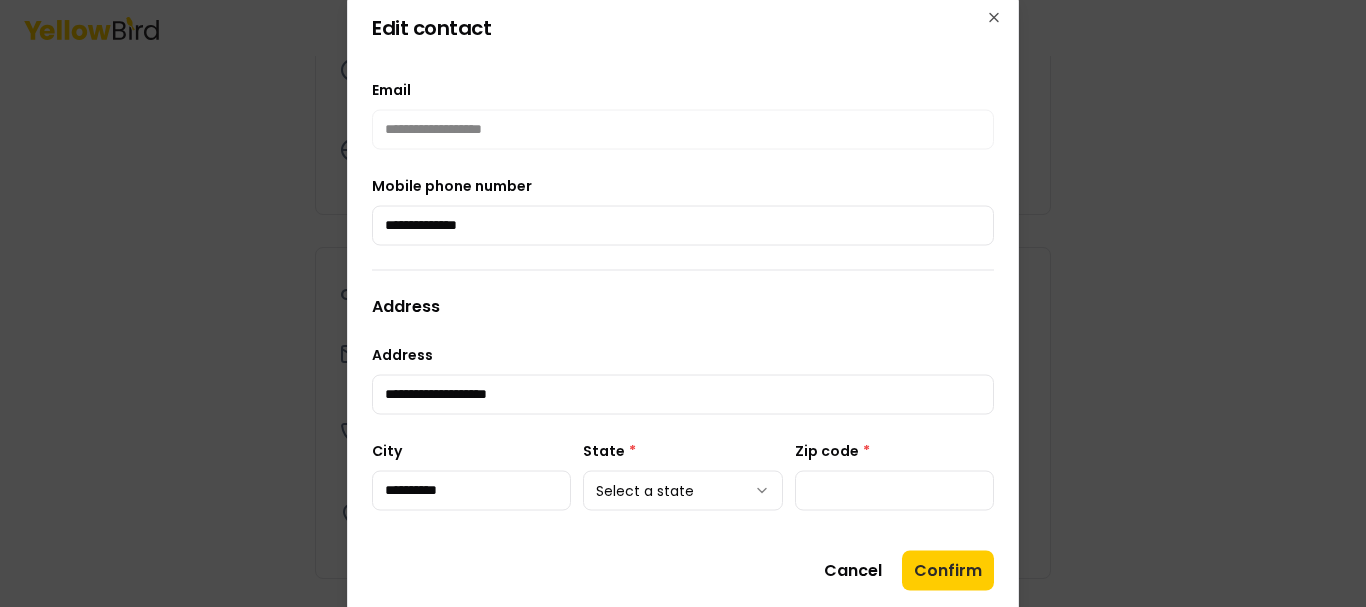 type on "**********" 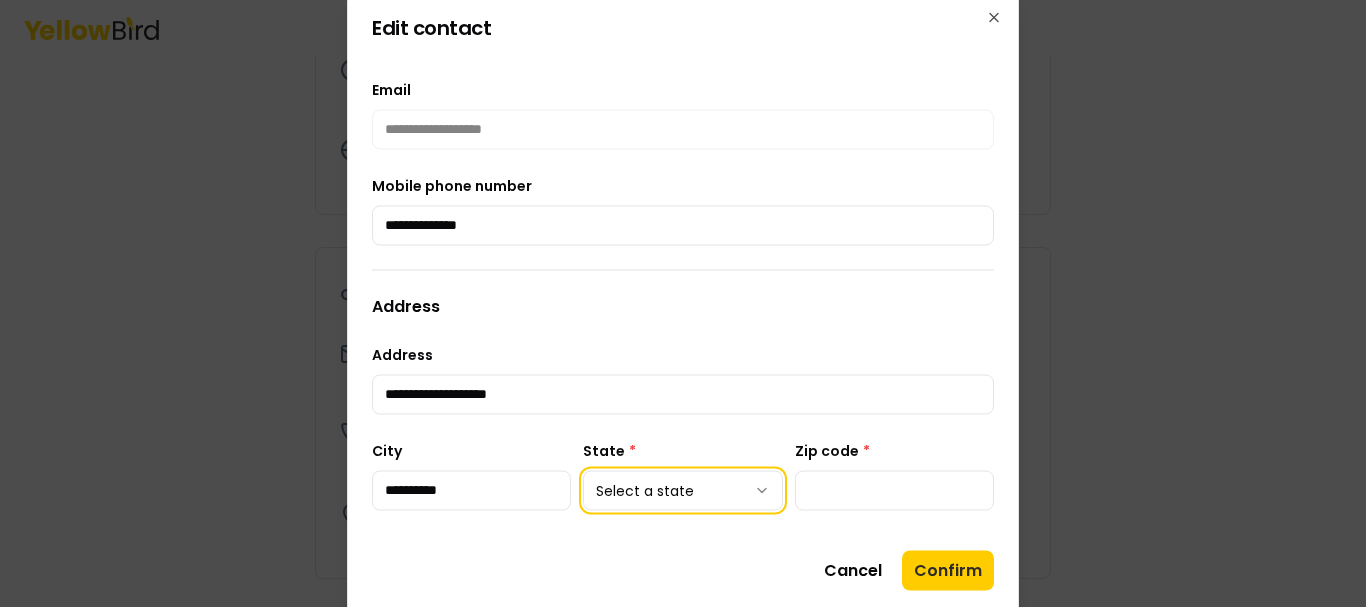 type 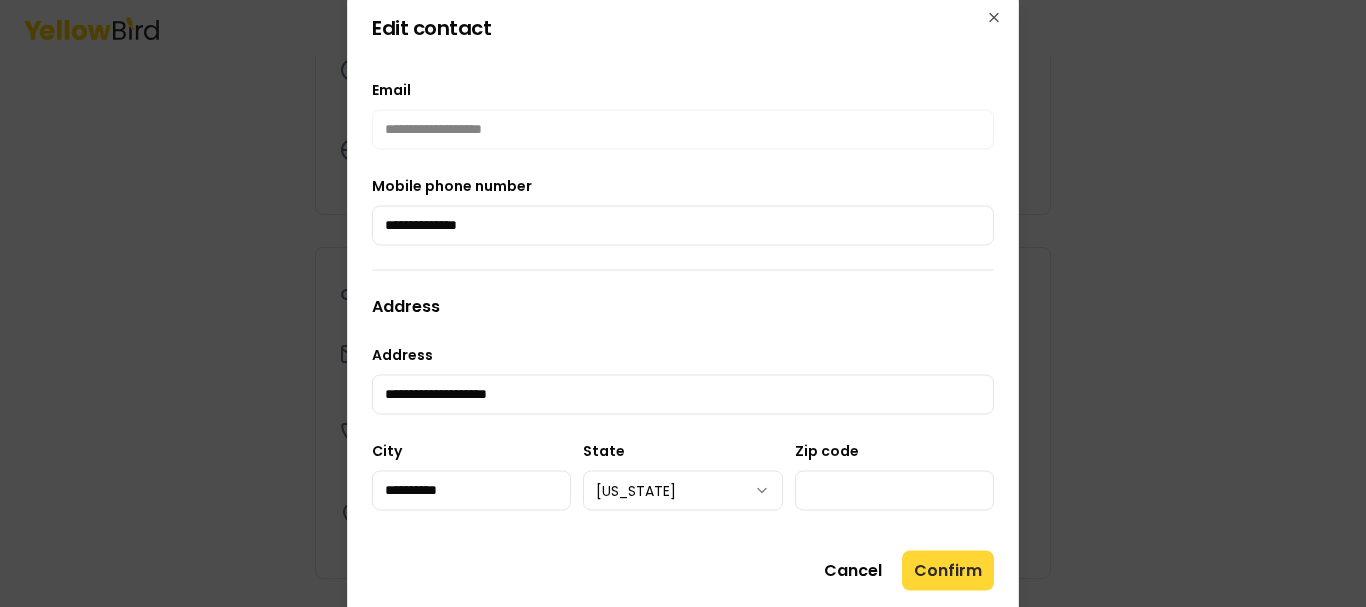 type on "*****" 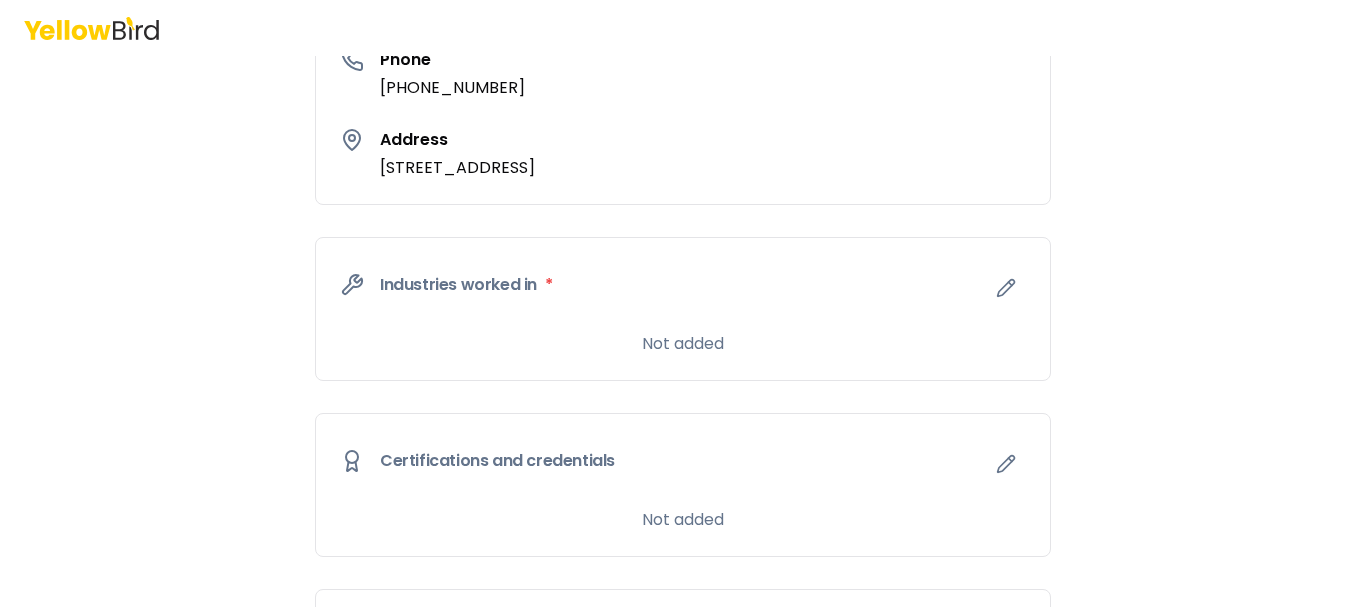 scroll, scrollTop: 733, scrollLeft: 0, axis: vertical 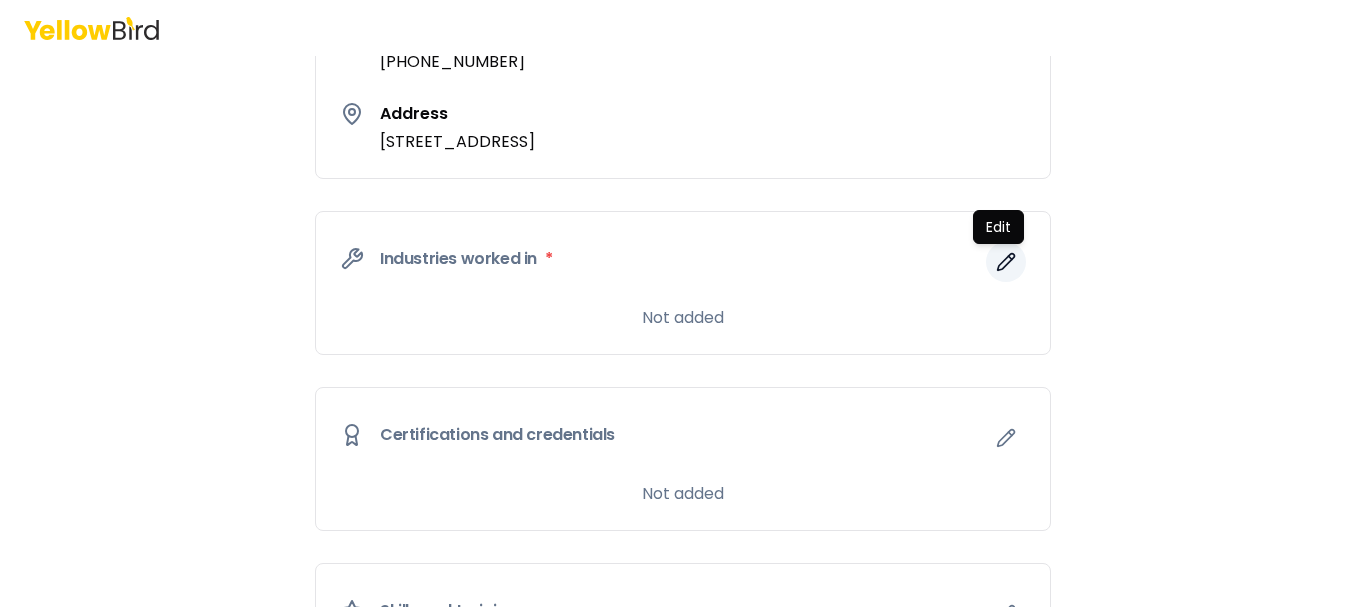 click at bounding box center [1006, 262] 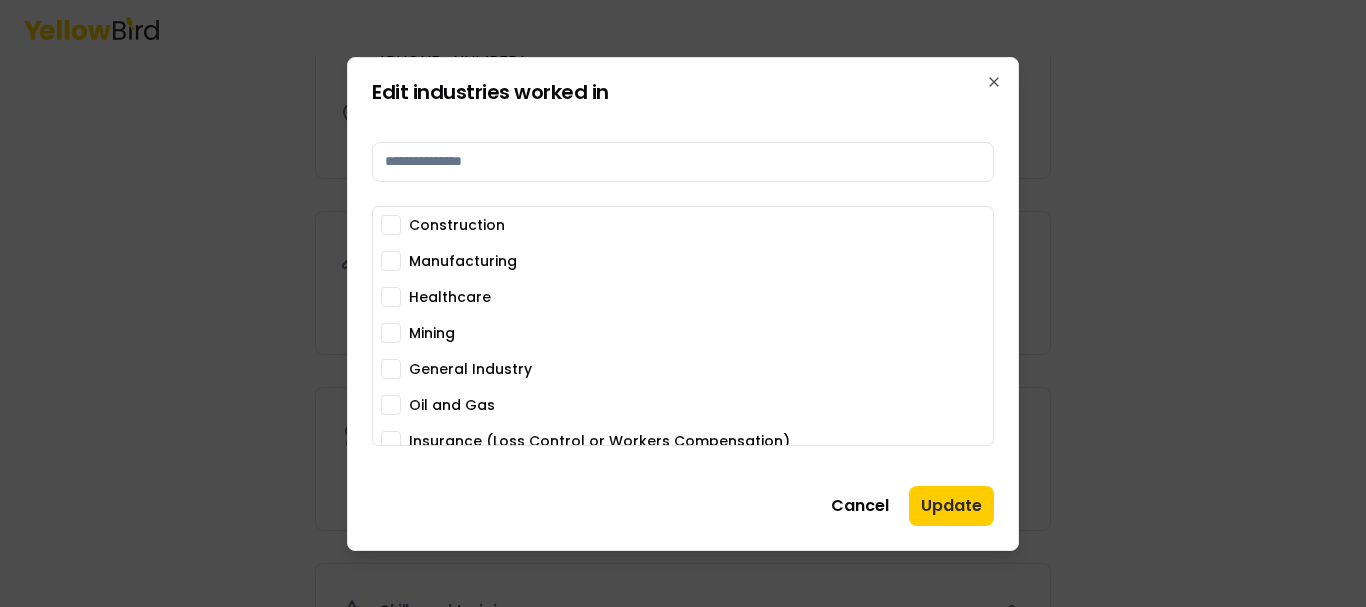 click on "Construction" at bounding box center (391, 225) 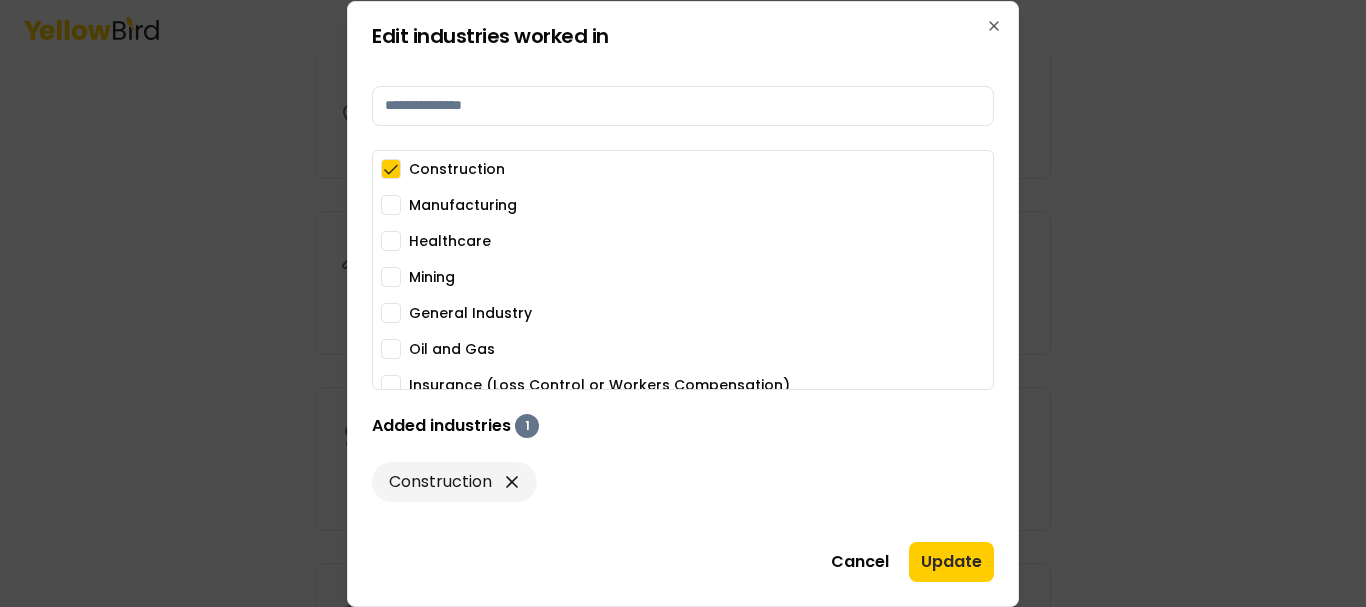 click on "Healthcare" at bounding box center [683, 241] 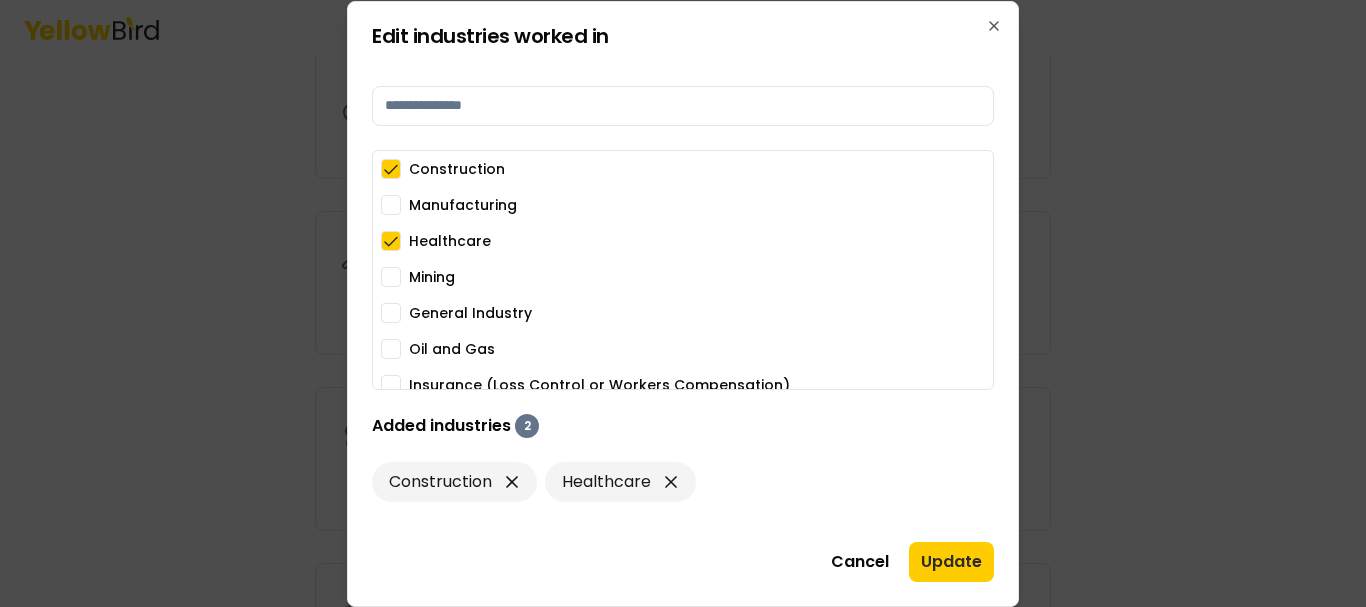 click on "General Industry" at bounding box center (391, 313) 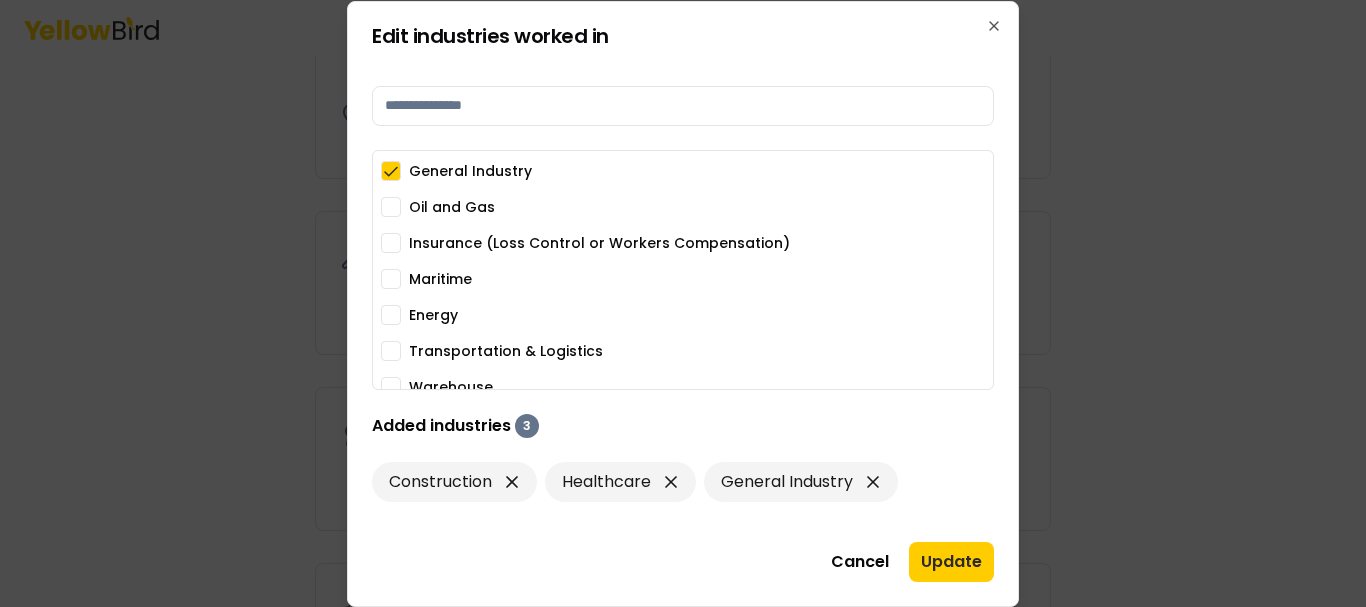 scroll, scrollTop: 158, scrollLeft: 0, axis: vertical 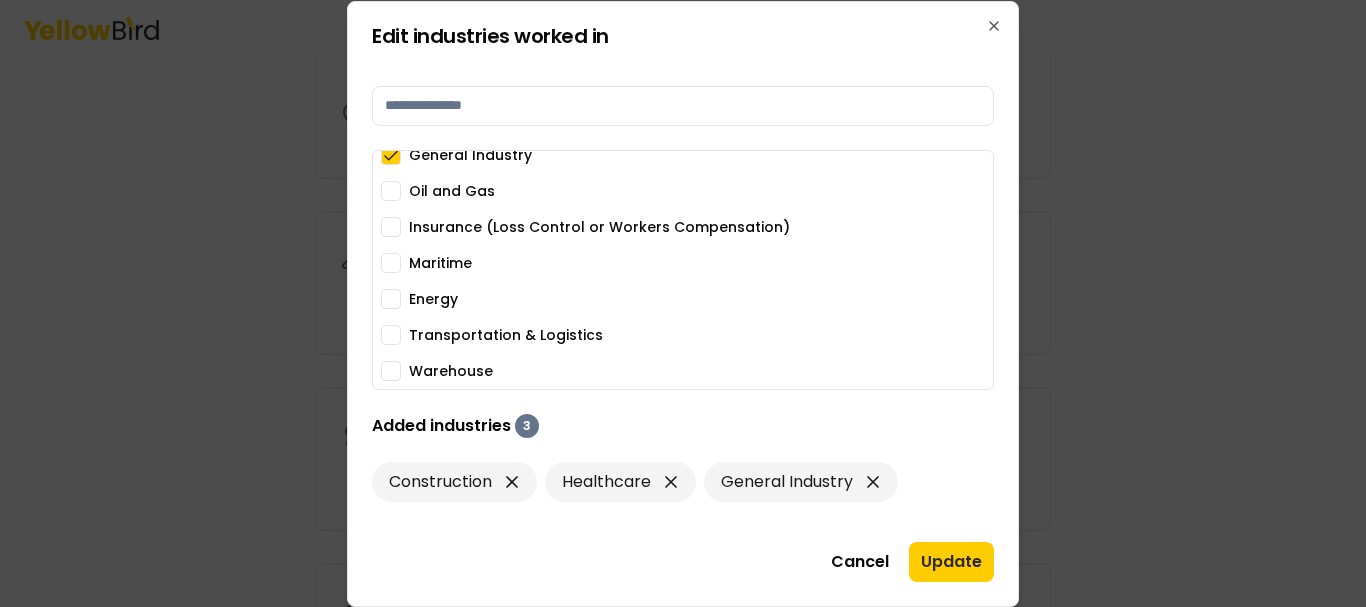 click on "Warehouse" at bounding box center [391, 371] 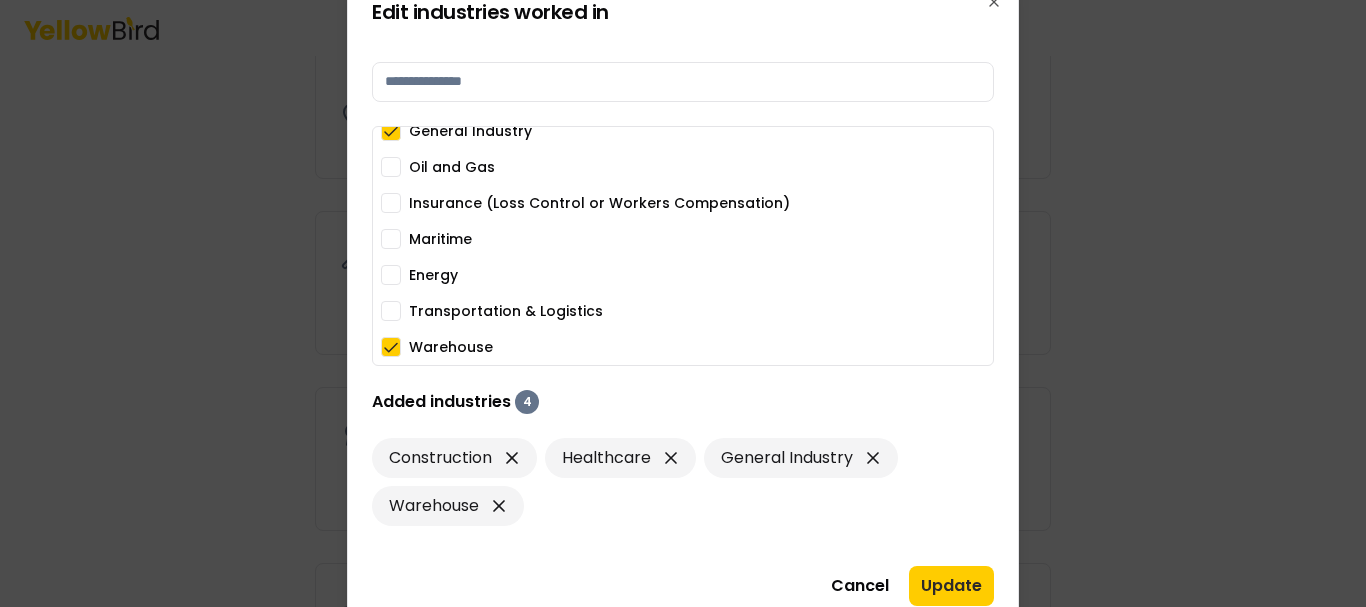 scroll, scrollTop: 0, scrollLeft: 0, axis: both 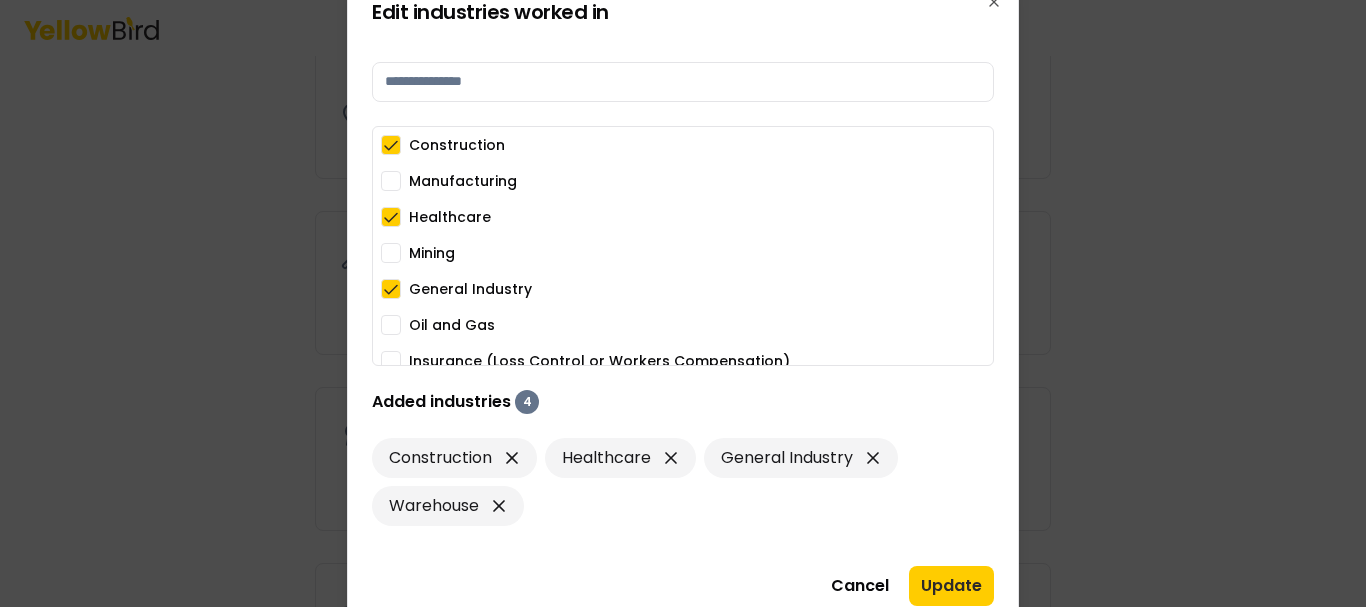 drag, startPoint x: 1356, startPoint y: 286, endPoint x: 1355, endPoint y: 298, distance: 12.0415945 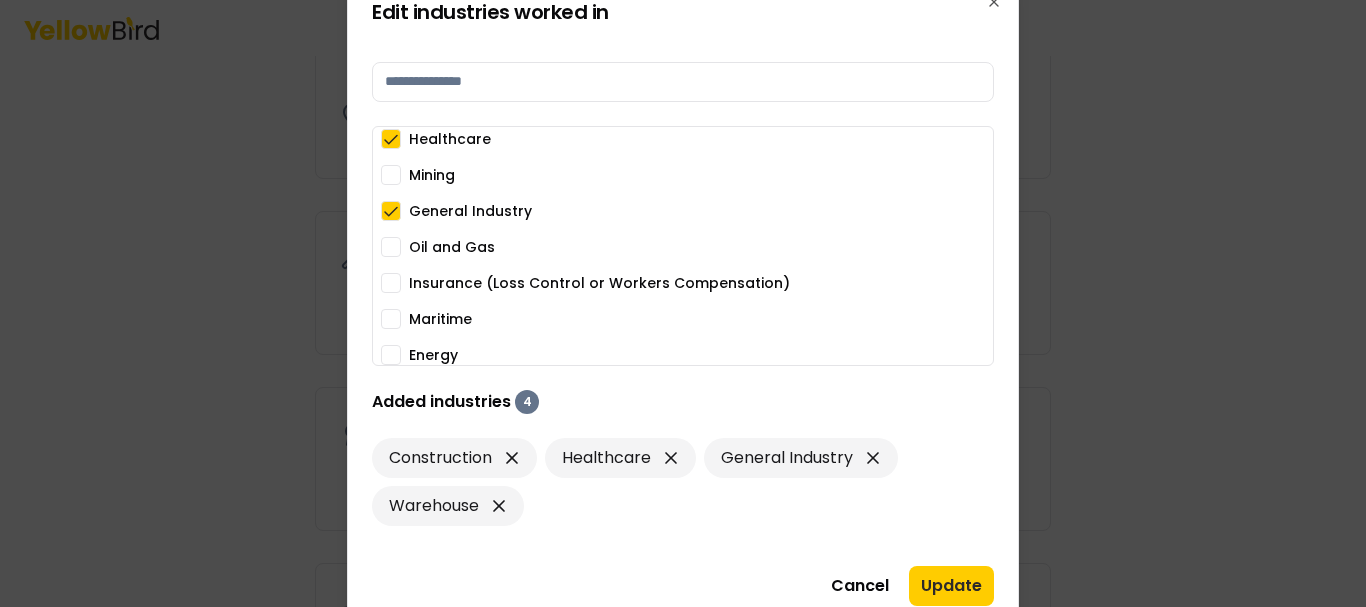 scroll, scrollTop: 158, scrollLeft: 0, axis: vertical 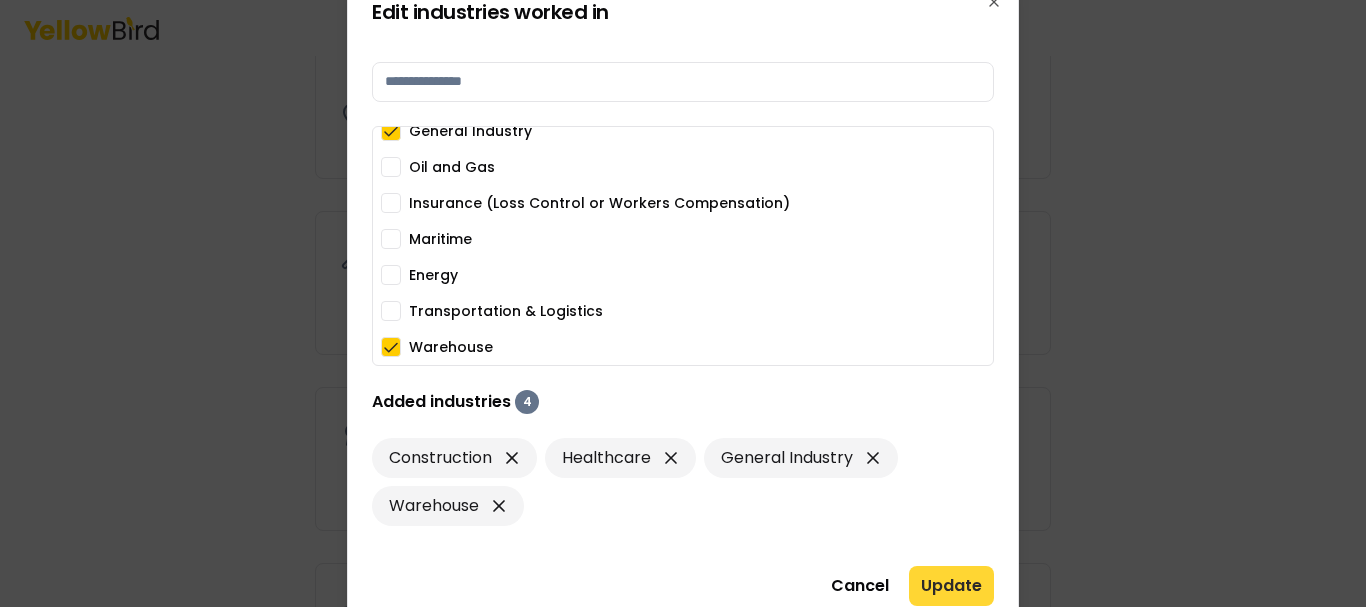 click on "Update" at bounding box center [951, 586] 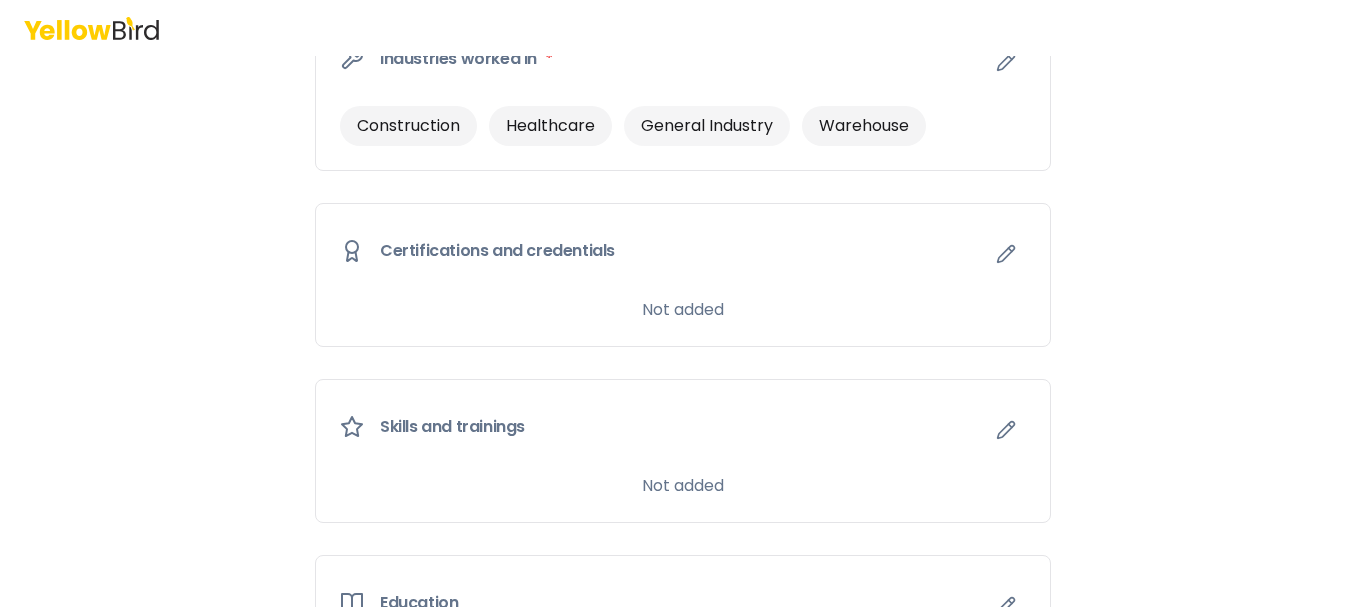 scroll, scrollTop: 1033, scrollLeft: 0, axis: vertical 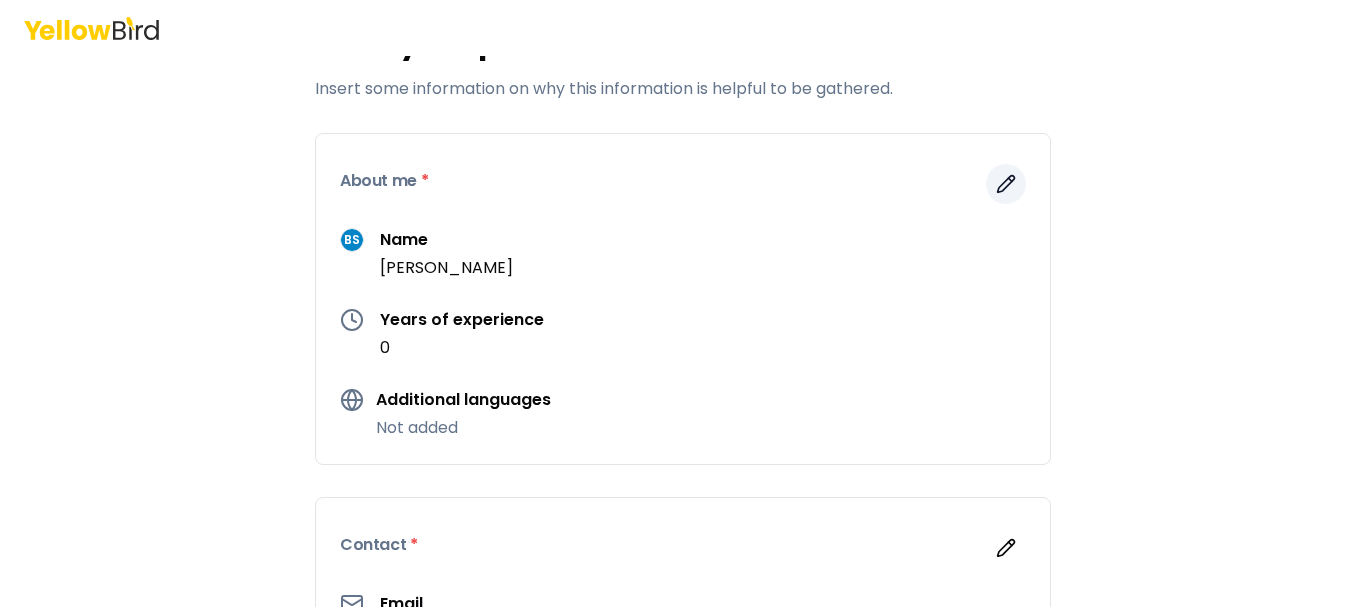 click 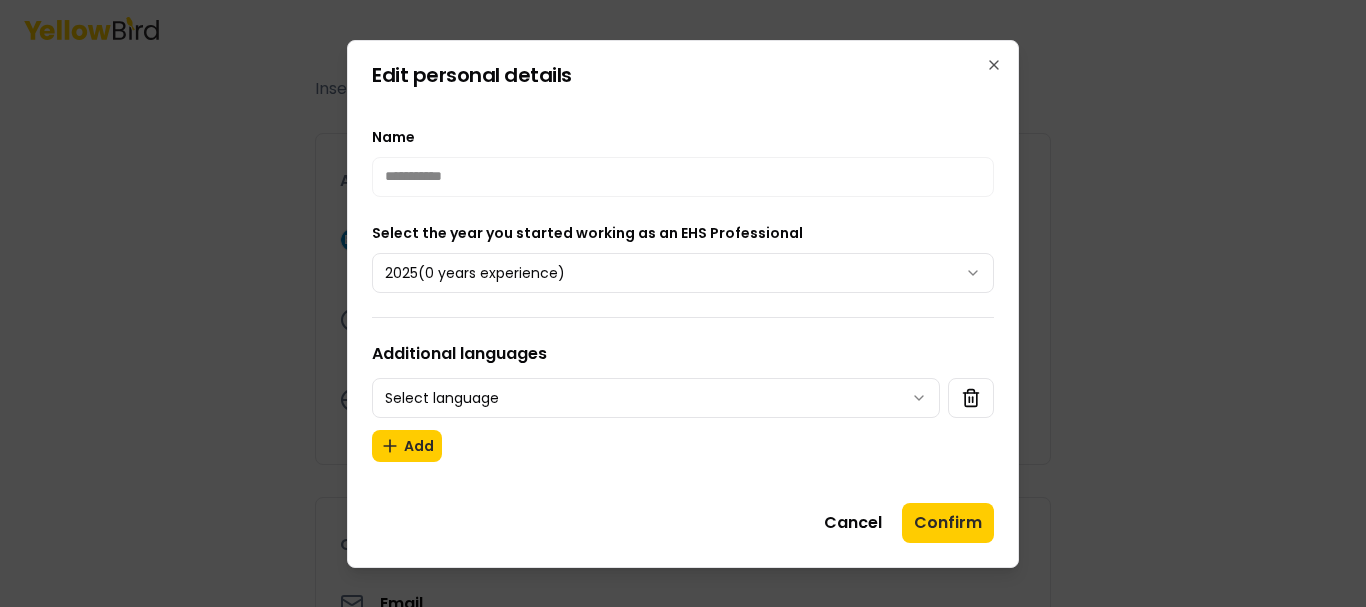 click on "**********" at bounding box center [683, 303] 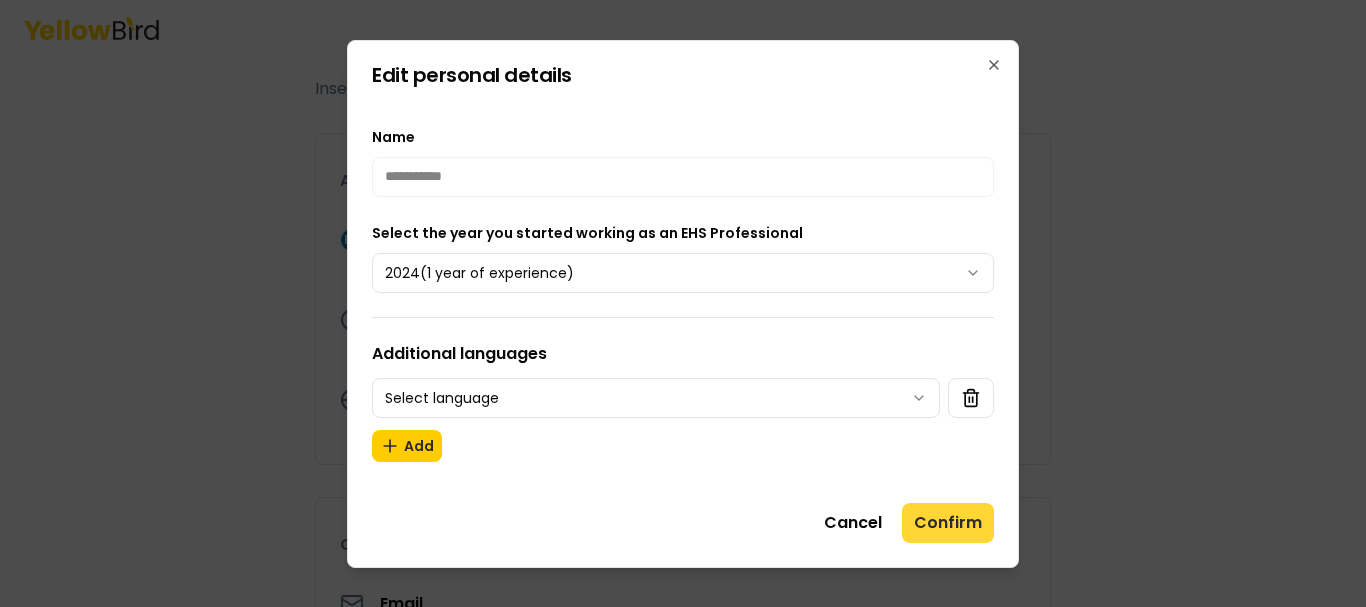 click on "Confirm" at bounding box center (948, 523) 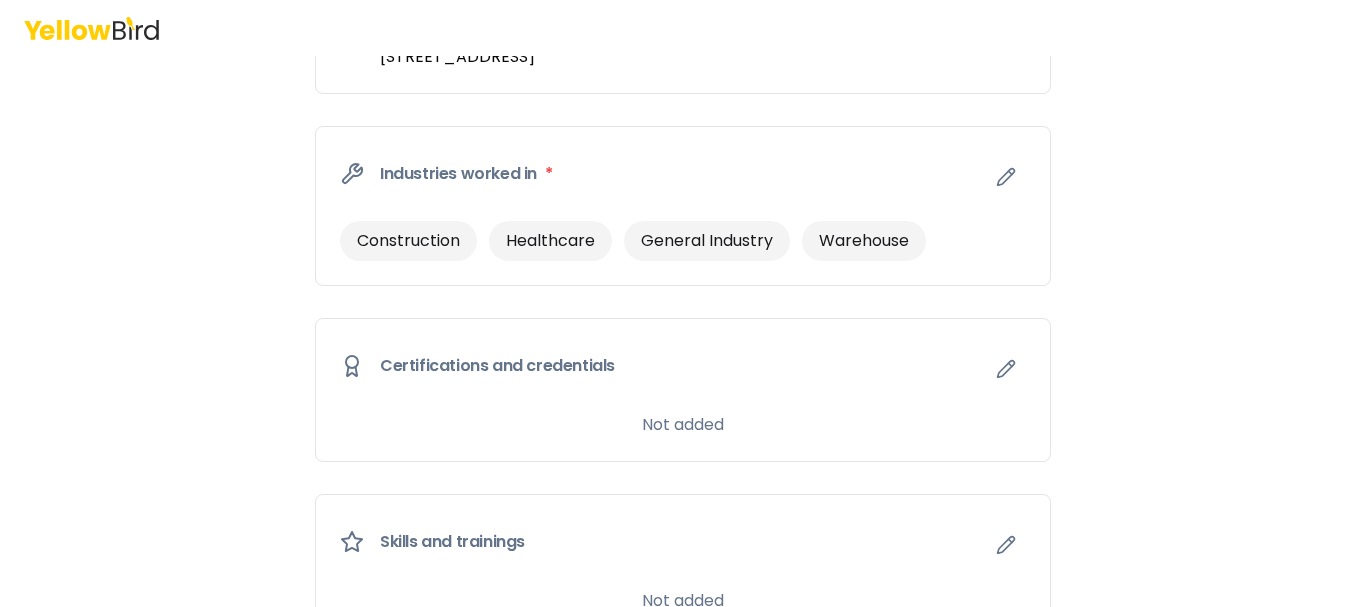 scroll, scrollTop: 873, scrollLeft: 0, axis: vertical 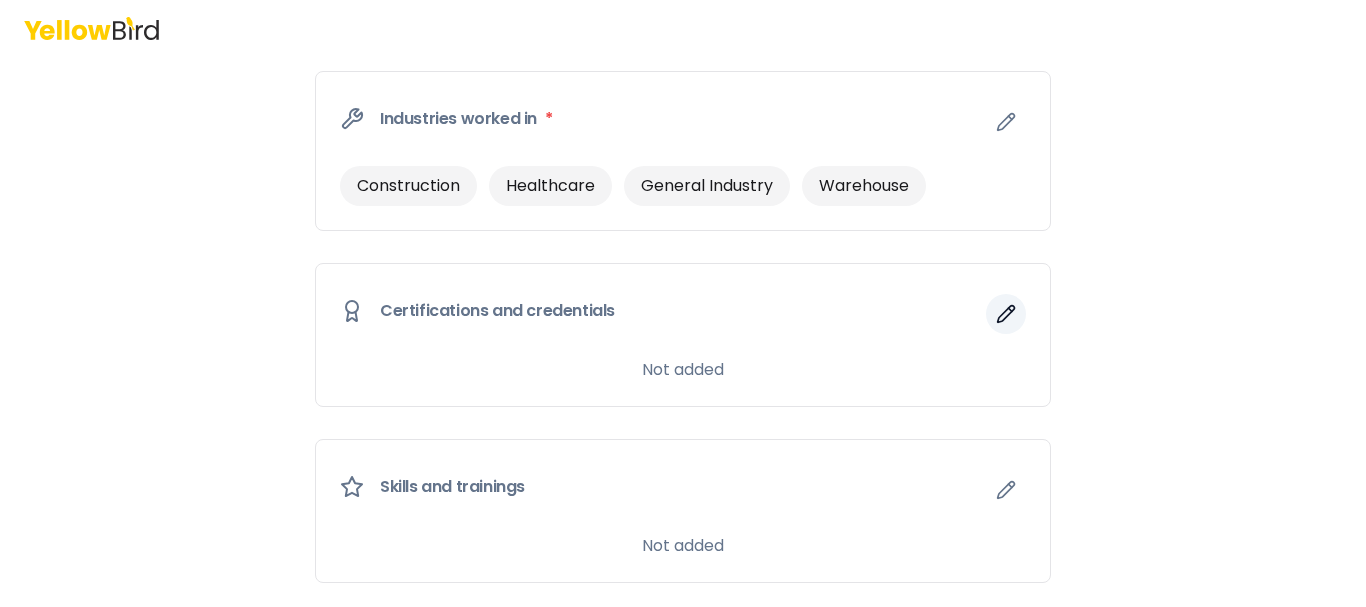 click 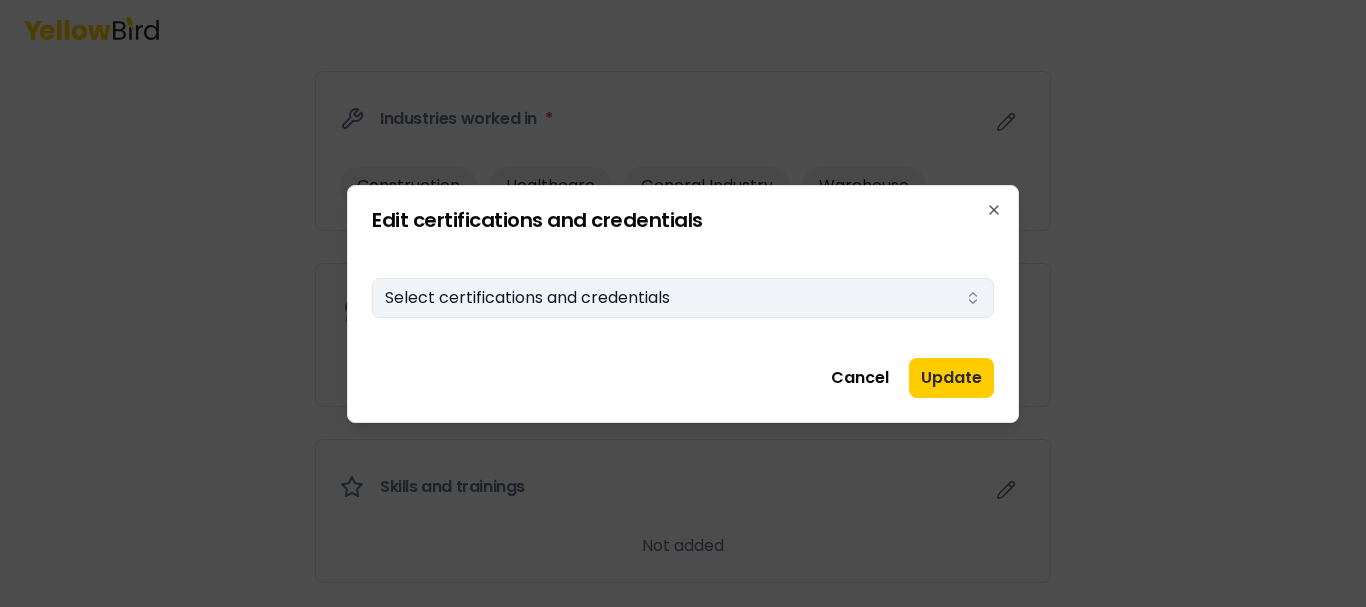 click on "Select certifications and credentials" at bounding box center [683, 298] 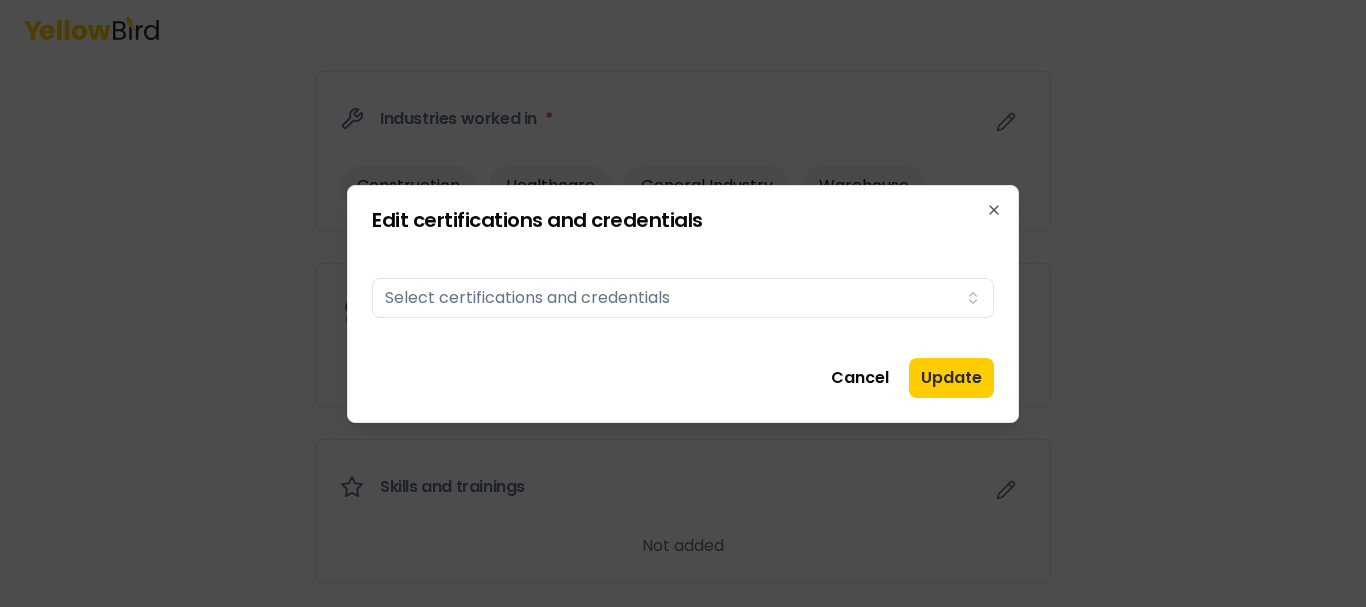 drag, startPoint x: 1364, startPoint y: 325, endPoint x: 1356, endPoint y: 352, distance: 28.160255 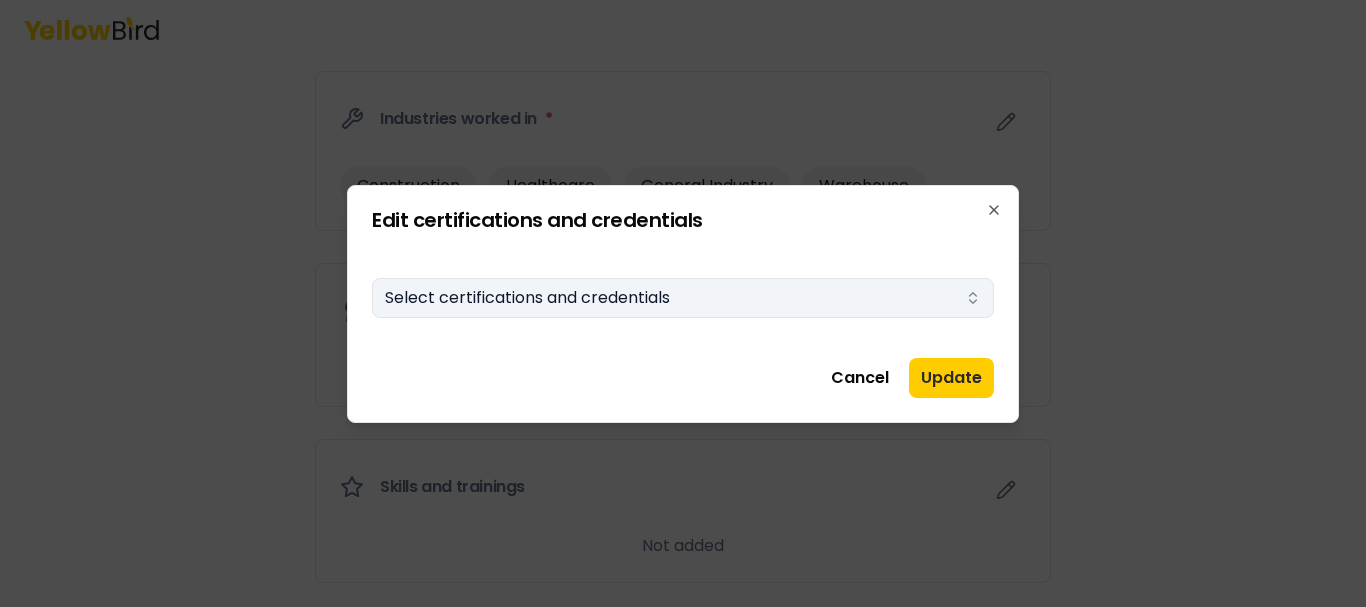 click on "Select certifications and credentials" at bounding box center (683, 298) 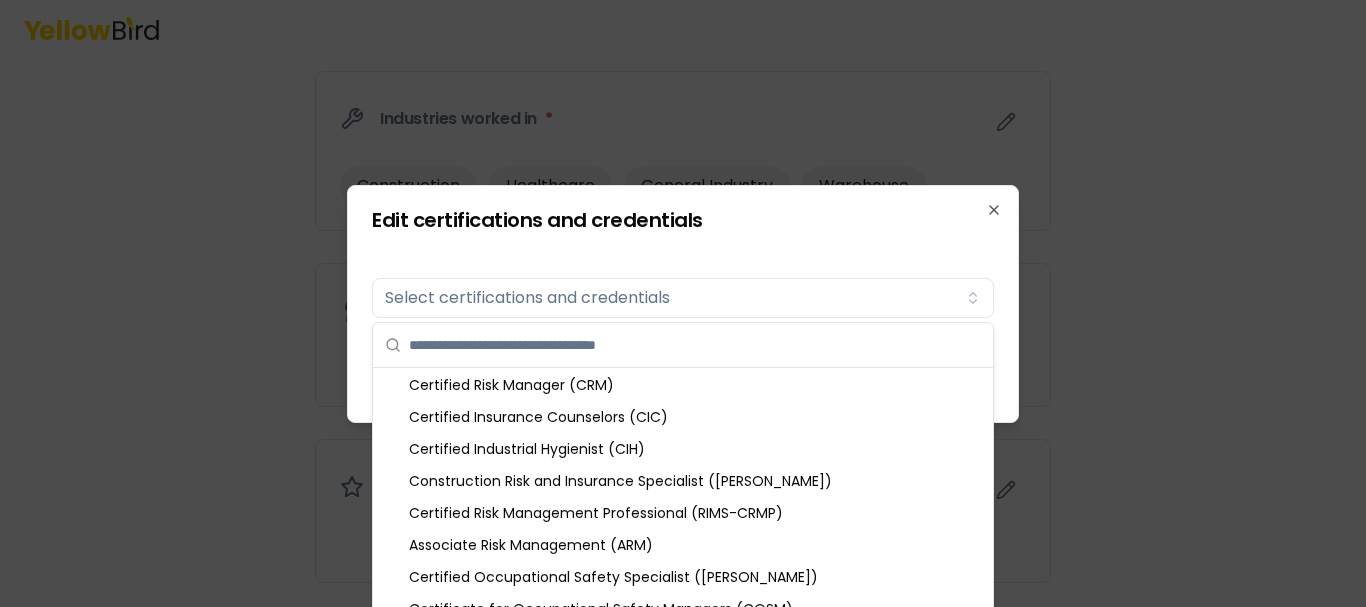 scroll, scrollTop: 833, scrollLeft: 0, axis: vertical 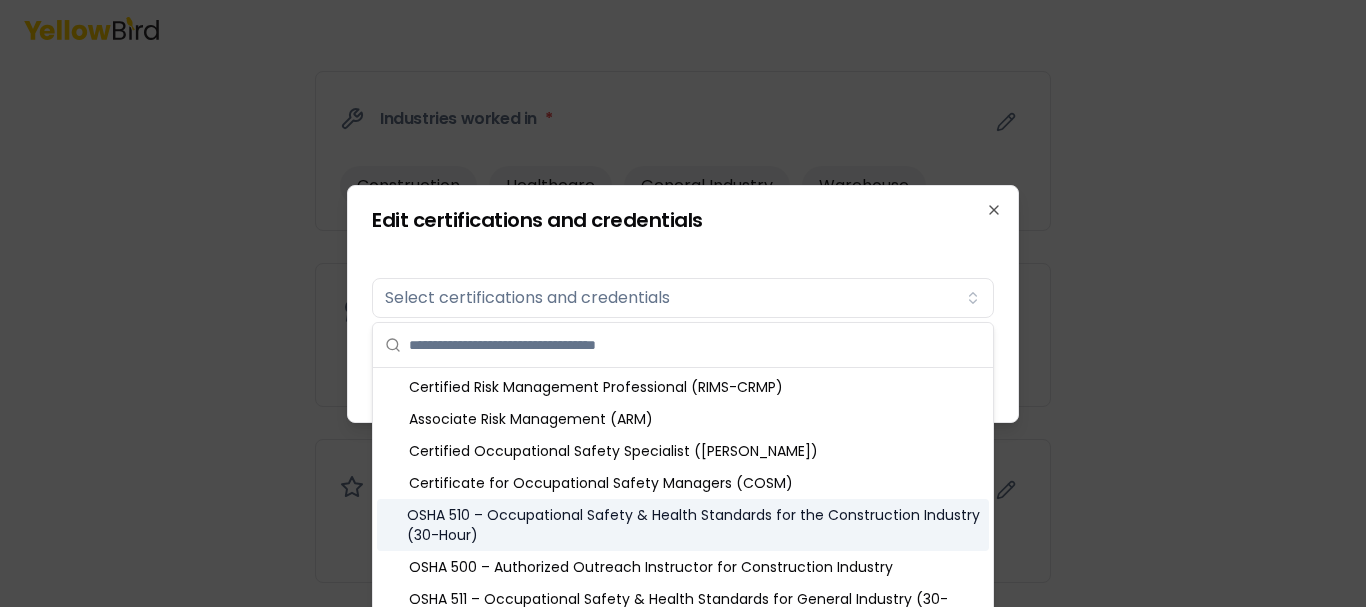 click on "OSHA 510 – Occupational Safety & Health Standards for the Construction Industry (30-Hour)" at bounding box center [683, 525] 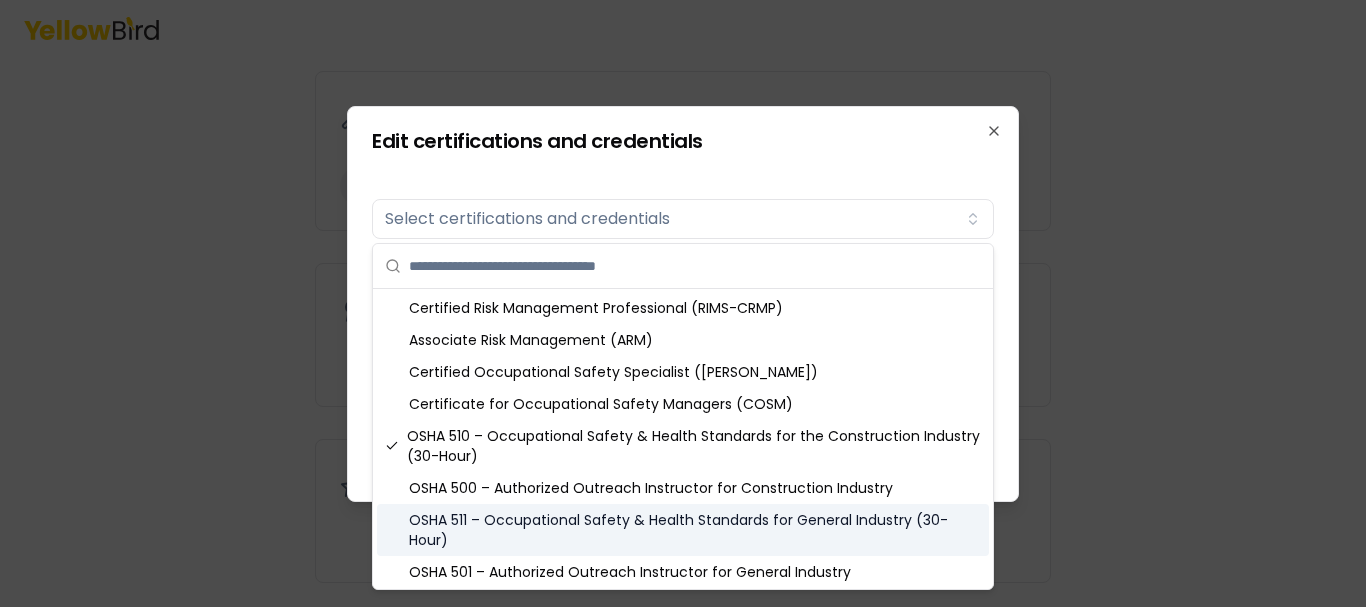 click on "OSHA 511 – Occupational Safety & Health Standards for General Industry (30-Hour)" at bounding box center (683, 530) 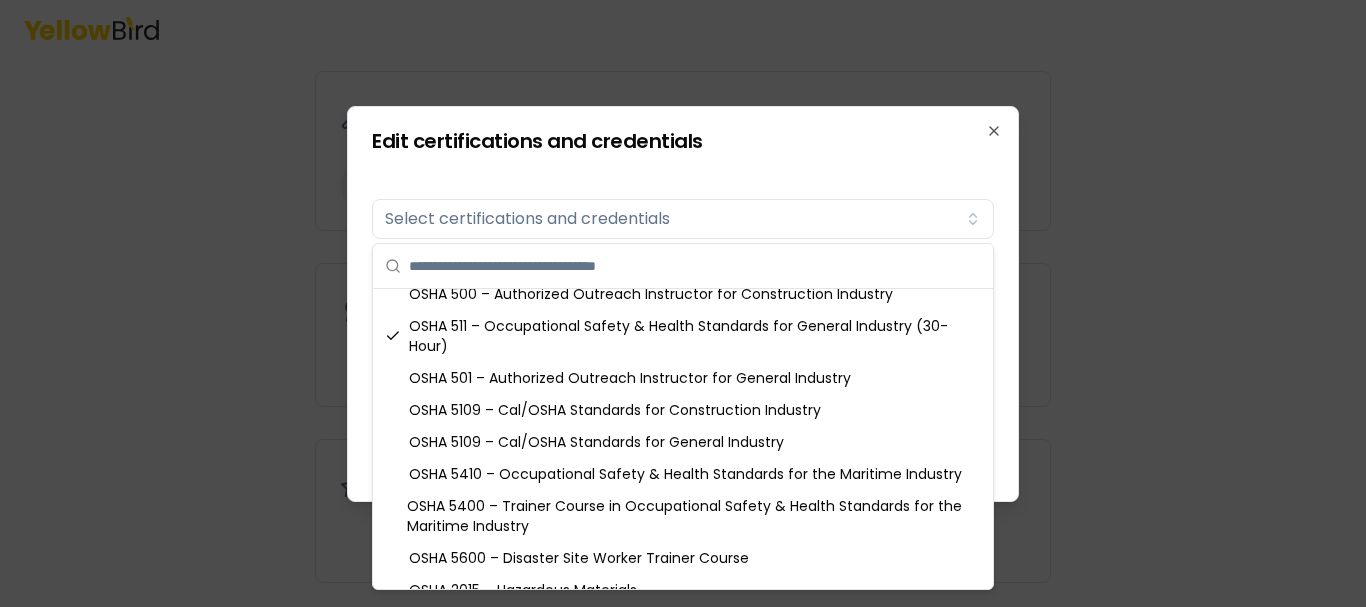 scroll, scrollTop: 1035, scrollLeft: 0, axis: vertical 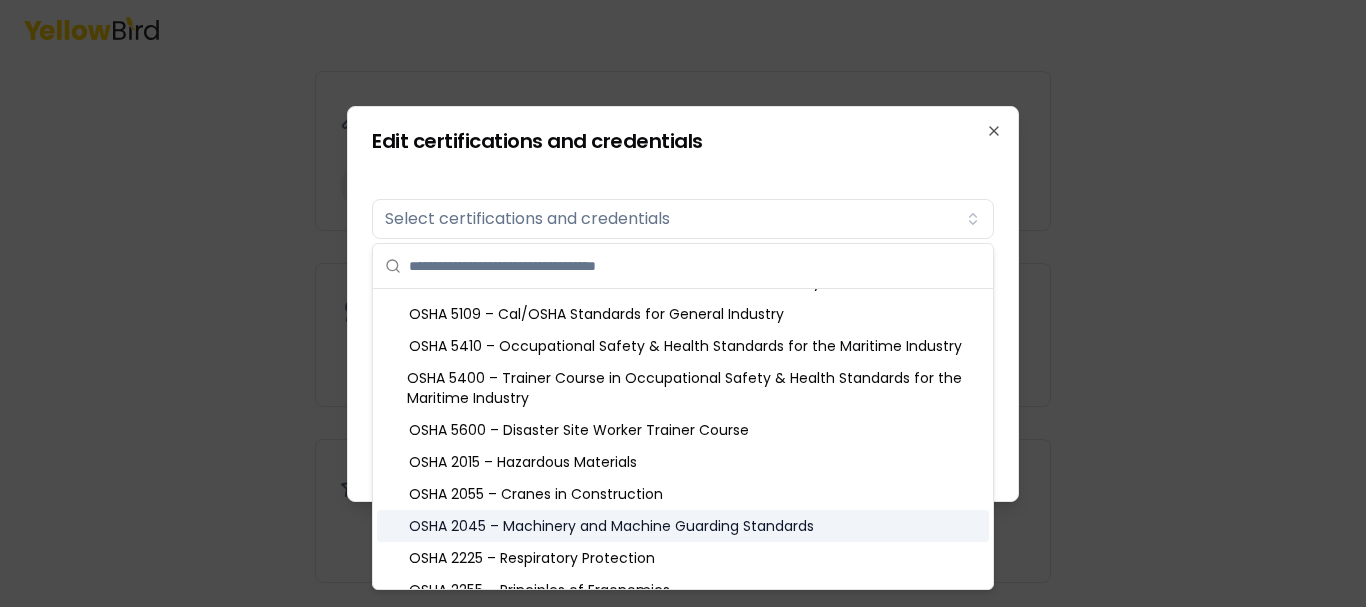 click on "OSHA 2045 – Machinery and Machine Guarding Standards" at bounding box center [683, 526] 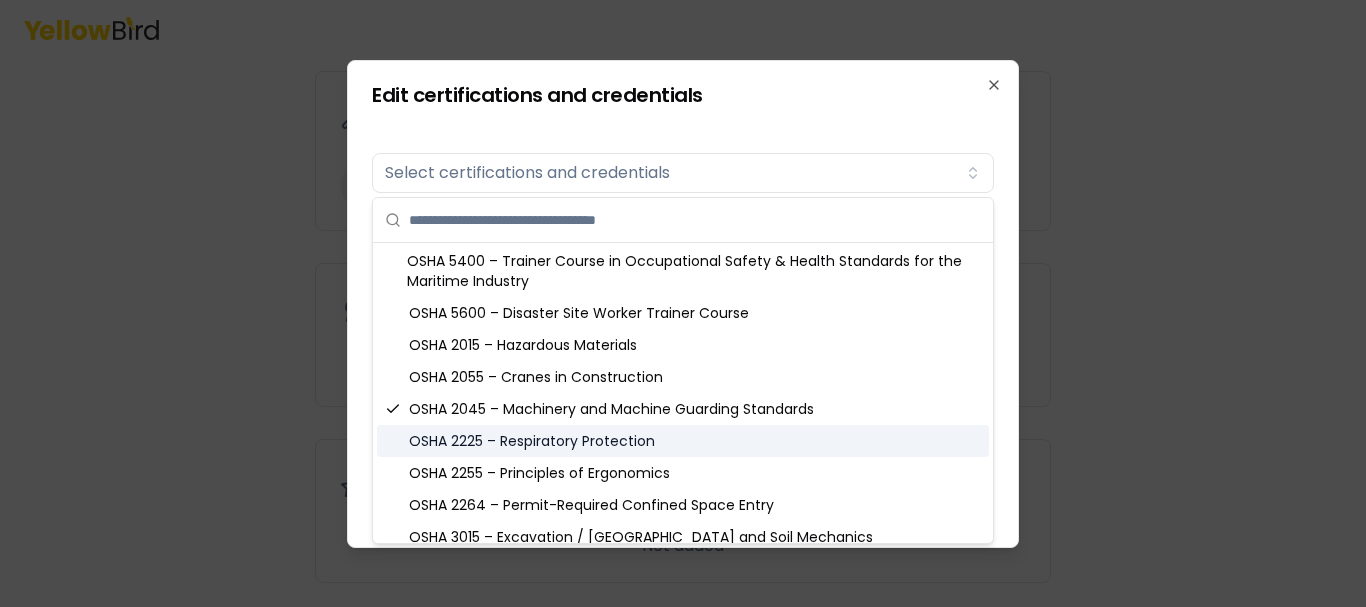 scroll, scrollTop: 1235, scrollLeft: 0, axis: vertical 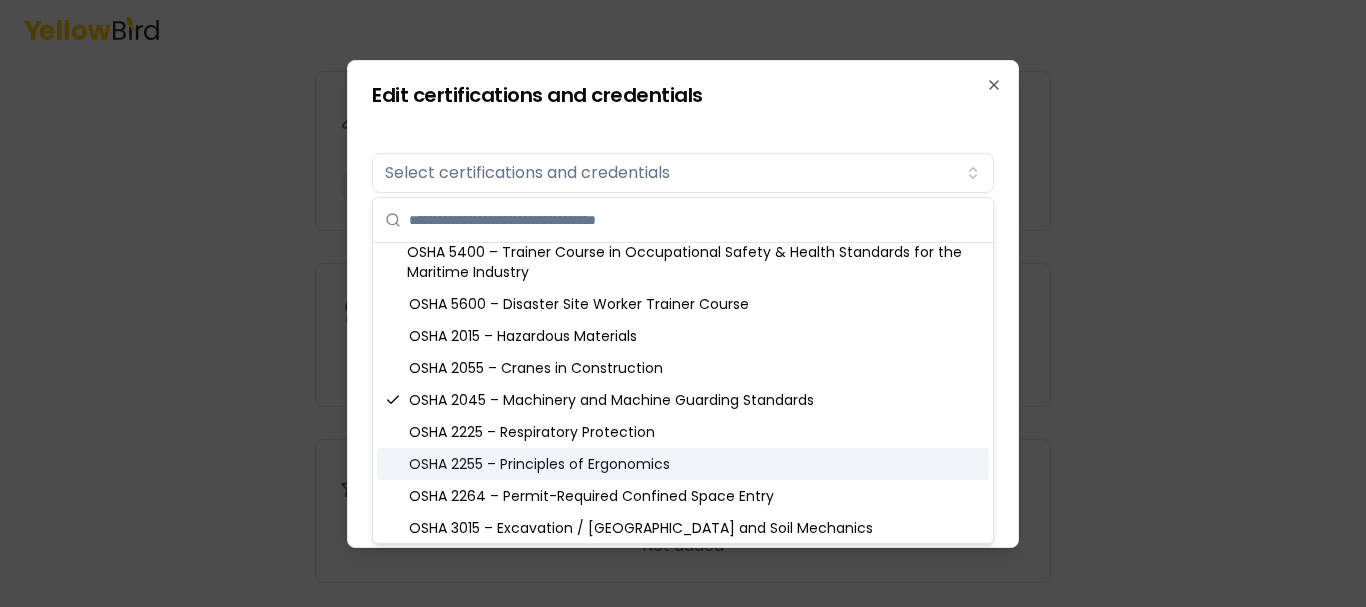 click on "OSHA 2255 – Principles of Ergonomics" at bounding box center [683, 464] 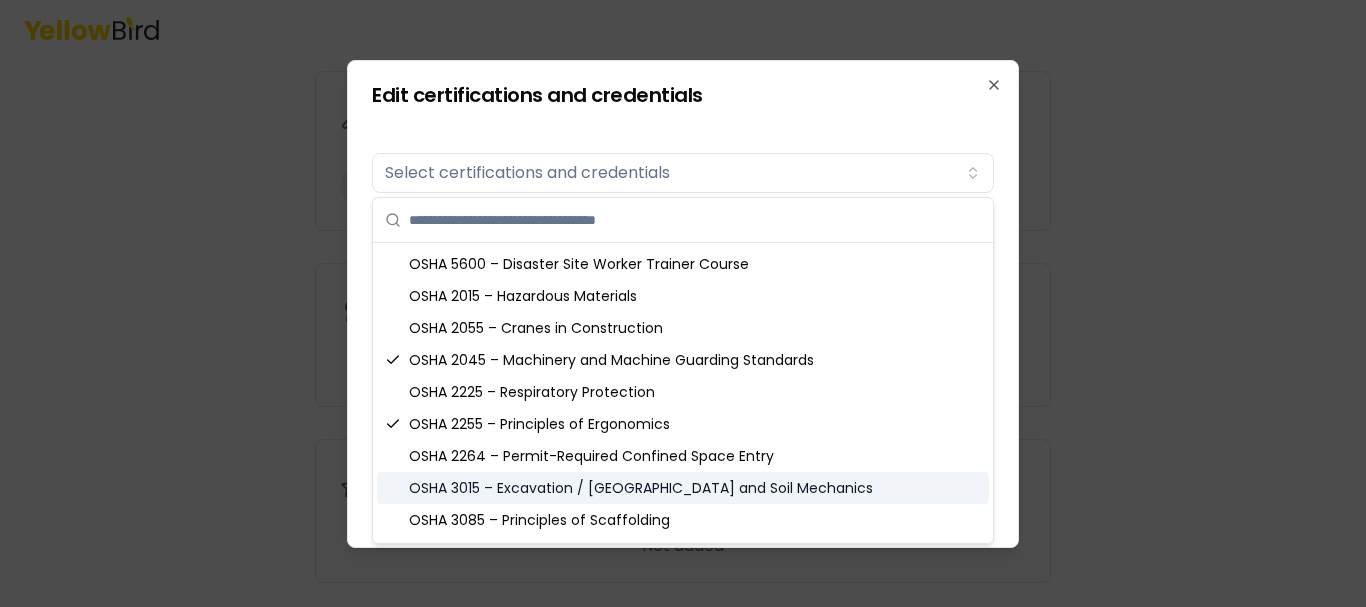 scroll, scrollTop: 1315, scrollLeft: 0, axis: vertical 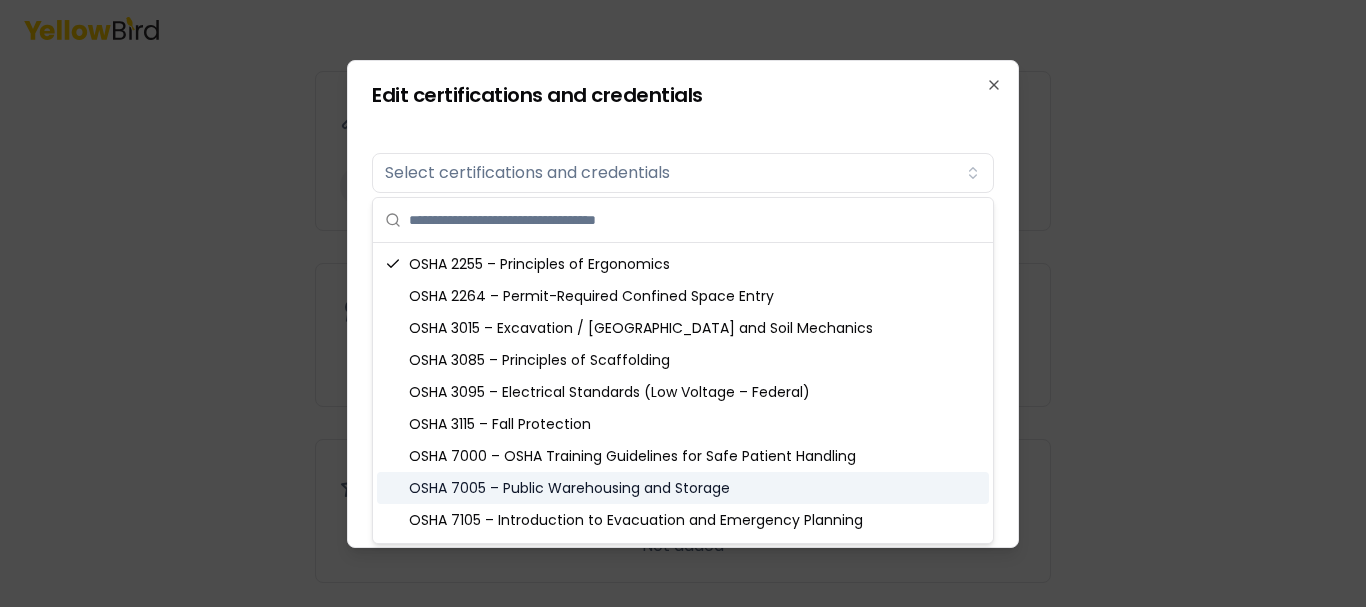 click on "OSHA 7005 – Public Warehousing and Storage" at bounding box center [683, 488] 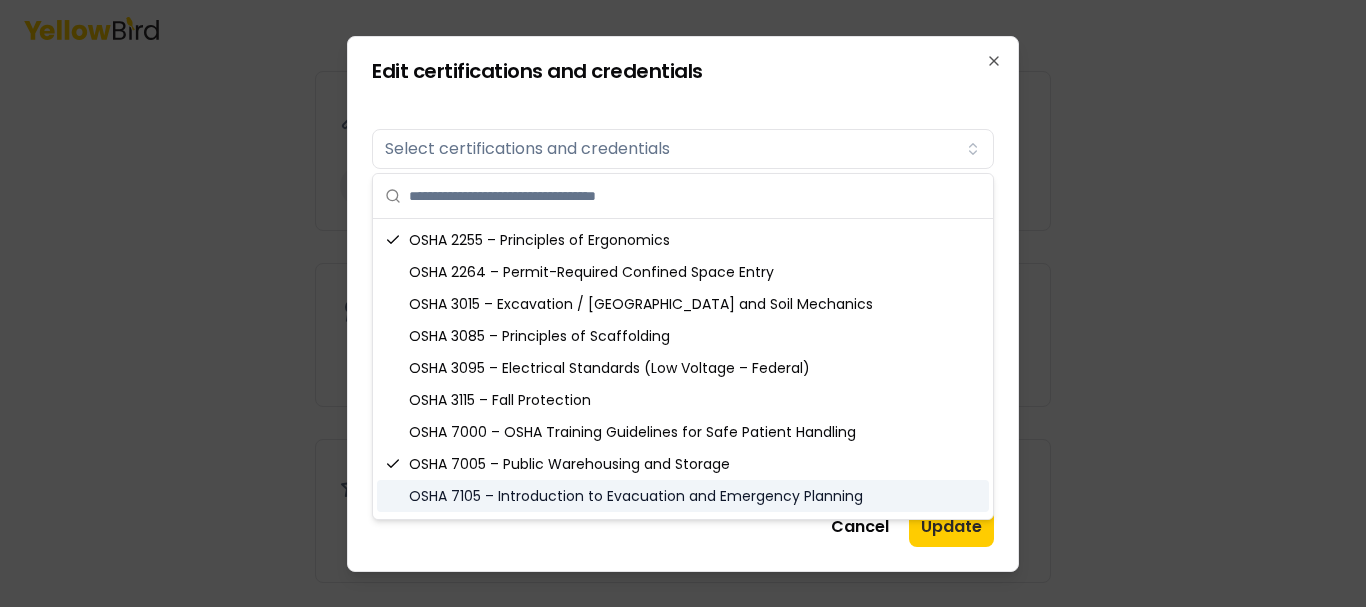 click on "OSHA 7105 – Introduction to Evacuation and Emergency Planning" at bounding box center (683, 496) 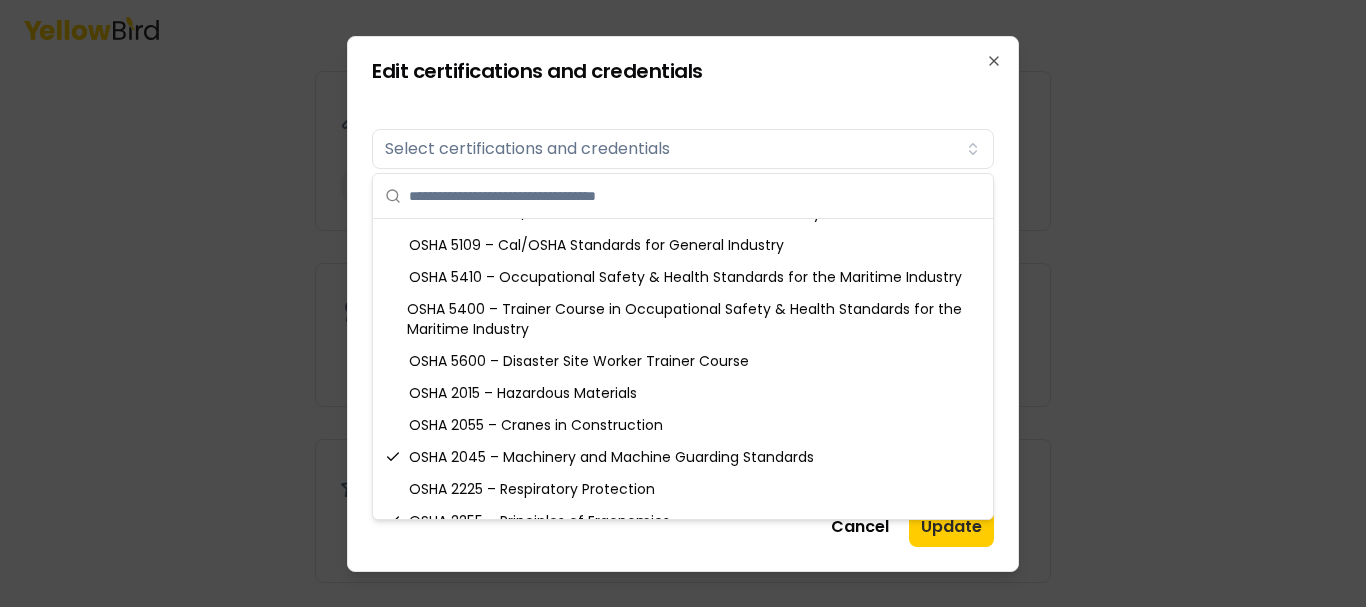 scroll, scrollTop: 1155, scrollLeft: 0, axis: vertical 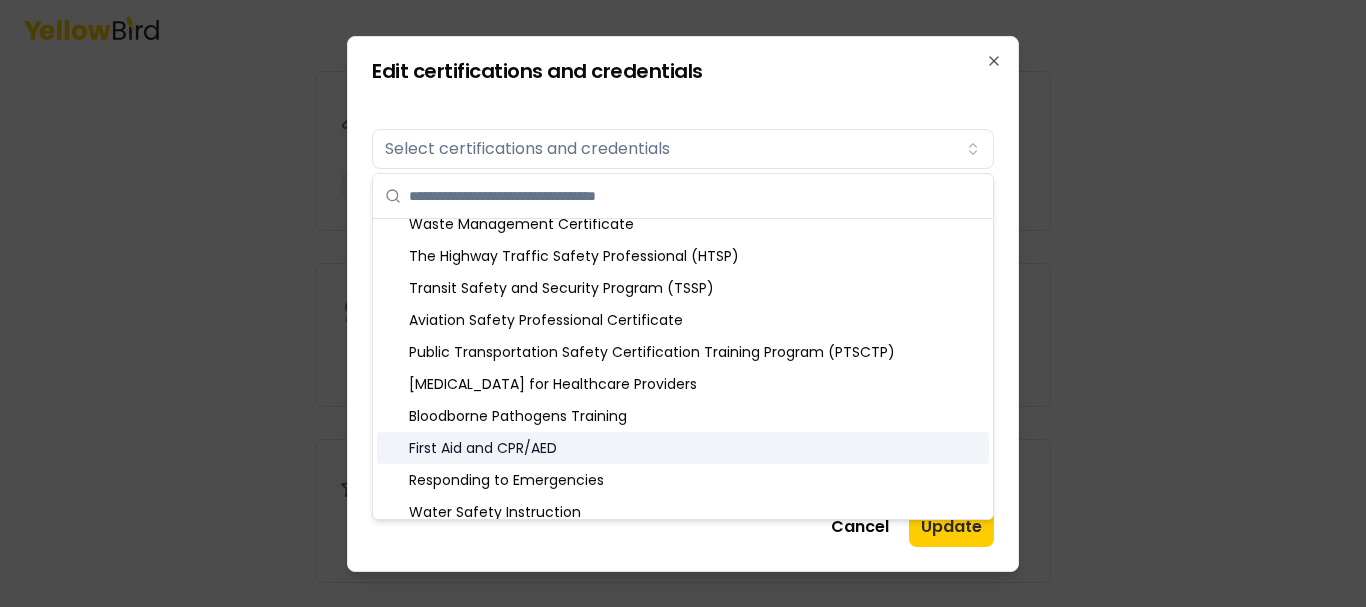 click on "First Aid and CPR/AED" at bounding box center [683, 448] 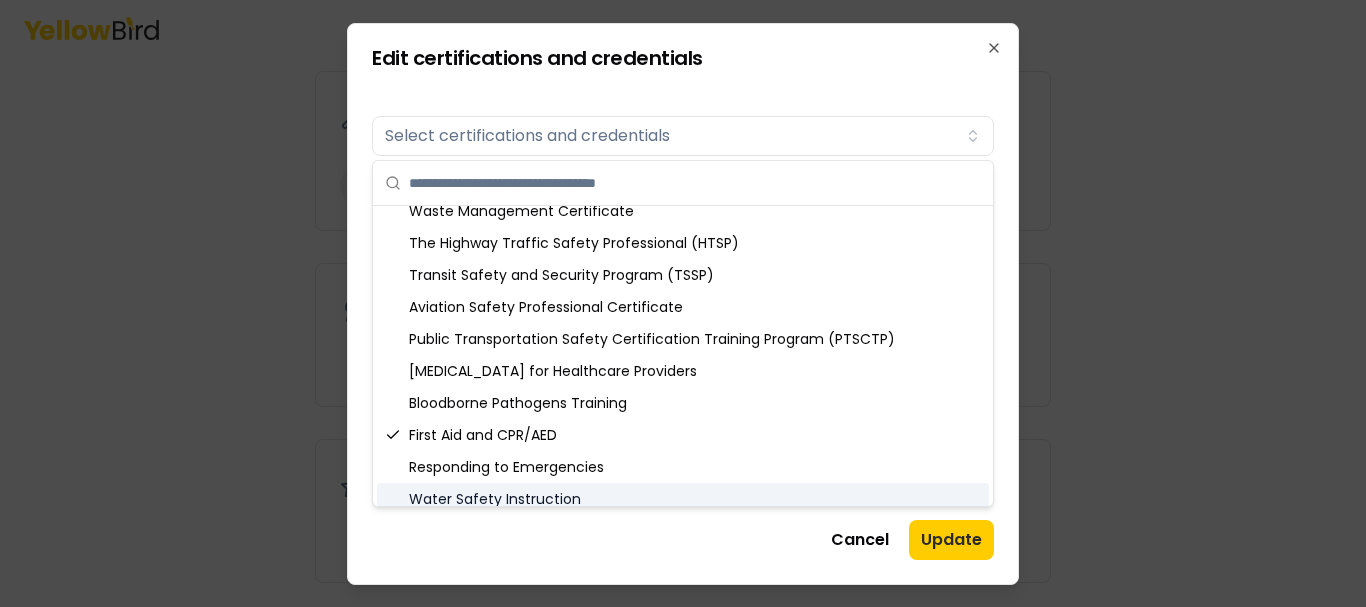 scroll, scrollTop: 2488, scrollLeft: 0, axis: vertical 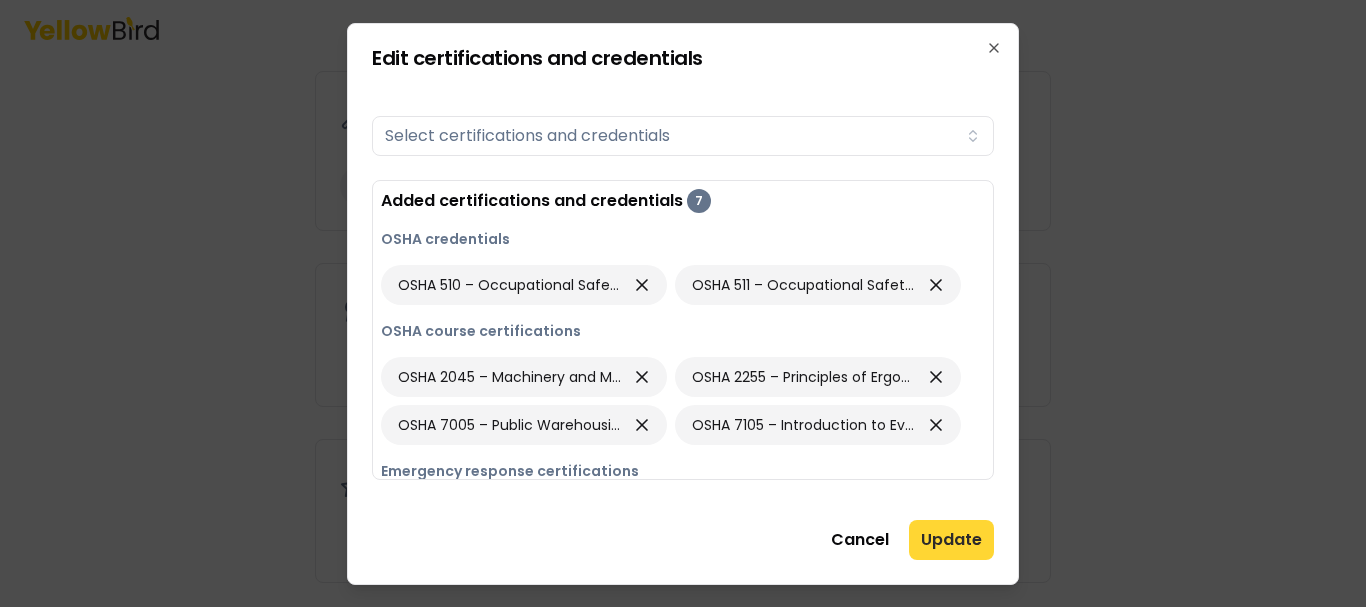click on "Update" at bounding box center [951, 540] 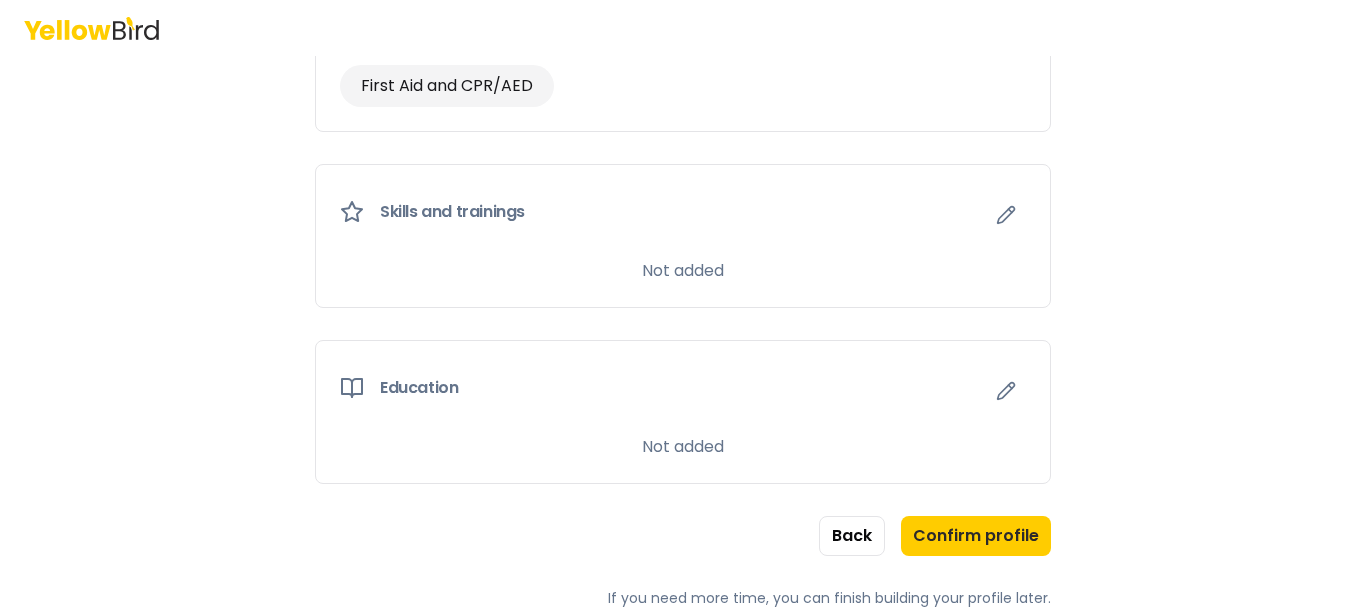 scroll, scrollTop: 1477, scrollLeft: 0, axis: vertical 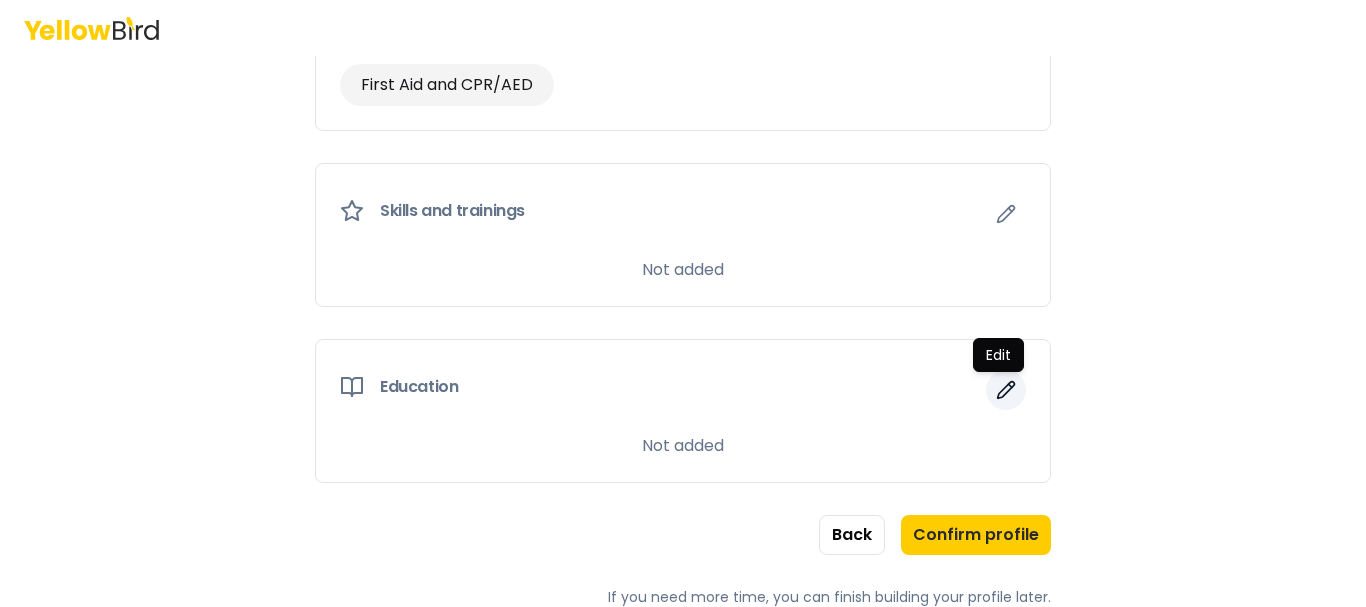 click 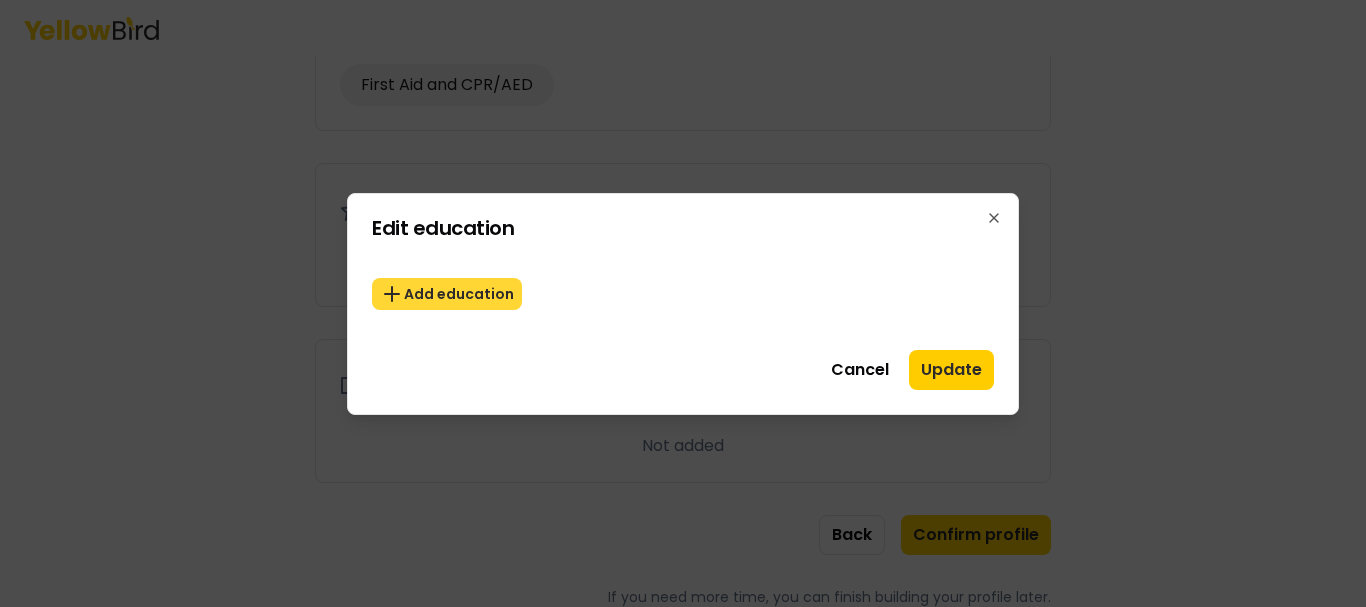 click on "Add education" at bounding box center [447, 294] 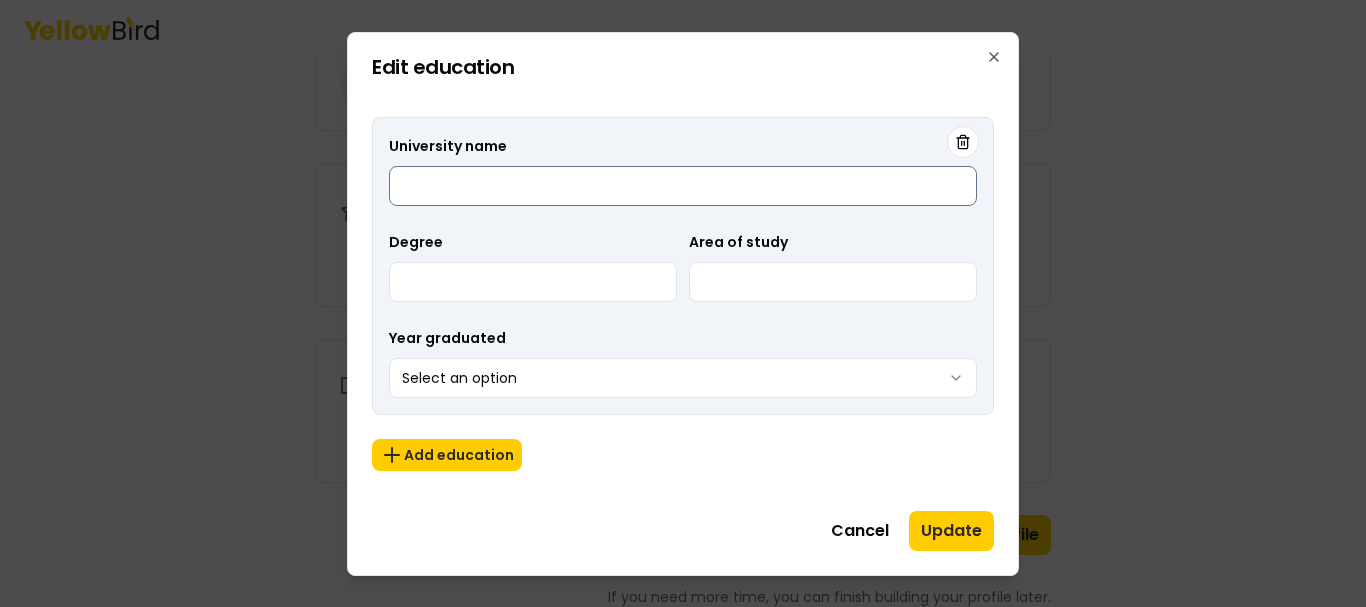 type on "*" 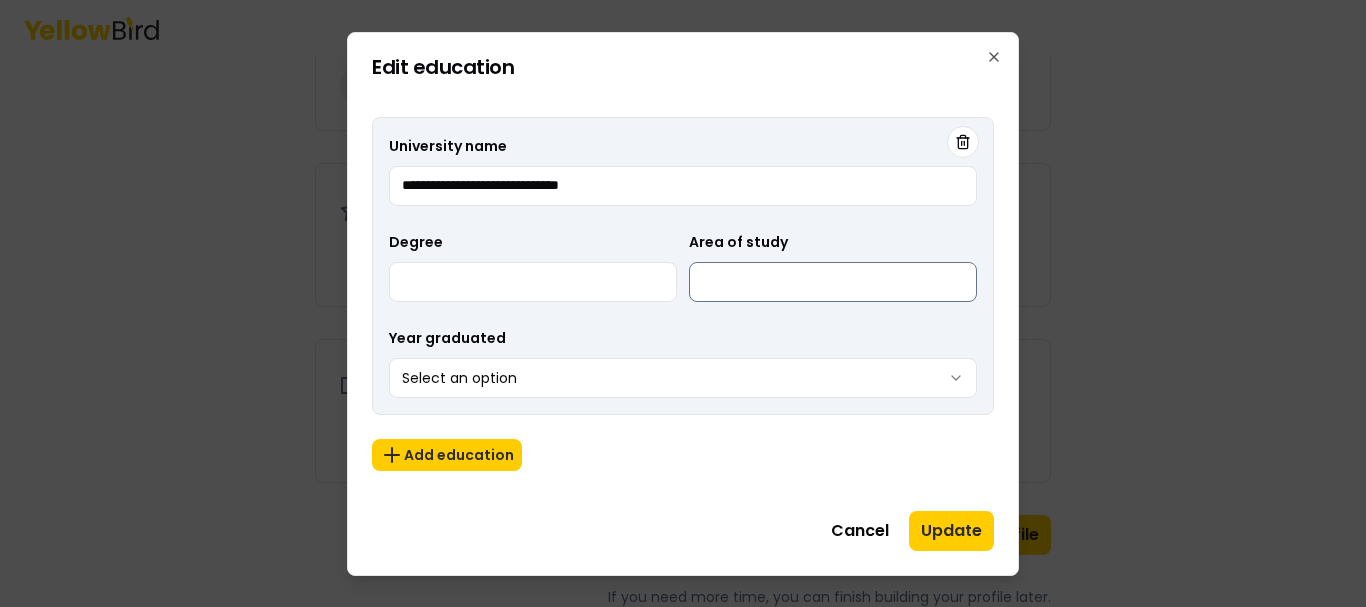 type on "**********" 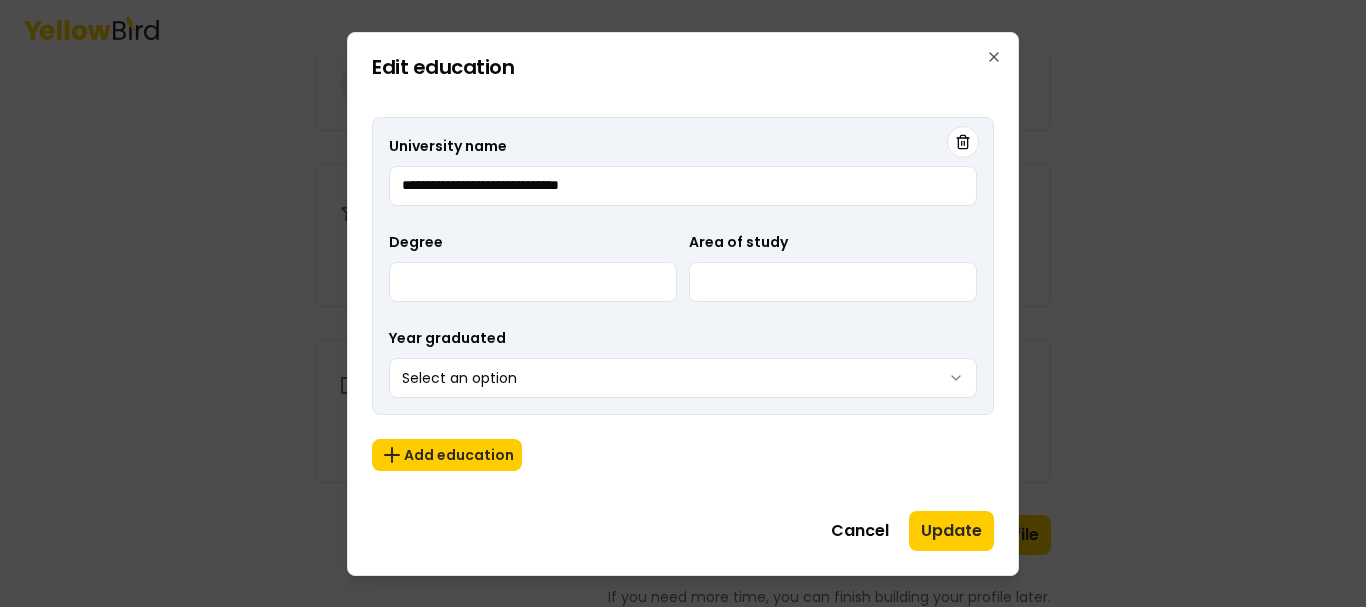 click on "3 of 3 Build your profile Insert some information on why this information is helpful to be gathered. About me * BS Name [PERSON_NAME] Years of experience 1 Additional languages Not added Contact * Email [EMAIL_ADDRESS][DOMAIN_NAME] Phone [PHONE_NUMBER] Address [STREET_ADDRESS] Industries worked in * Construction Healthcare General Industry Warehouse Certifications and credentials OSHA credentials OSHA 510 – Occupational Safety & Health Standards for the Construction Industry (30-Hour) OSHA 511 – Occupational Safety & Health Standards for General Industry (30-Hour) OSHA course certifications OSHA 2045 – Machinery and Machine Guarding Standards OSHA 2255 – Principles of Ergonomics OSHA 7005 – Public Warehousing and Storage OSHA 7105 – Introduction to Evacuation and Emergency Planning Emergency response certifications First Aid and CPR/AED Skills and trainings Not added Education Not added Back Confirm profile If you need more time, you can finish building your profile later." at bounding box center (683, 303) 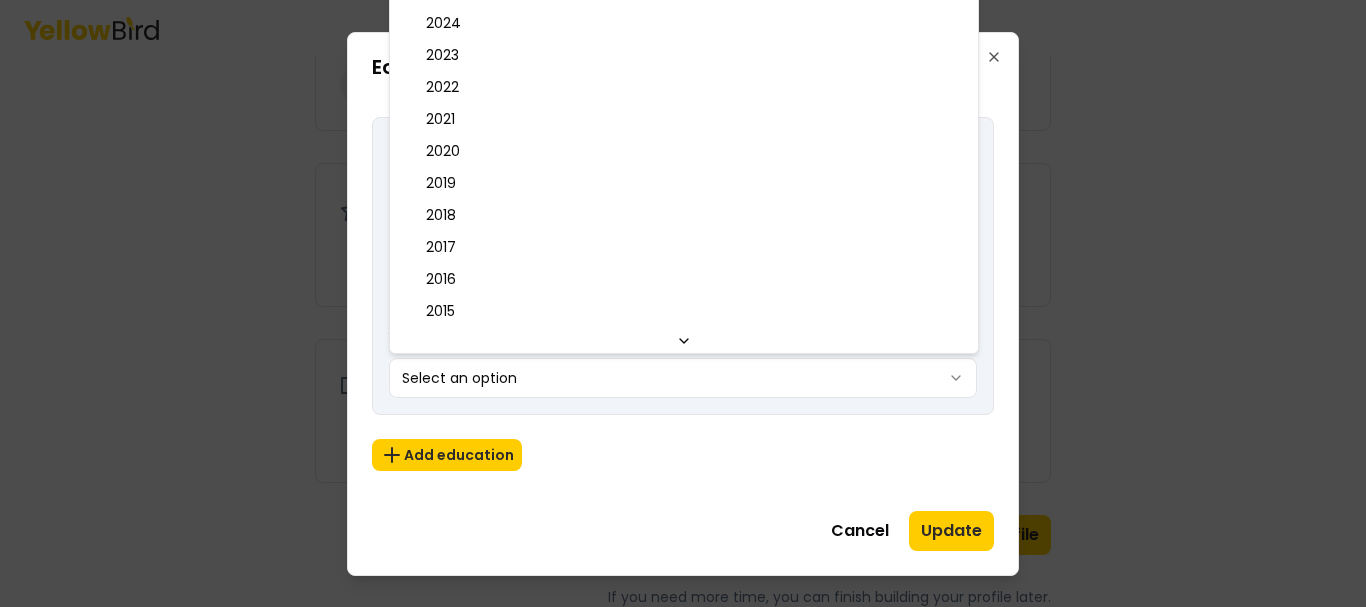 click on "3 of 3 Build your profile Insert some information on why this information is helpful to be gathered. About me * BS Name [PERSON_NAME] Years of experience 1 Additional languages Not added Contact * Email [EMAIL_ADDRESS][DOMAIN_NAME] Phone [PHONE_NUMBER] Address [STREET_ADDRESS] Industries worked in * Construction Healthcare General Industry Warehouse Certifications and credentials OSHA credentials OSHA 510 – Occupational Safety & Health Standards for the Construction Industry (30-Hour) OSHA 511 – Occupational Safety & Health Standards for General Industry (30-Hour) OSHA course certifications OSHA 2045 – Machinery and Machine Guarding Standards OSHA 2255 – Principles of Ergonomics OSHA 7005 – Public Warehousing and Storage OSHA 7105 – Introduction to Evacuation and Emergency Planning Emergency response certifications First Aid and CPR/AED Skills and trainings Not added Education Not added Back Confirm profile If you need more time, you can finish building your profile later. 2025" at bounding box center (683, 303) 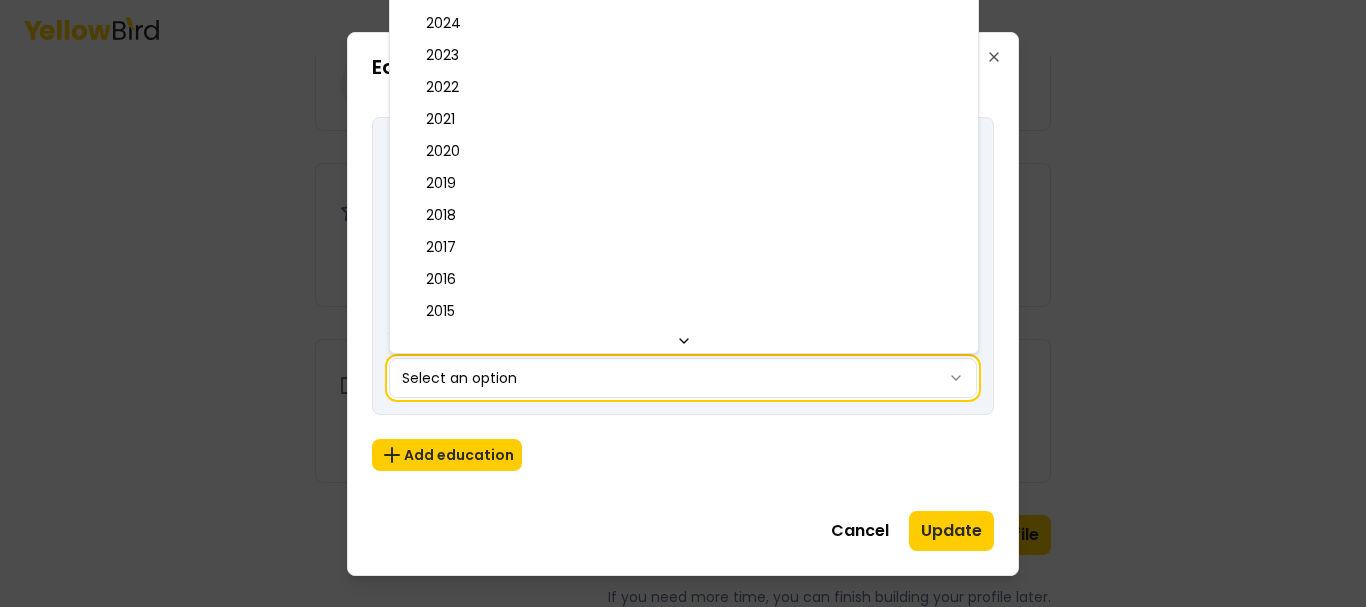 click on "3 of 3 Build your profile Insert some information on why this information is helpful to be gathered. About me * BS Name [PERSON_NAME] Years of experience 1 Additional languages Not added Contact * Email [EMAIL_ADDRESS][DOMAIN_NAME] Phone [PHONE_NUMBER] Address [STREET_ADDRESS] Industries worked in * Construction Healthcare General Industry Warehouse Certifications and credentials OSHA credentials OSHA 510 – Occupational Safety & Health Standards for the Construction Industry (30-Hour) OSHA 511 – Occupational Safety & Health Standards for General Industry (30-Hour) OSHA course certifications OSHA 2045 – Machinery and Machine Guarding Standards OSHA 2255 – Principles of Ergonomics OSHA 7005 – Public Warehousing and Storage OSHA 7105 – Introduction to Evacuation and Emergency Planning Emergency response certifications First Aid and CPR/AED Skills and trainings Not added Education Not added Back Confirm profile If you need more time, you can finish building your profile later. 2025" at bounding box center [683, 303] 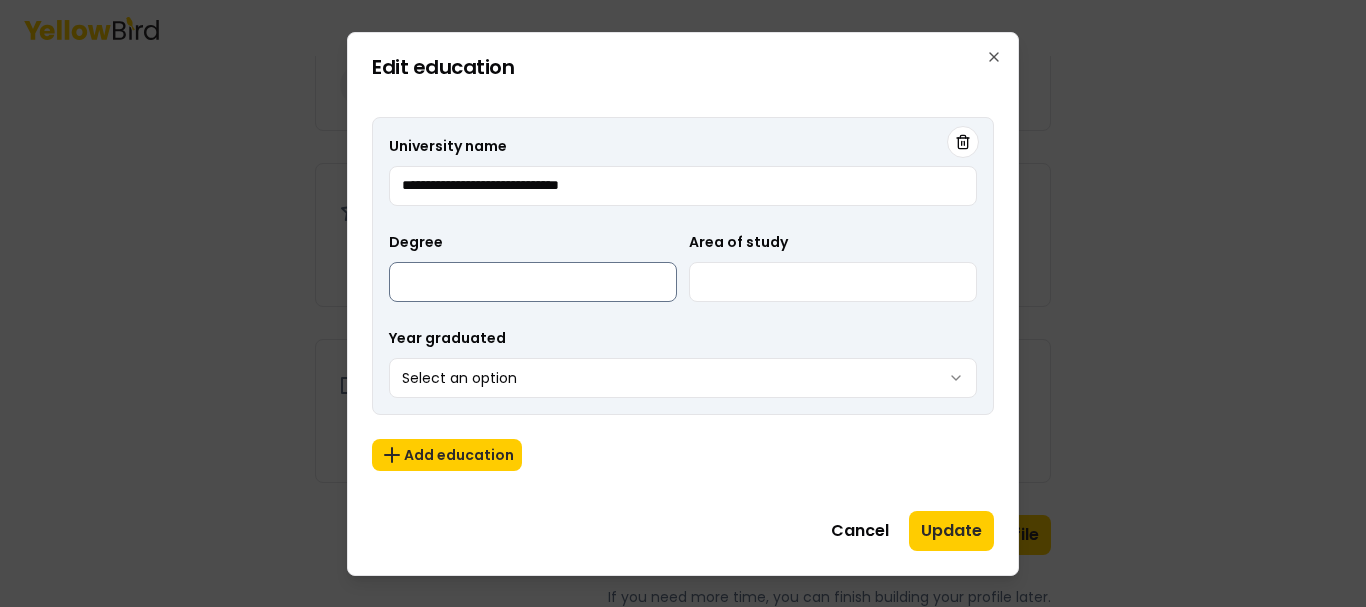 click on "Degree" at bounding box center [533, 282] 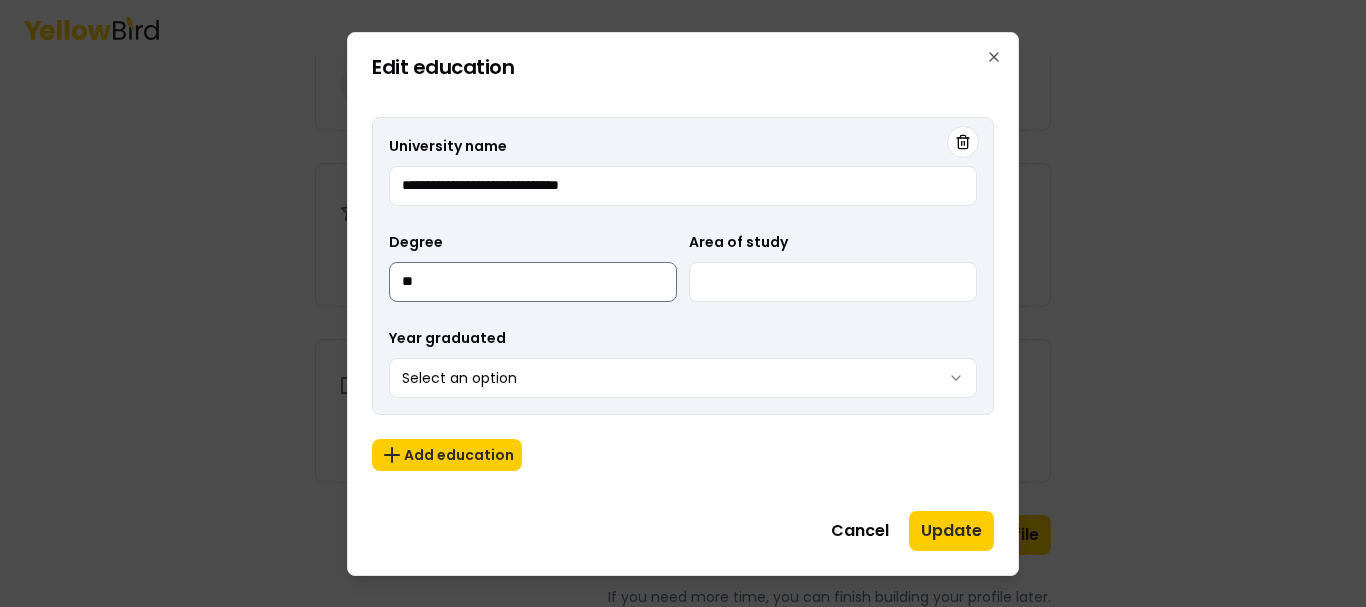 type on "*" 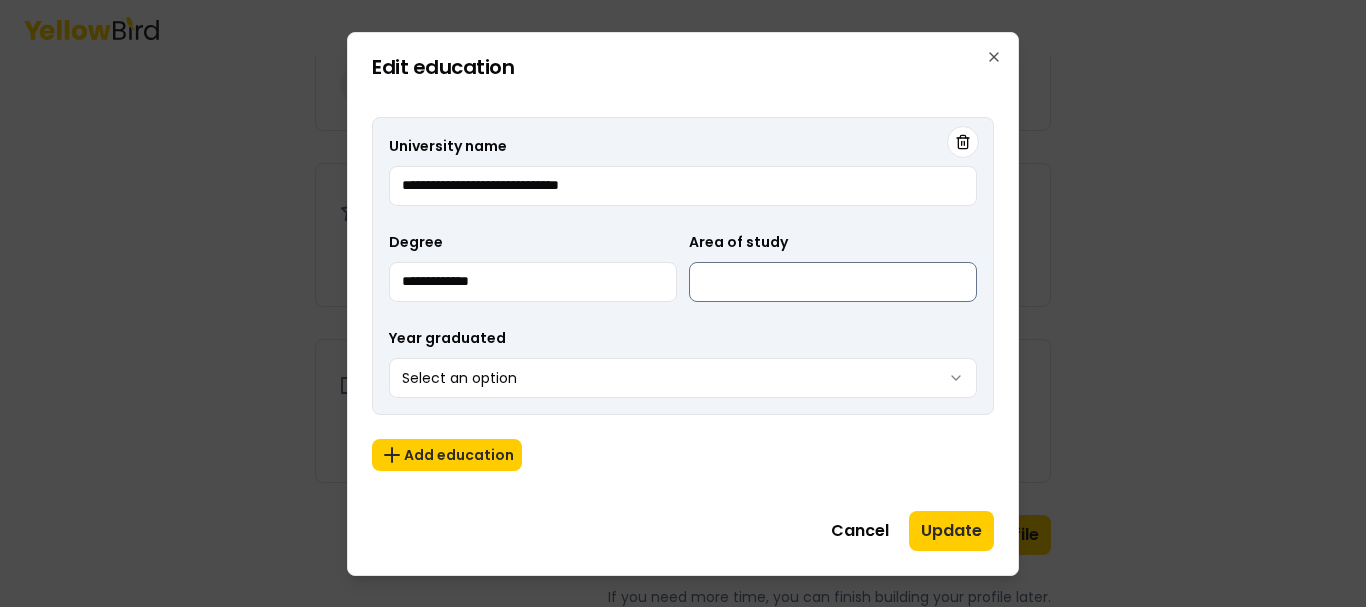 type on "**********" 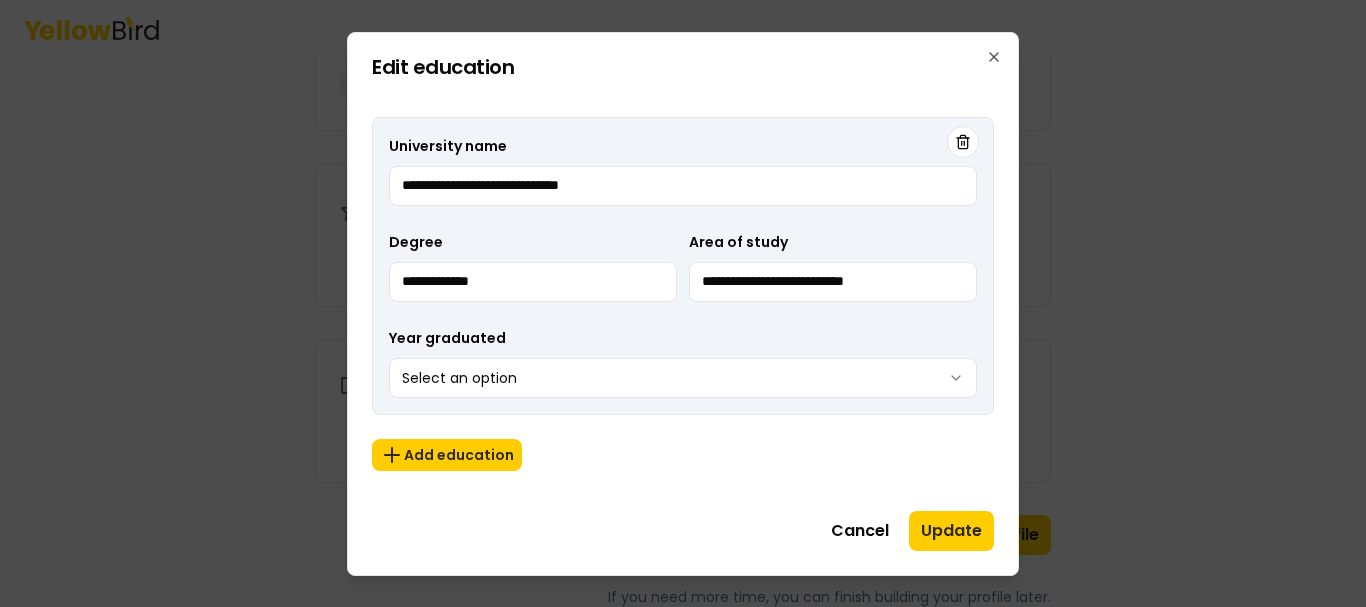 type on "**********" 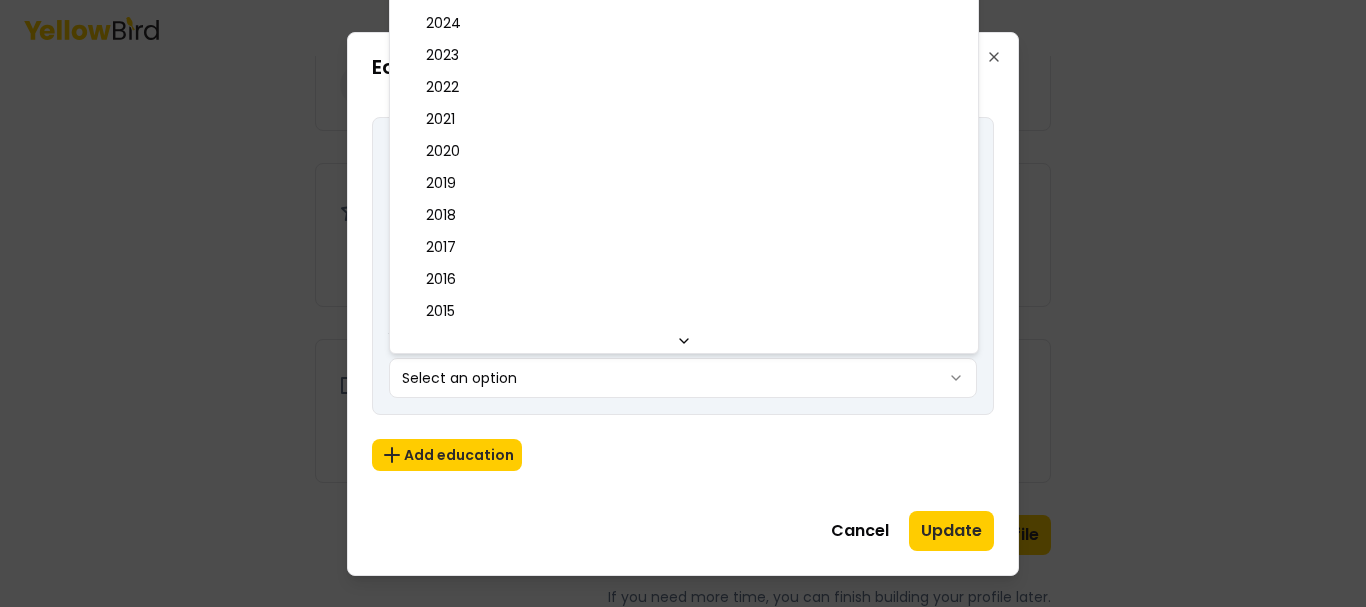 click on "3 of 3 Build your profile Insert some information on why this information is helpful to be gathered. About me * BS Name [PERSON_NAME] Years of experience 1 Additional languages Not added Contact * Email [EMAIL_ADDRESS][DOMAIN_NAME] Phone [PHONE_NUMBER] Address [STREET_ADDRESS] Industries worked in * Construction Healthcare General Industry Warehouse Certifications and credentials OSHA credentials OSHA 510 – Occupational Safety & Health Standards for the Construction Industry (30-Hour) OSHA 511 – Occupational Safety & Health Standards for General Industry (30-Hour) OSHA course certifications OSHA 2045 – Machinery and Machine Guarding Standards OSHA 2255 – Principles of Ergonomics OSHA 7005 – Public Warehousing and Storage OSHA 7105 – Introduction to Evacuation and Emergency Planning Emergency response certifications First Aid and CPR/AED Skills and trainings Not added Education Not added Back Confirm profile If you need more time, you can finish building your profile later. 2025" at bounding box center [683, 303] 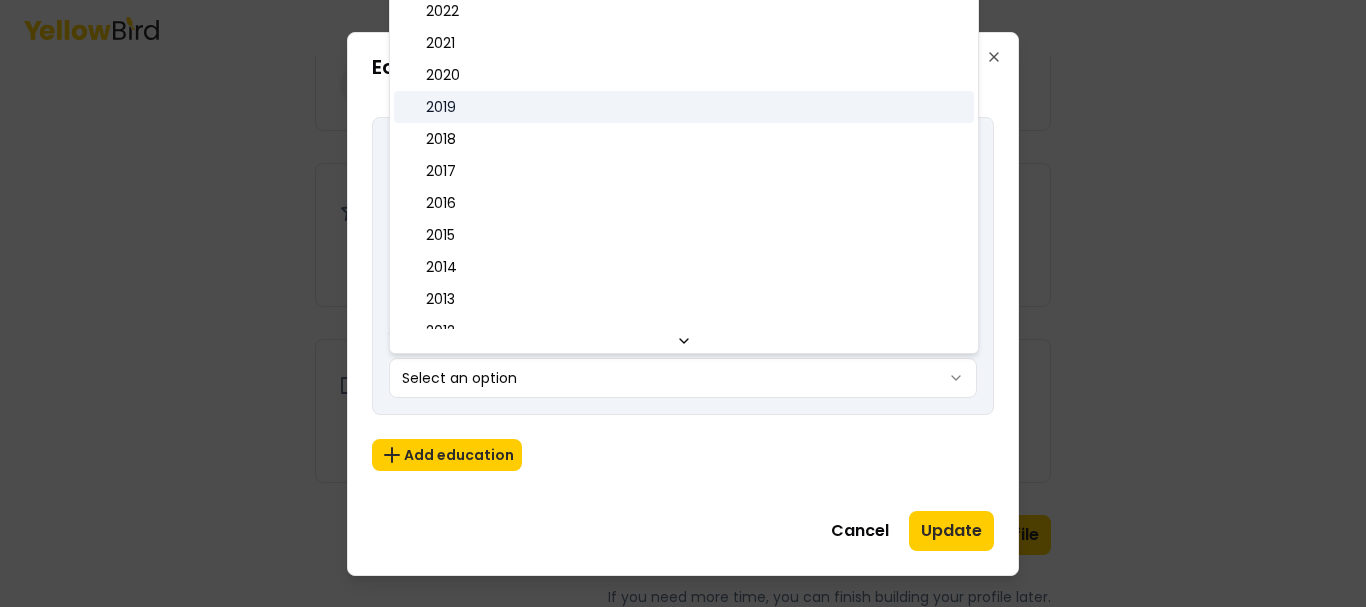scroll, scrollTop: 0, scrollLeft: 0, axis: both 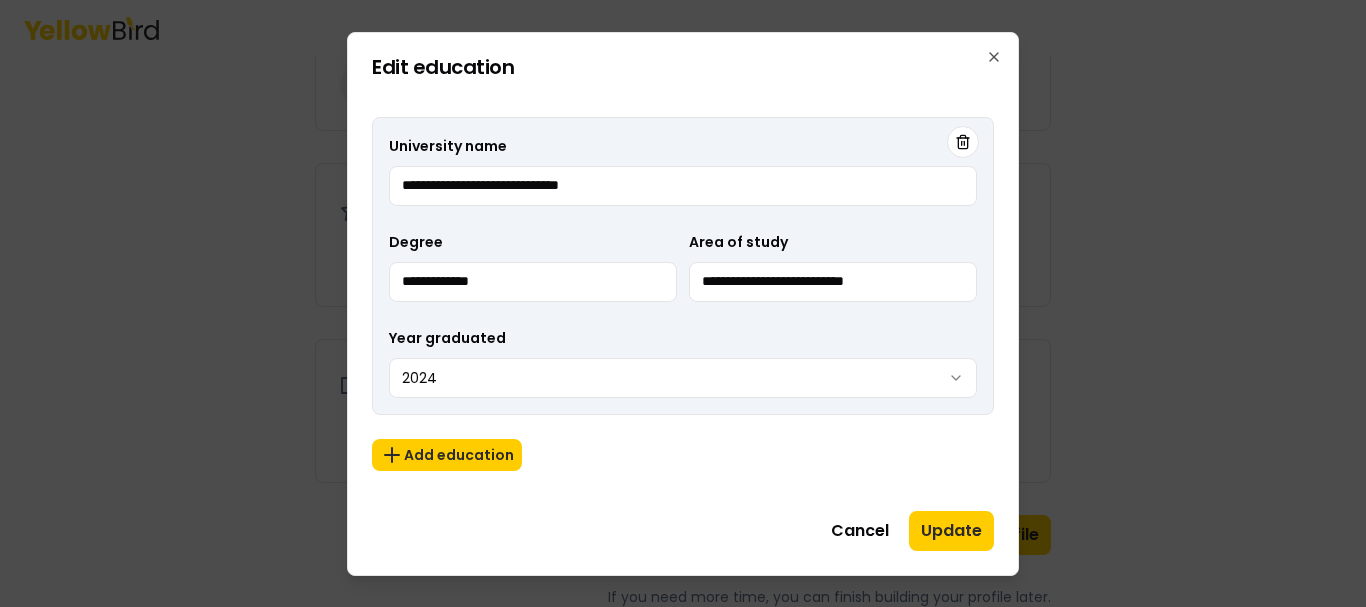click on "**********" at bounding box center [683, 294] 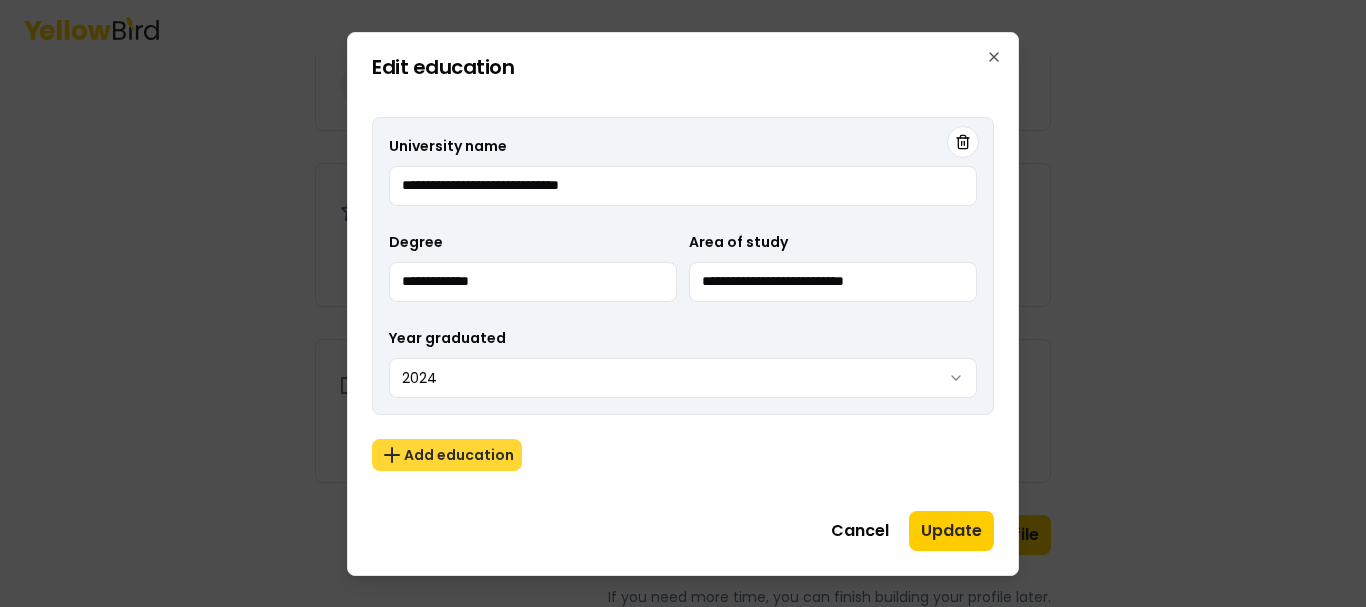 click on "Add education" at bounding box center (447, 455) 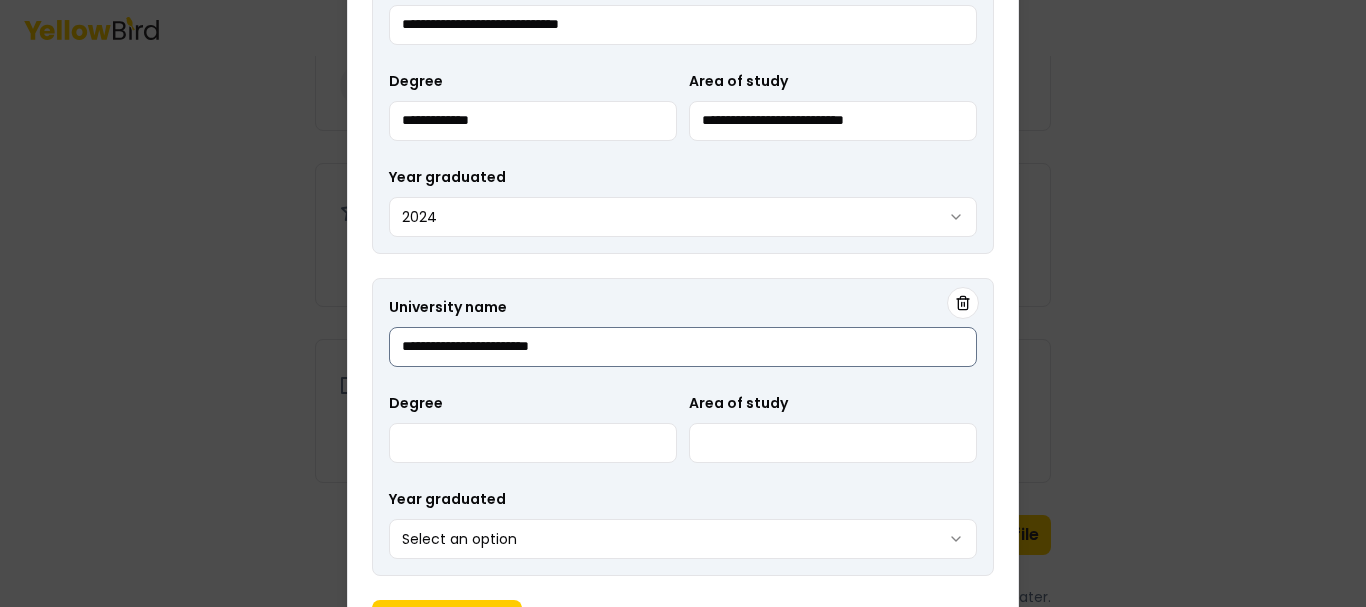type on "**********" 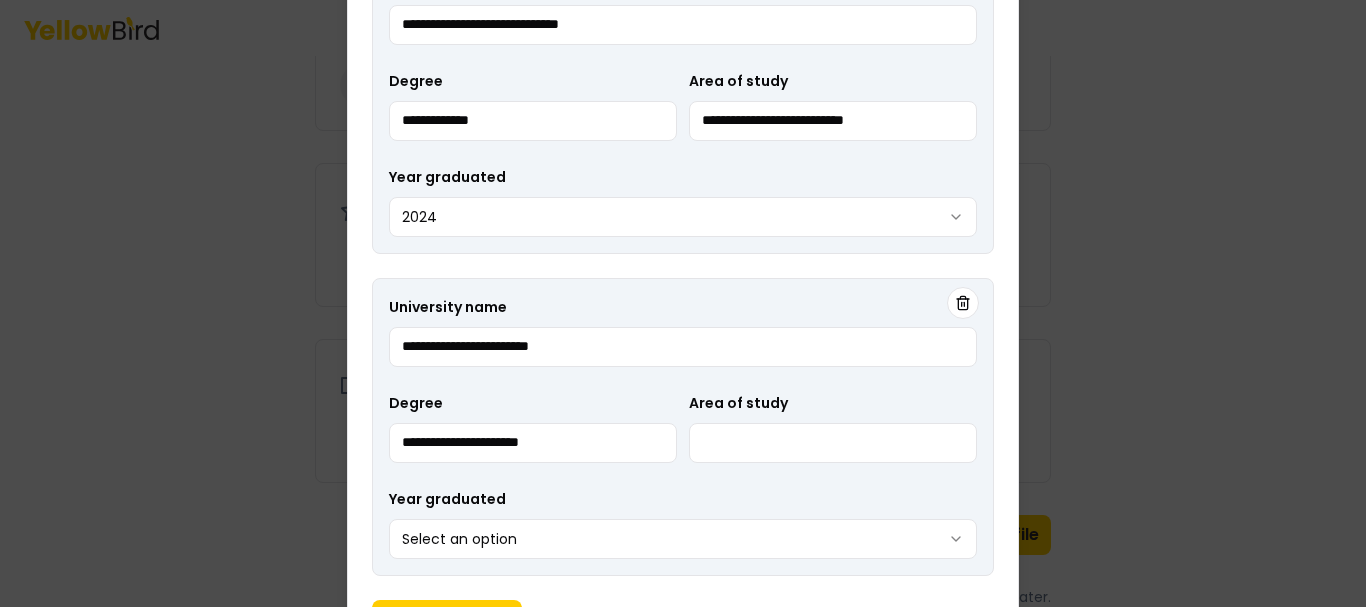 drag, startPoint x: 619, startPoint y: 437, endPoint x: 384, endPoint y: 448, distance: 235.25731 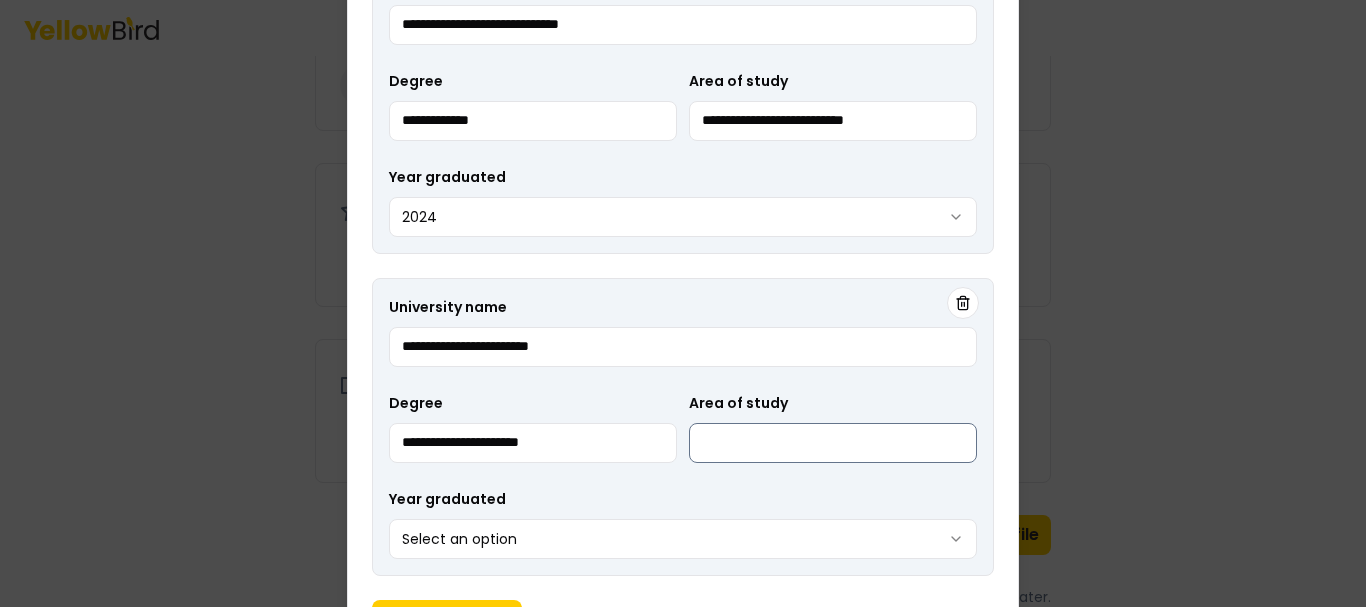 type on "**********" 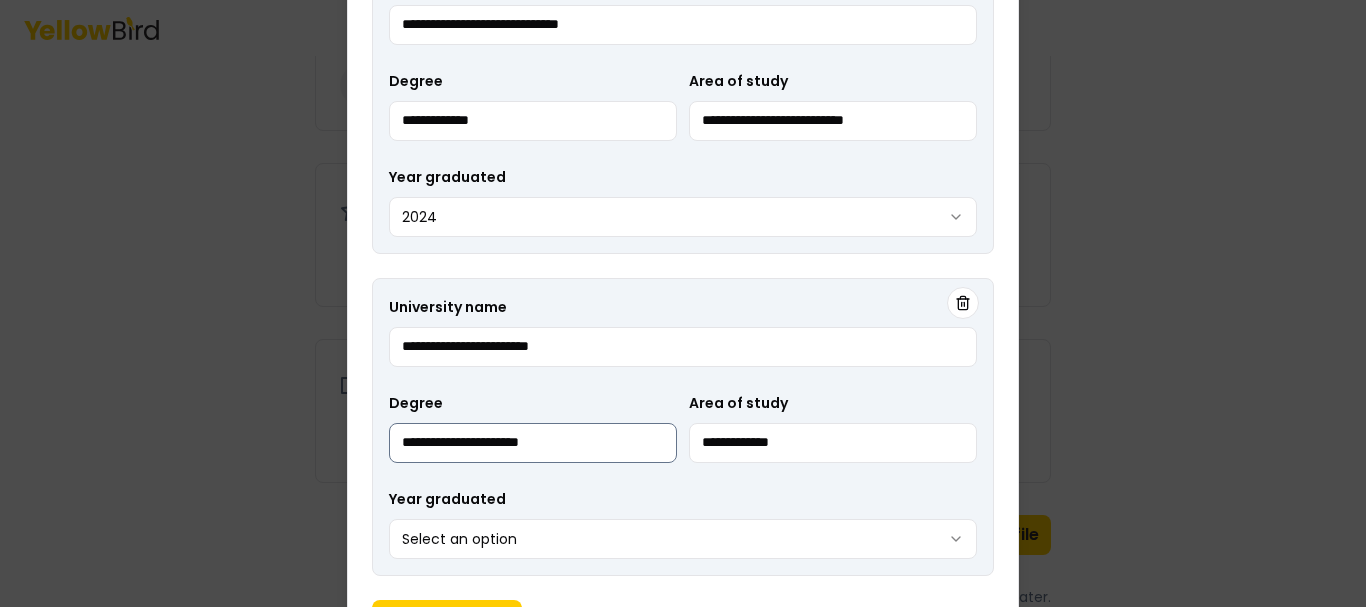 type on "**********" 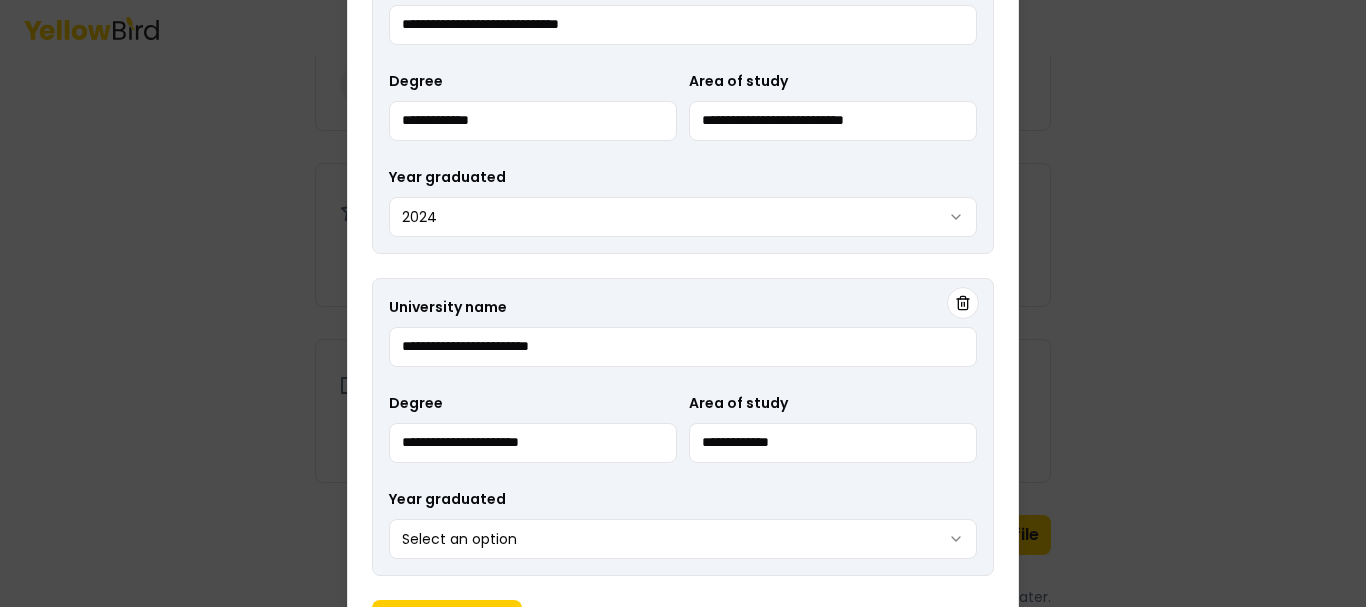 drag, startPoint x: 653, startPoint y: 438, endPoint x: 379, endPoint y: 467, distance: 275.5304 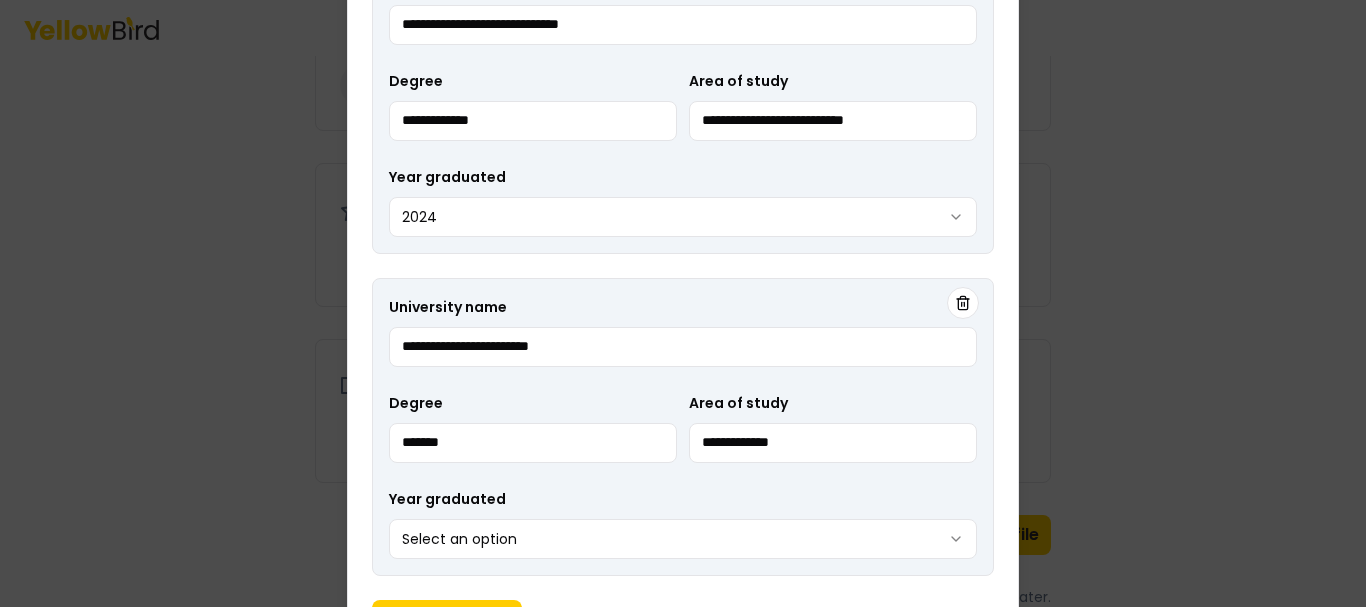 type on "*******" 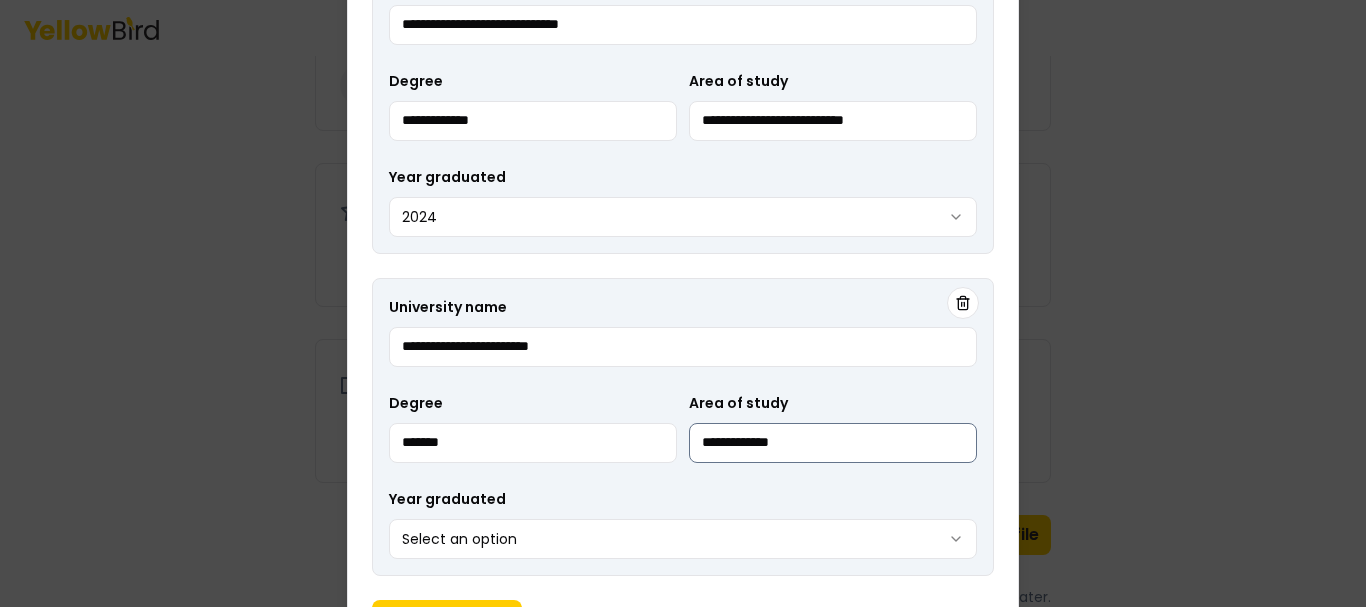click on "**********" at bounding box center [833, 443] 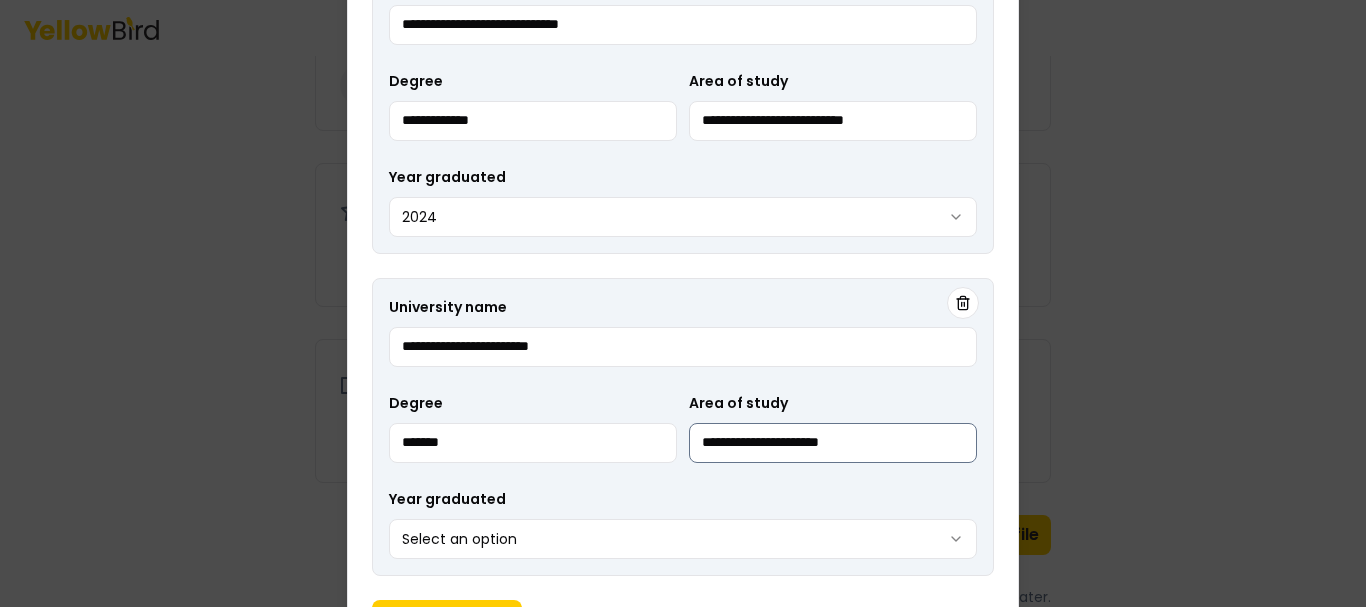 type on "**********" 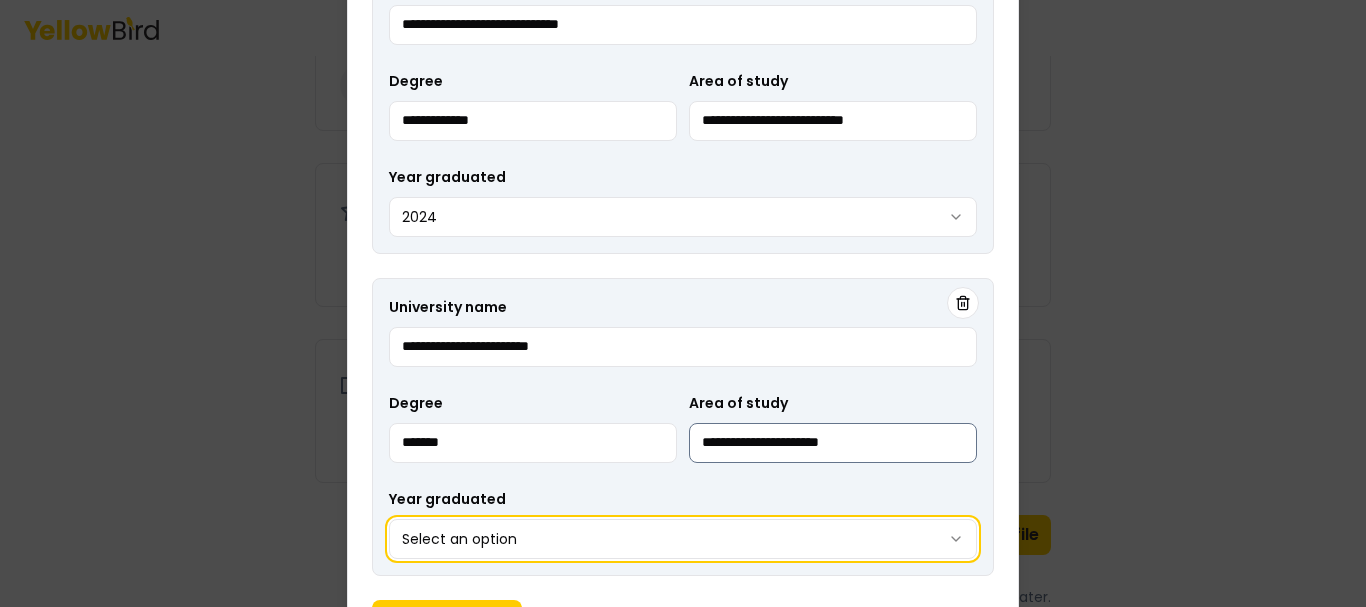 type 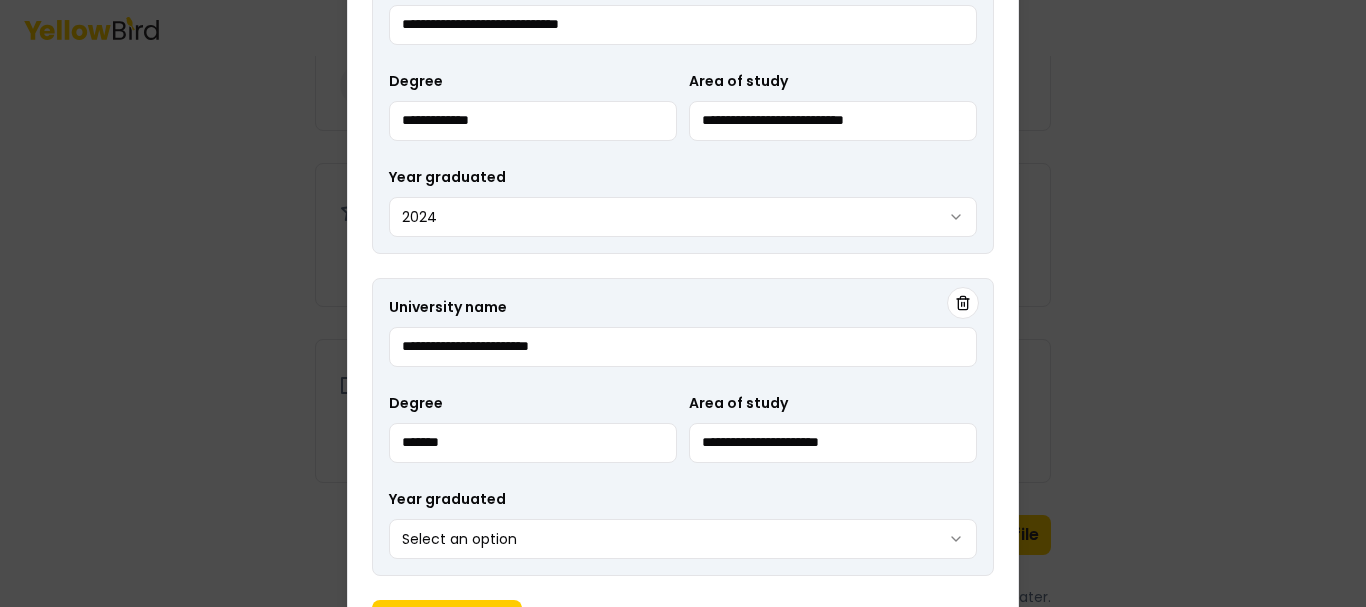 click on "3 of 3 Build your profile Insert some information on why this information is helpful to be gathered. About me * BS Name [PERSON_NAME] Years of experience 1 Additional languages Not added Contact * Email [EMAIL_ADDRESS][DOMAIN_NAME] Phone [PHONE_NUMBER] Address [STREET_ADDRESS] Industries worked in * Construction Healthcare General Industry Warehouse Certifications and credentials OSHA credentials OSHA 510 – Occupational Safety & Health Standards for the Construction Industry (30-Hour) OSHA 511 – Occupational Safety & Health Standards for General Industry (30-Hour) OSHA course certifications OSHA 2045 – Machinery and Machine Guarding Standards OSHA 2255 – Principles of Ergonomics OSHA 7005 – Public Warehousing and Storage OSHA 7105 – Introduction to Evacuation and Emergency Planning Emergency response certifications First Aid and CPR/AED Skills and trainings Not added Education Not added Back Confirm profile If you need more time, you can finish building your profile later. 2024" at bounding box center (683, 303) 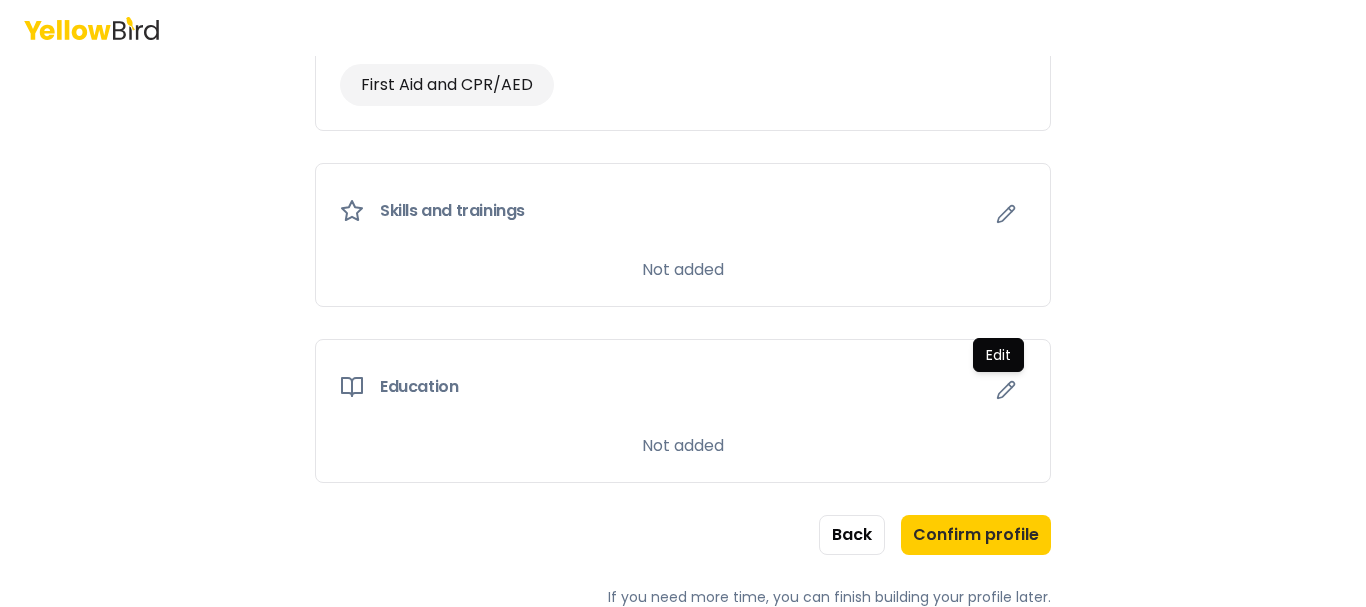 drag, startPoint x: 1354, startPoint y: 457, endPoint x: 1355, endPoint y: 491, distance: 34.0147 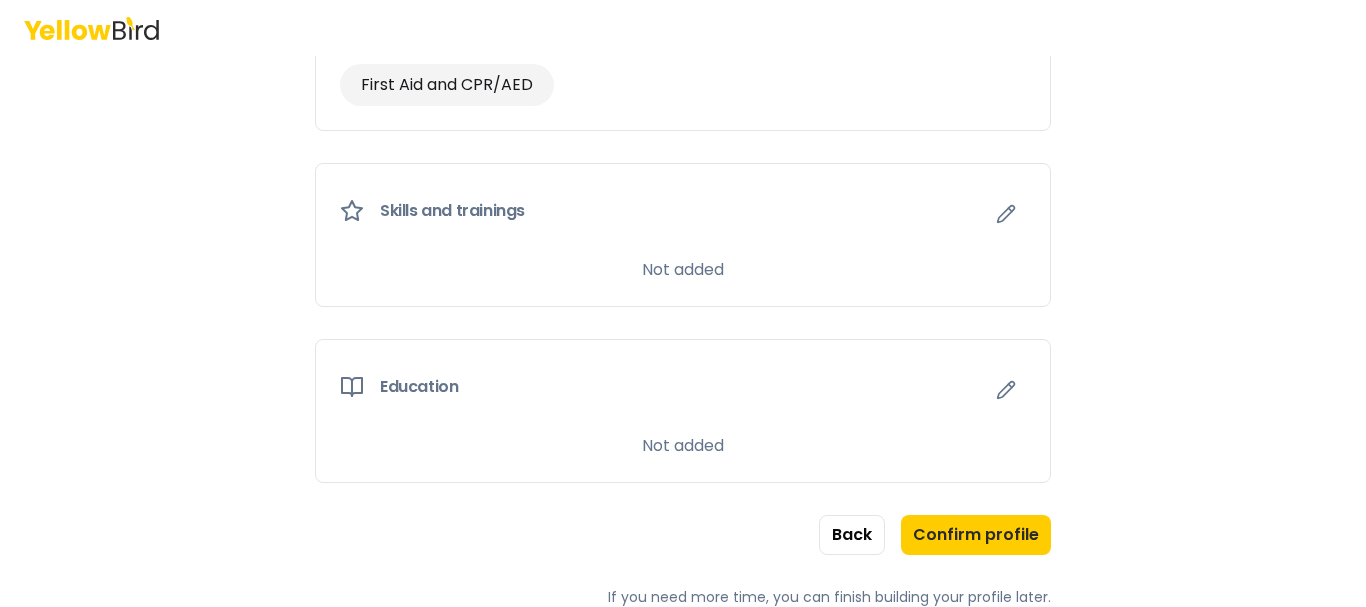 click on "Not added" at bounding box center (683, 270) 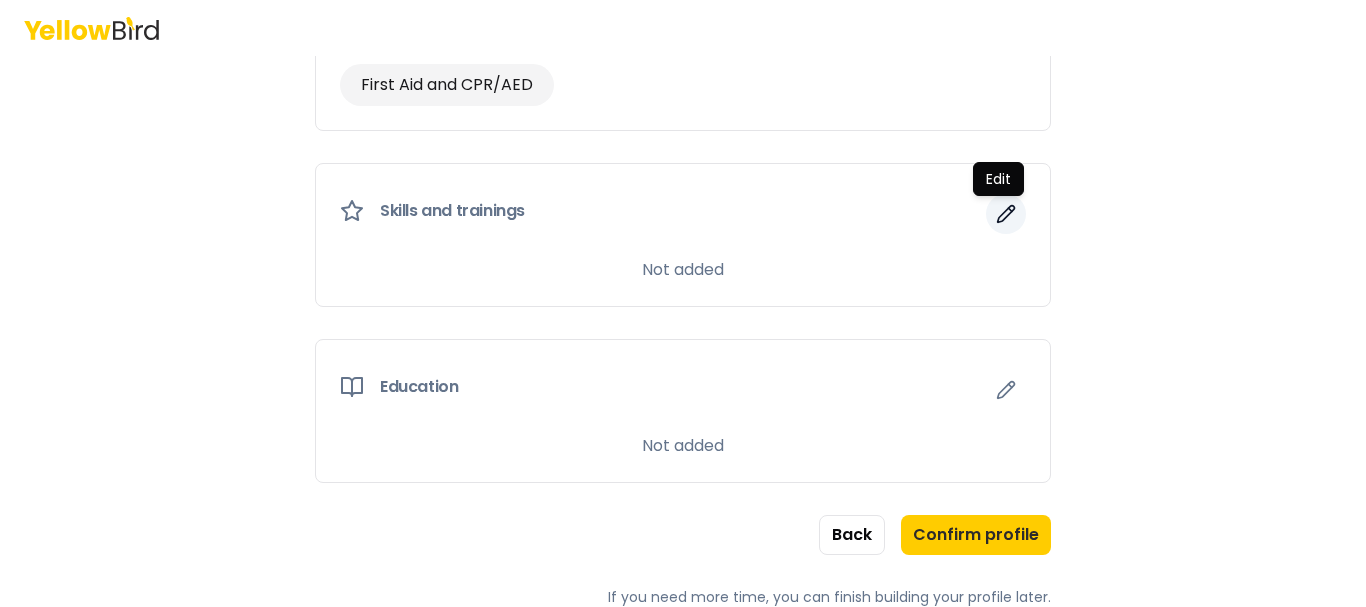 click 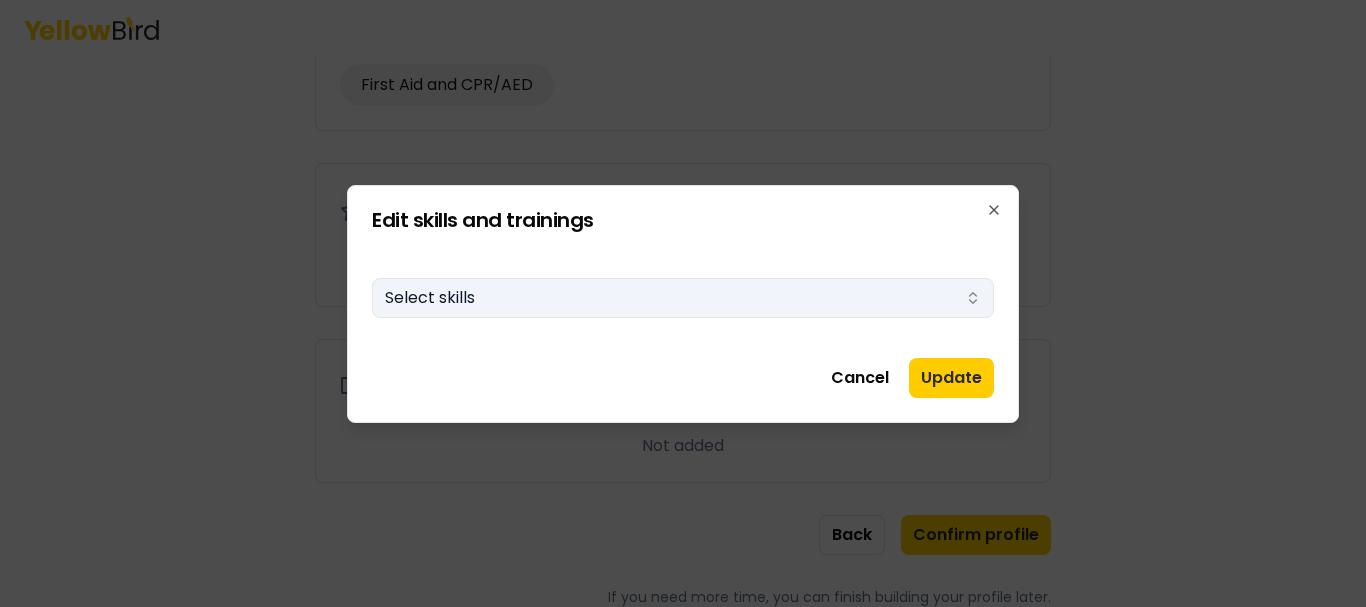 click 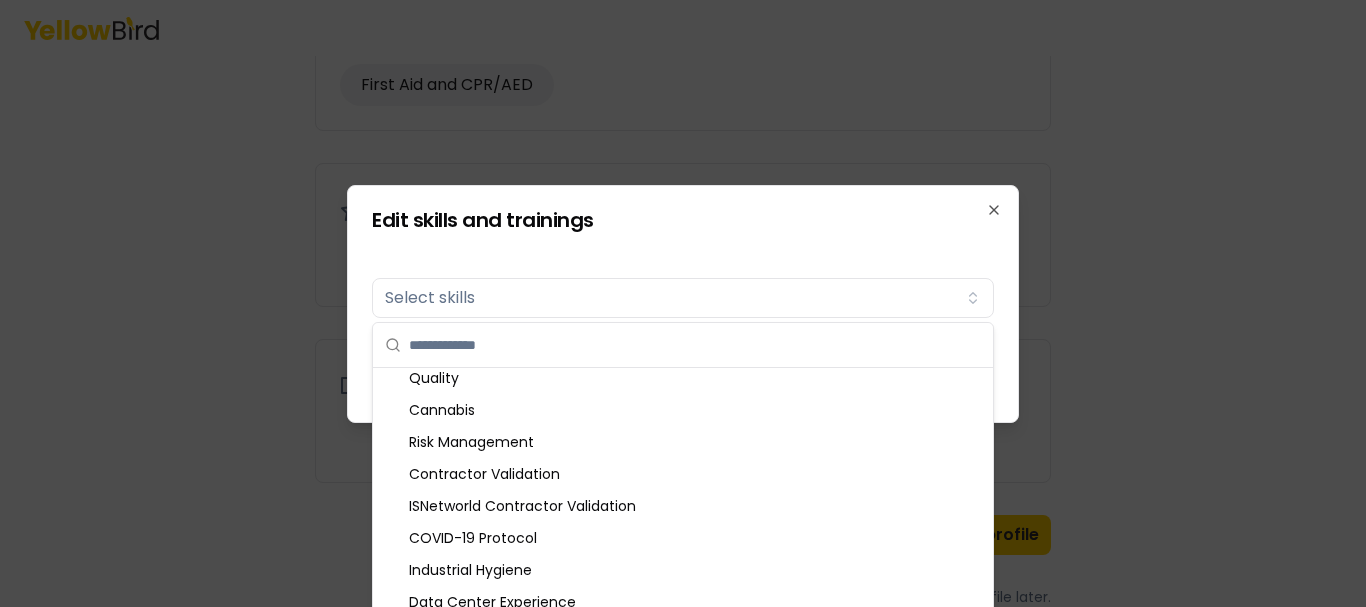 scroll, scrollTop: 153, scrollLeft: 0, axis: vertical 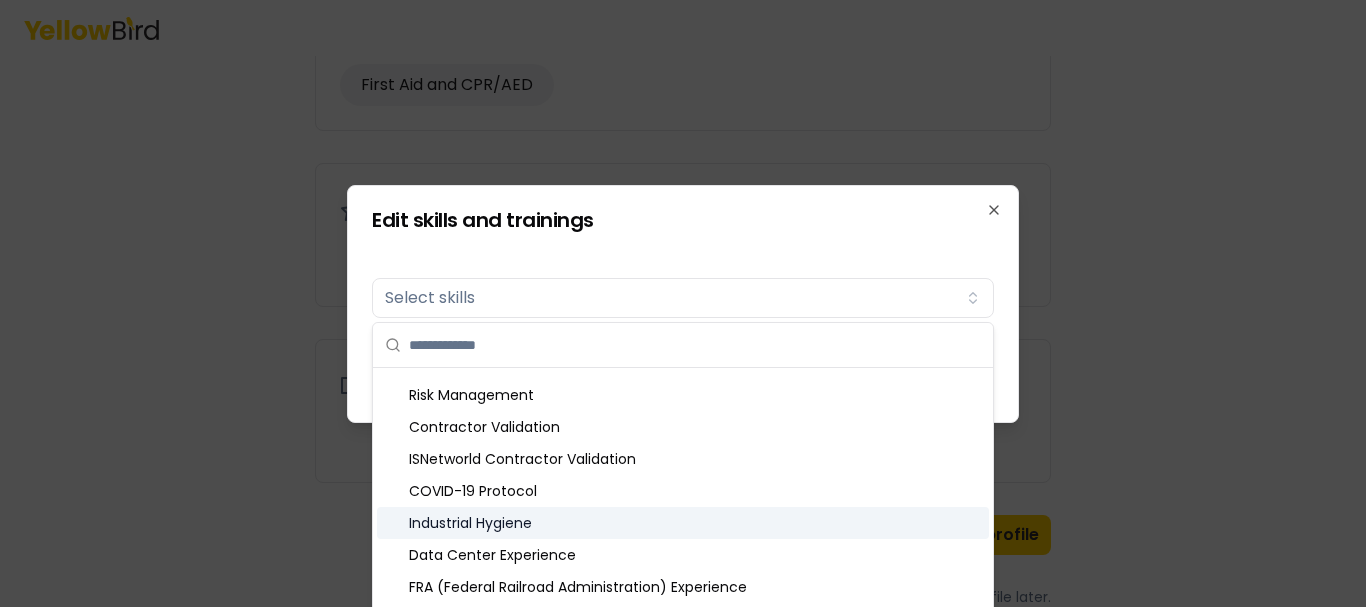 click on "Industrial Hygiene" at bounding box center [683, 523] 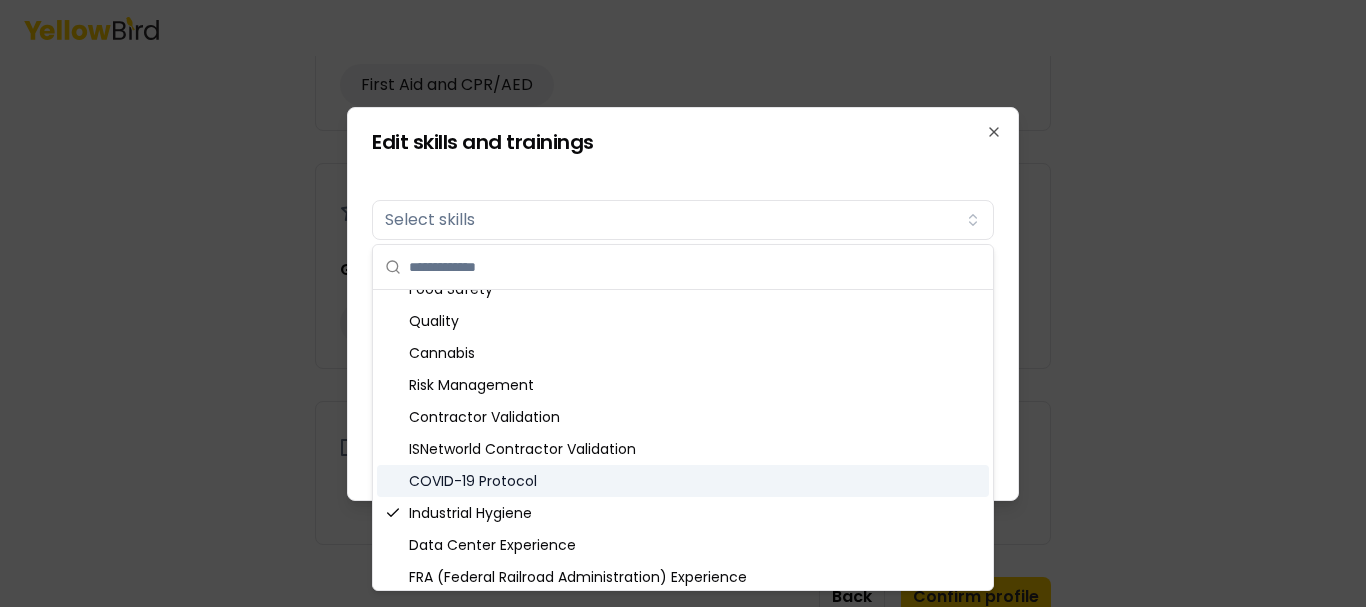 scroll, scrollTop: 90, scrollLeft: 0, axis: vertical 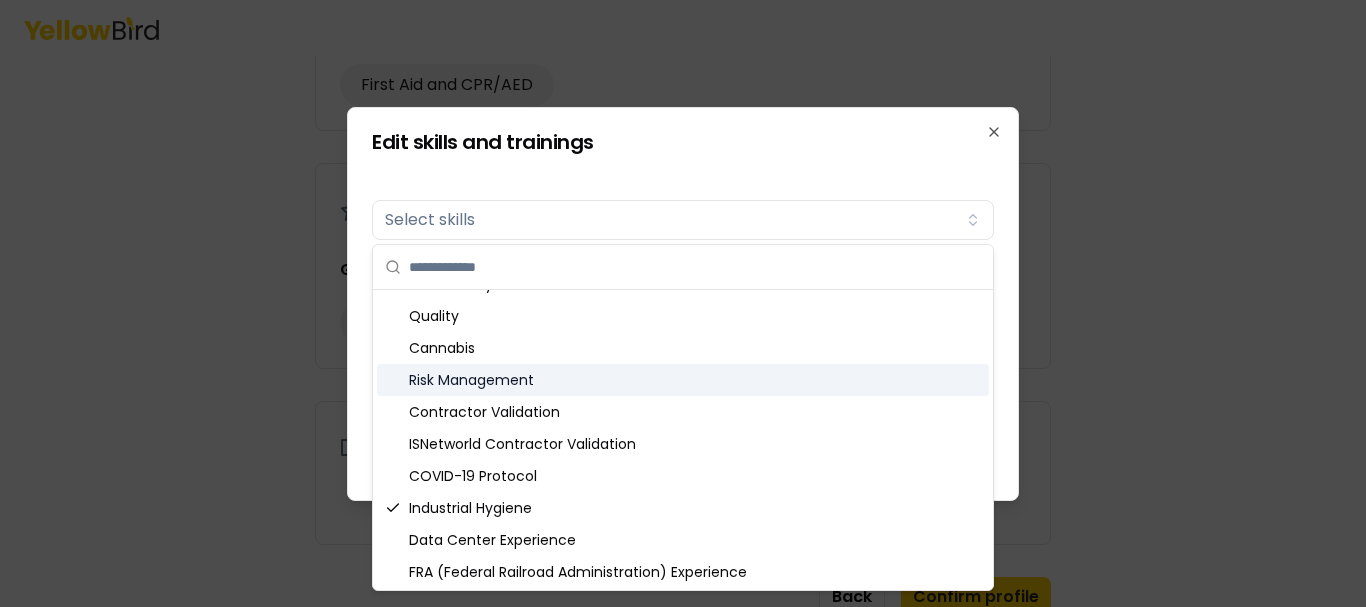 click on "Risk Management" at bounding box center [683, 380] 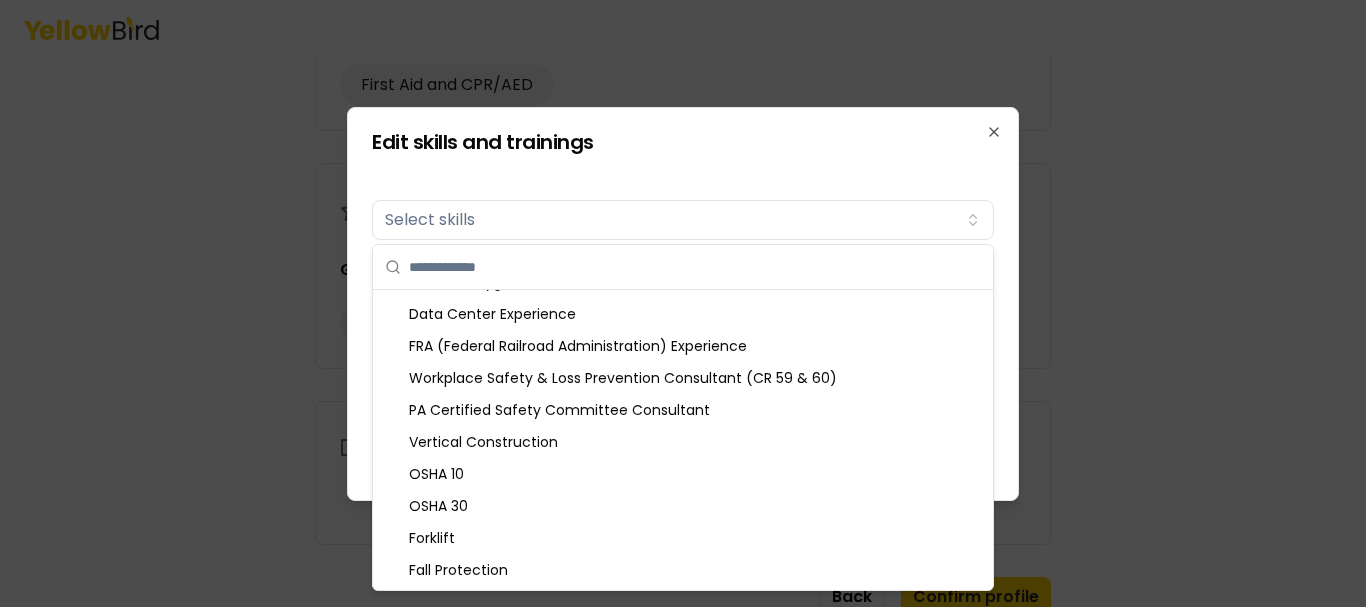 scroll, scrollTop: 367, scrollLeft: 0, axis: vertical 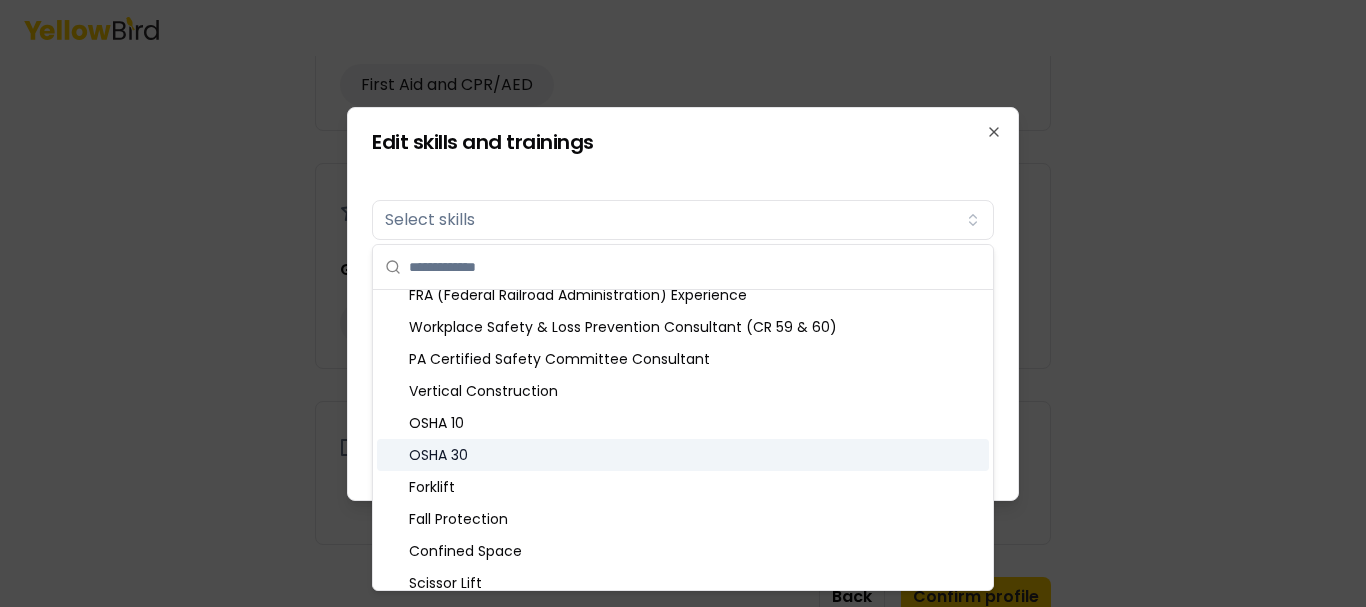 click on "OSHA 30" at bounding box center (683, 455) 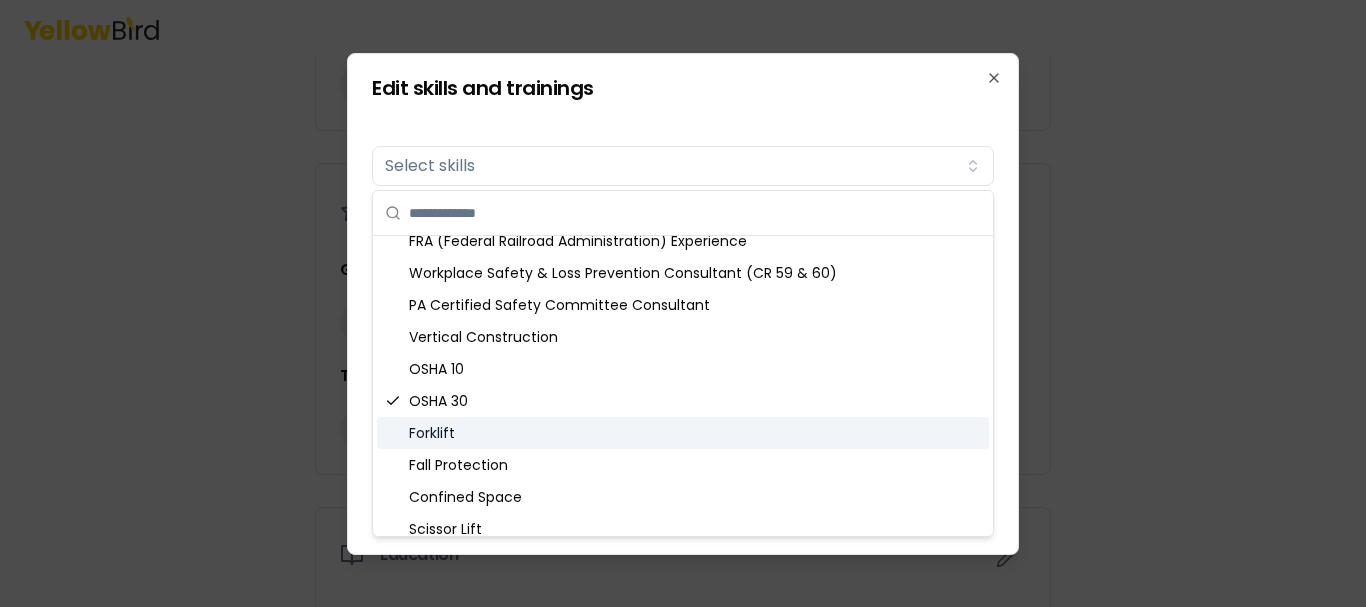 click on "Forklift" at bounding box center (683, 433) 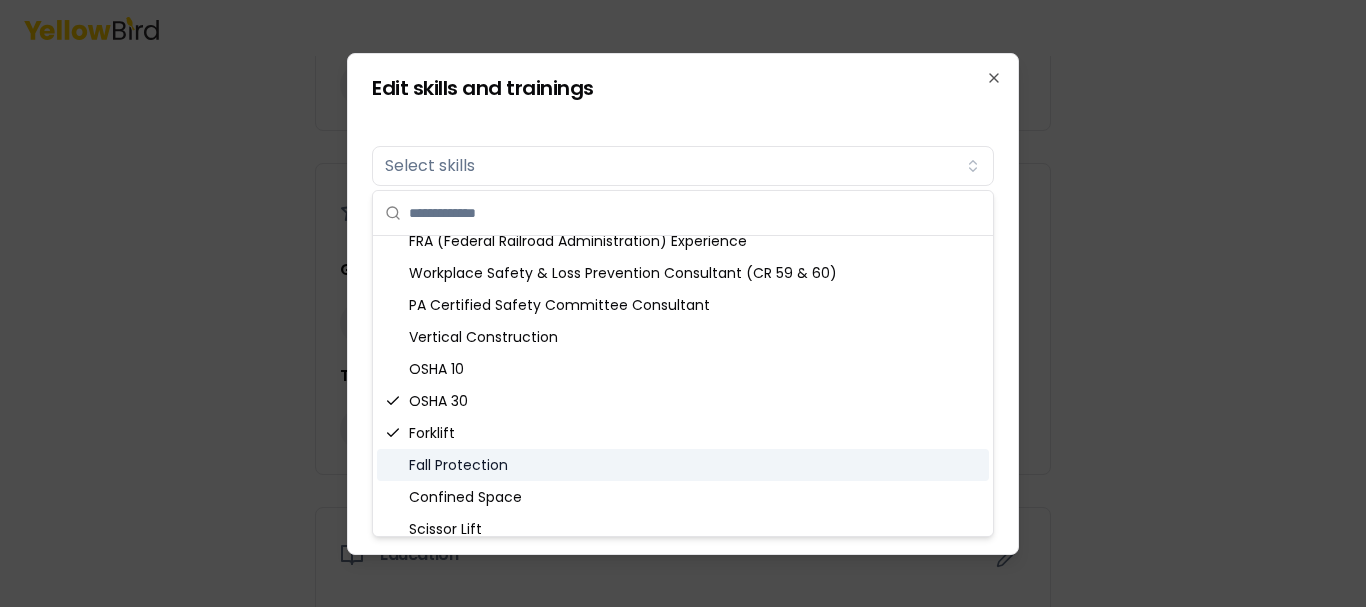 click on "Fall Protection" at bounding box center [683, 465] 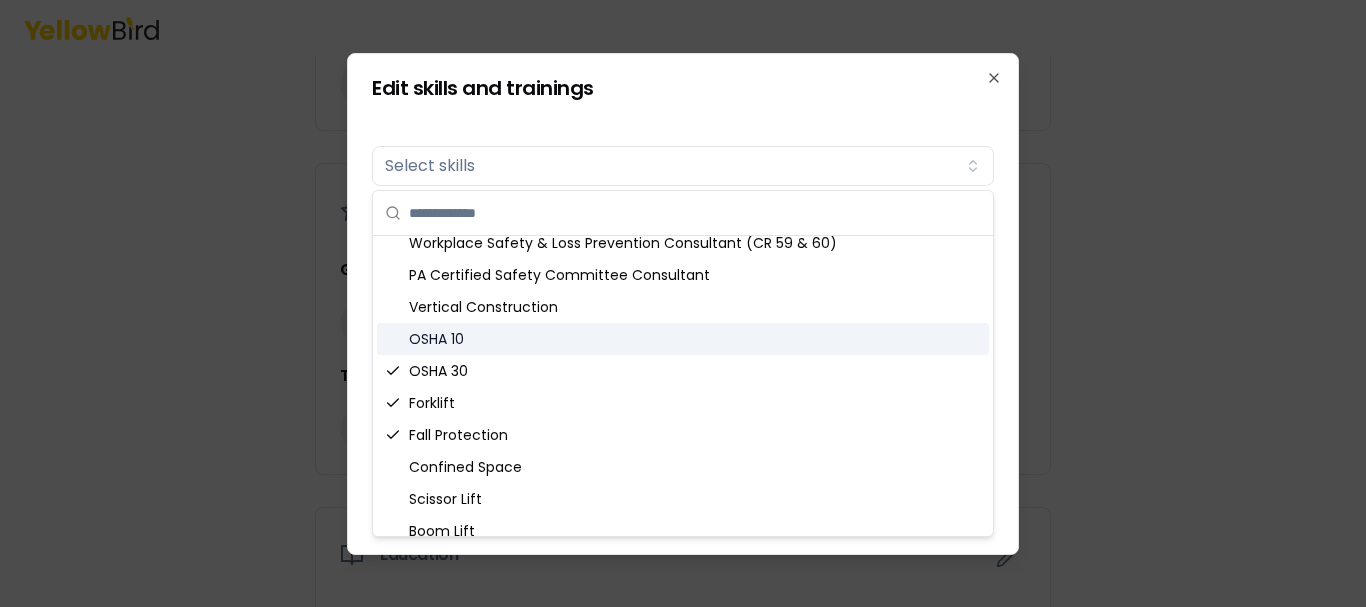 scroll, scrollTop: 427, scrollLeft: 0, axis: vertical 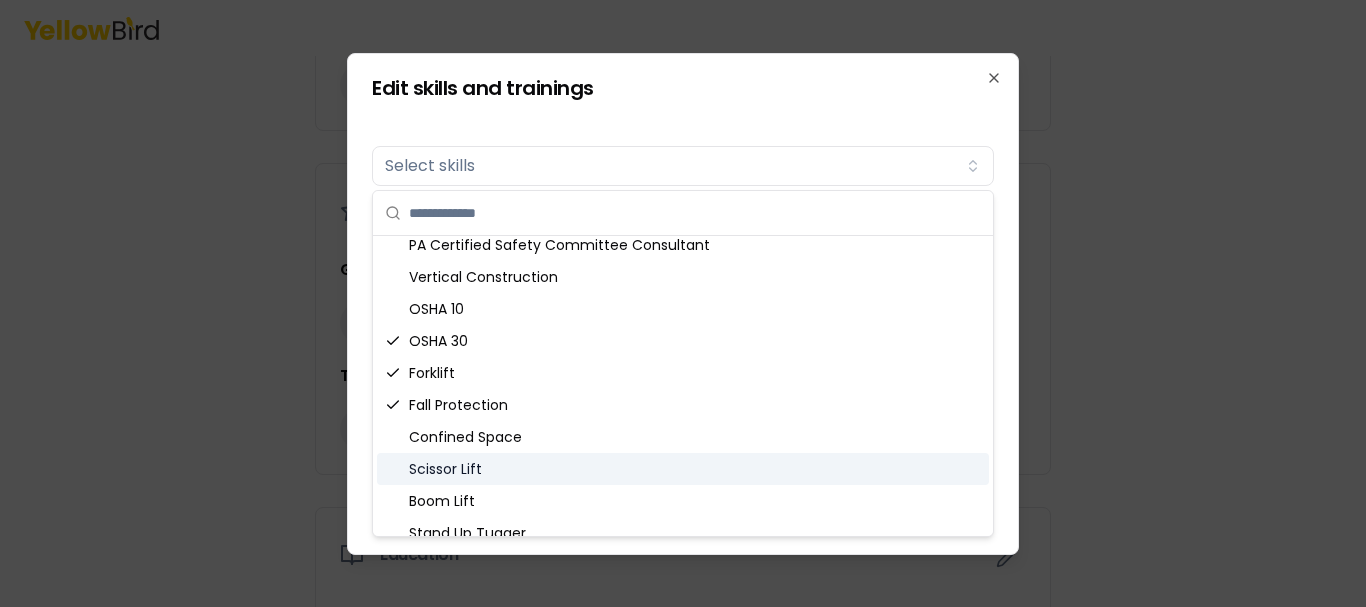click on "Scissor Lift" at bounding box center (683, 469) 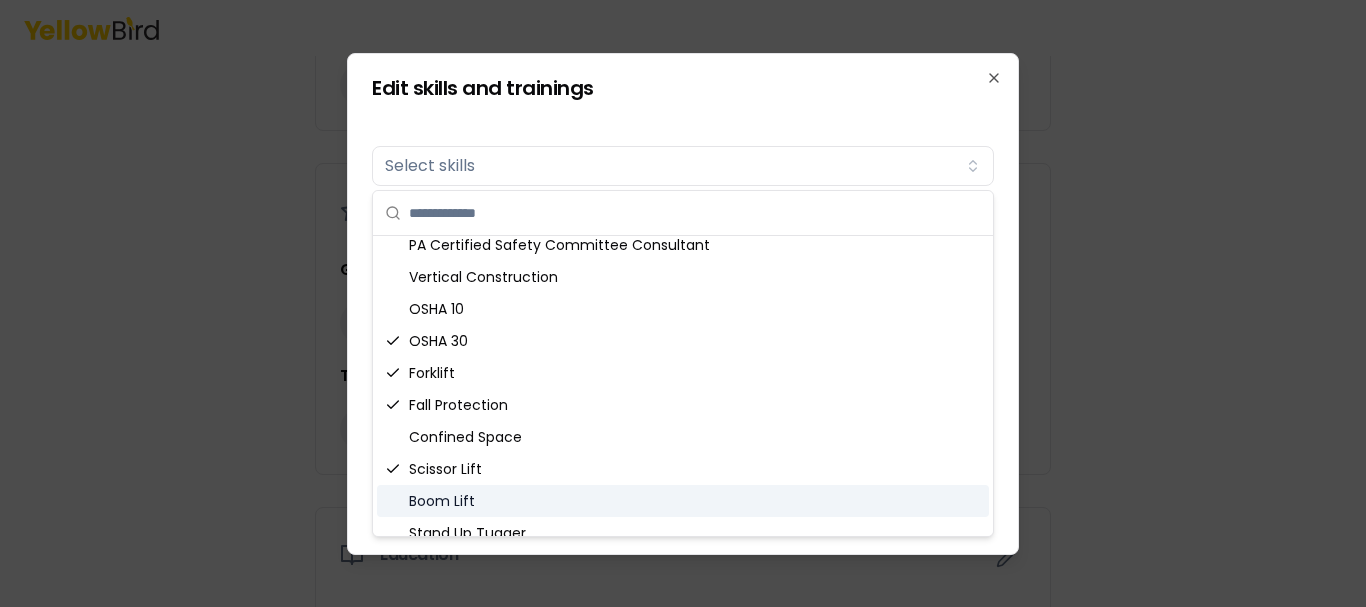 click on "Boom Lift" at bounding box center [683, 501] 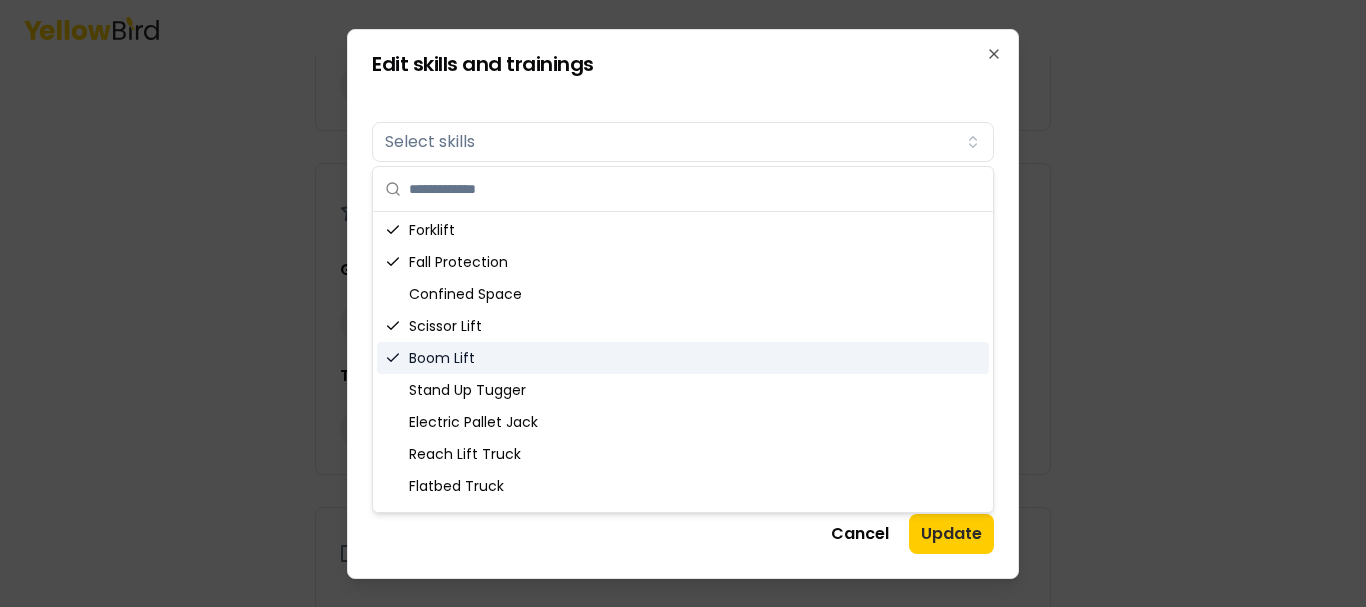 scroll, scrollTop: 555, scrollLeft: 0, axis: vertical 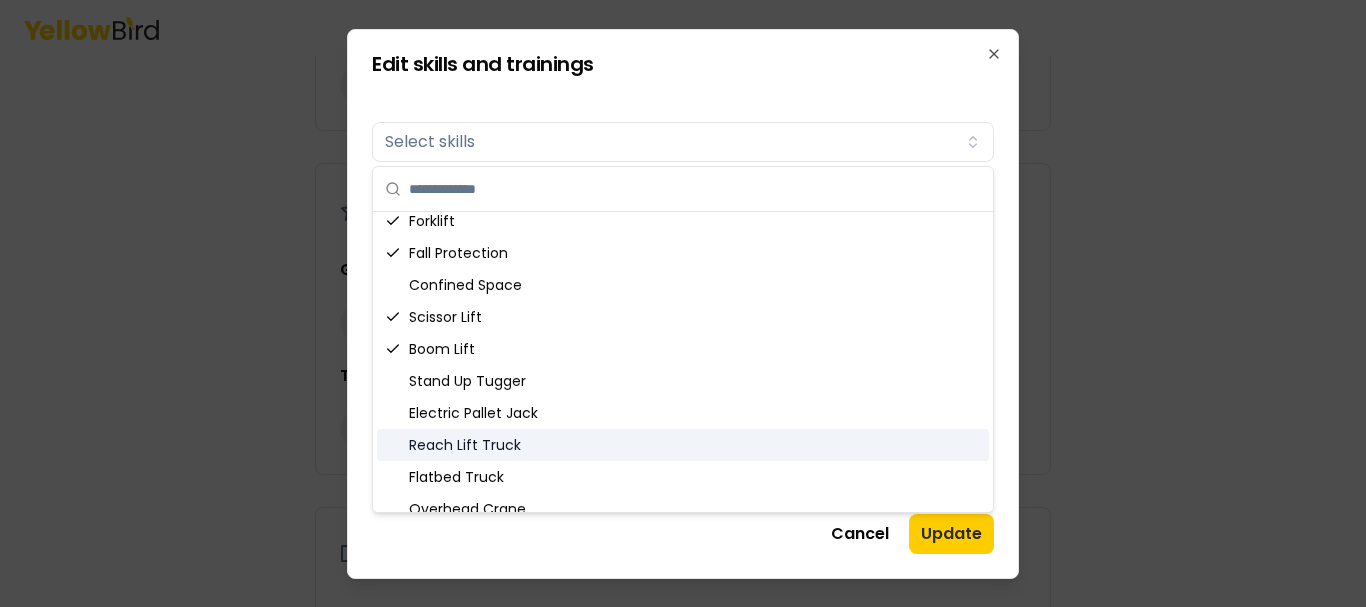click on "Reach Lift Truck" at bounding box center (683, 445) 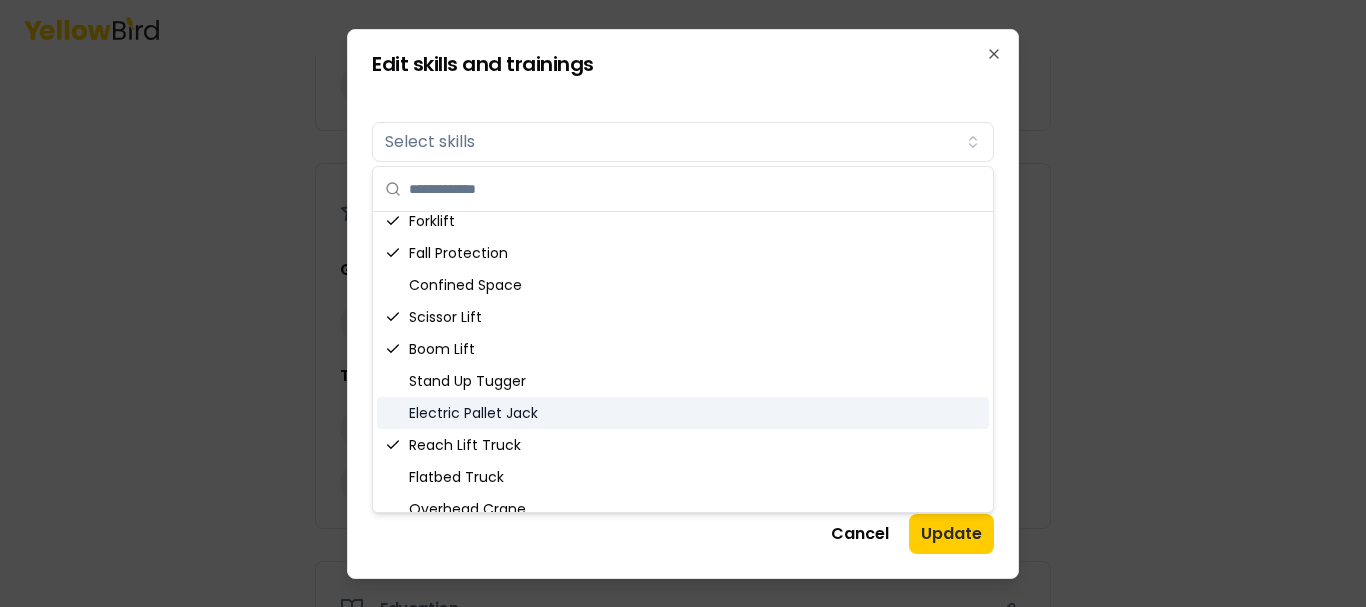 click on "Electric Pallet Jack" at bounding box center [683, 413] 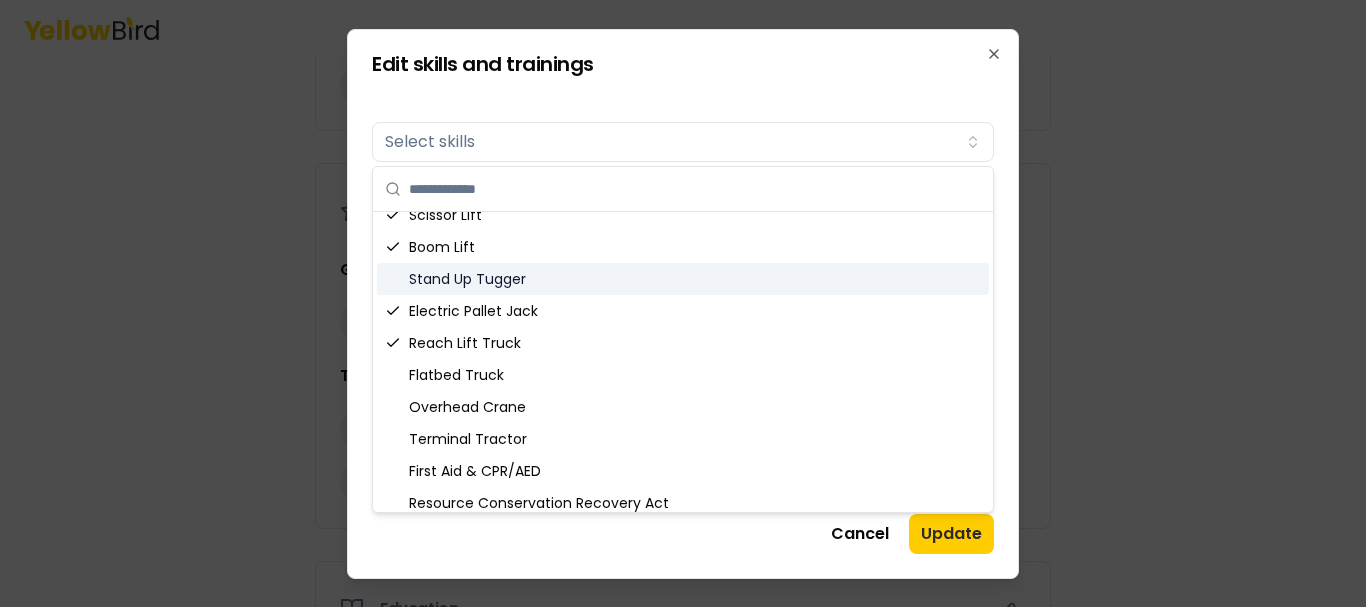 scroll, scrollTop: 678, scrollLeft: 0, axis: vertical 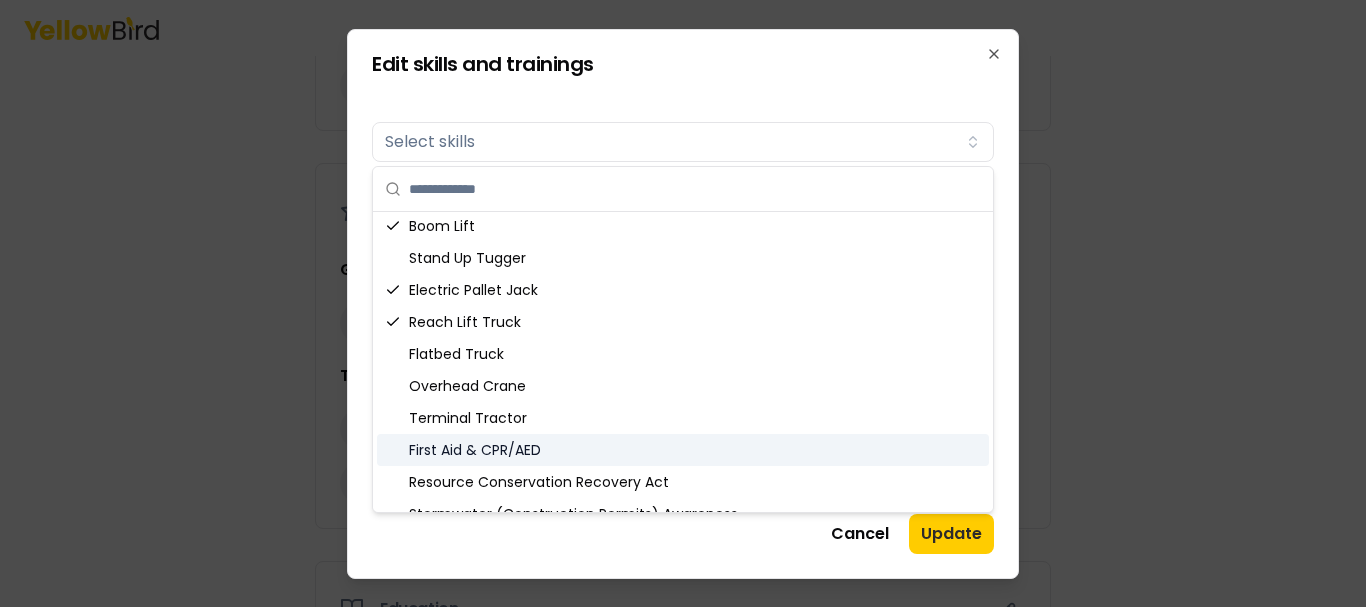 click on "First Aid & CPR/AED" at bounding box center [683, 450] 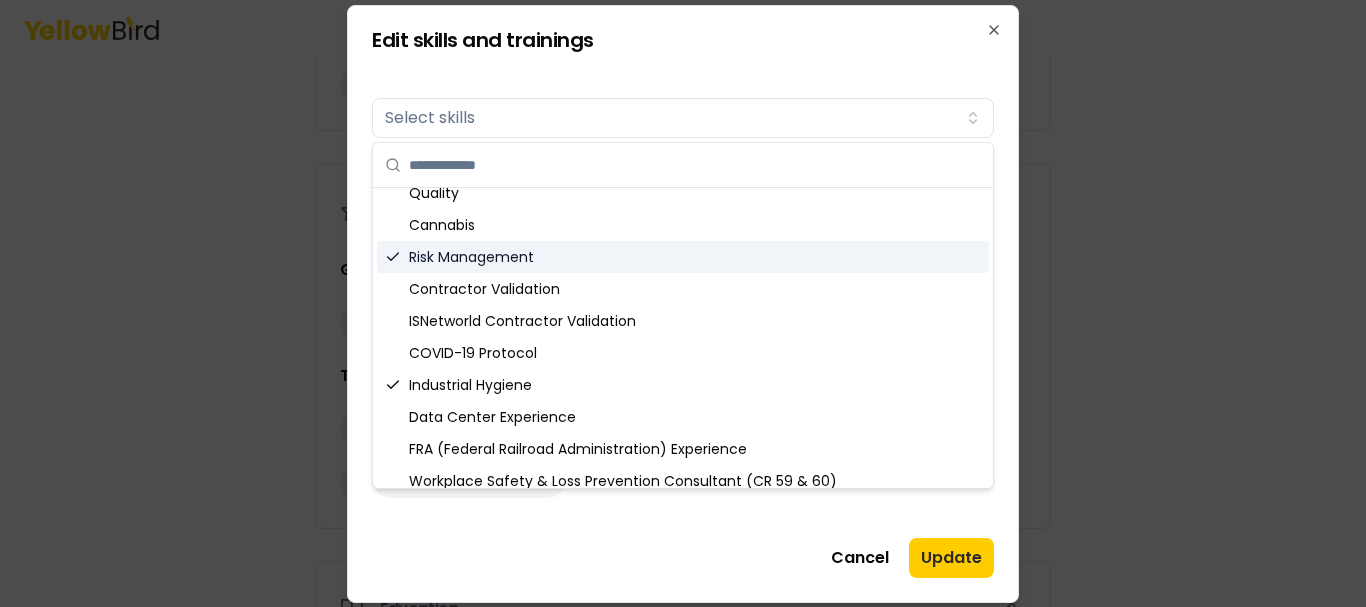 scroll, scrollTop: 124, scrollLeft: 0, axis: vertical 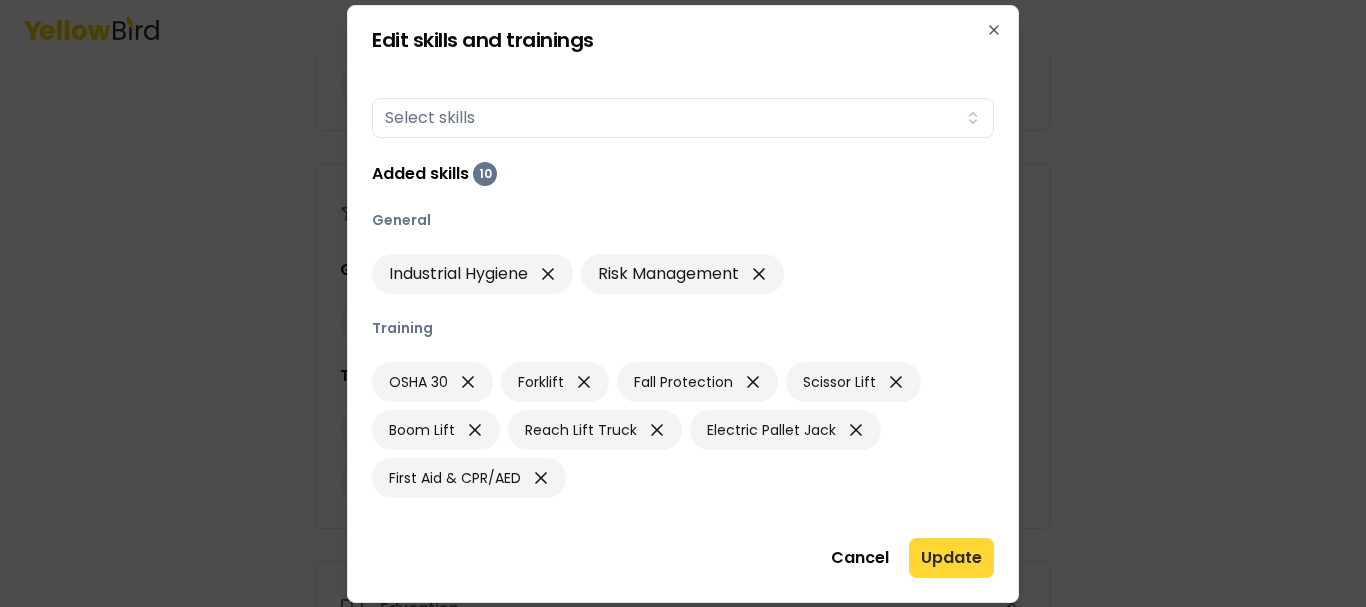 click on "Update" at bounding box center (951, 558) 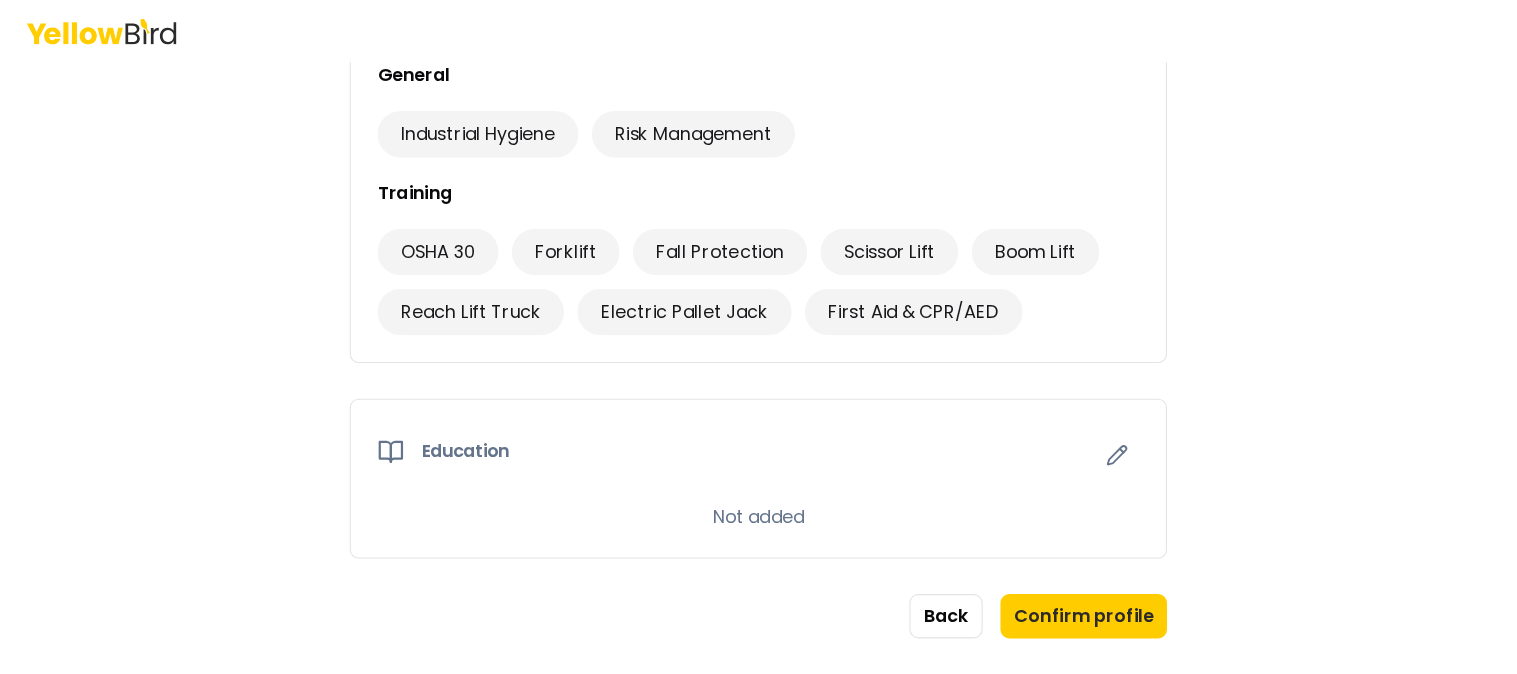 scroll, scrollTop: 1683, scrollLeft: 0, axis: vertical 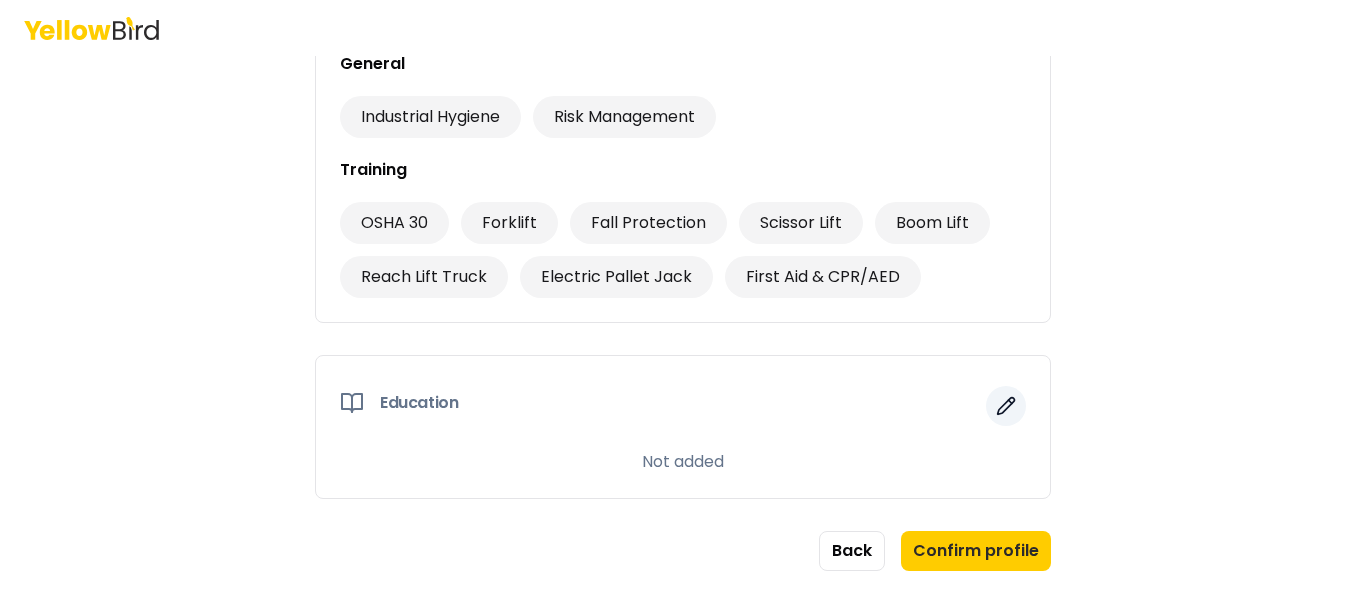 click 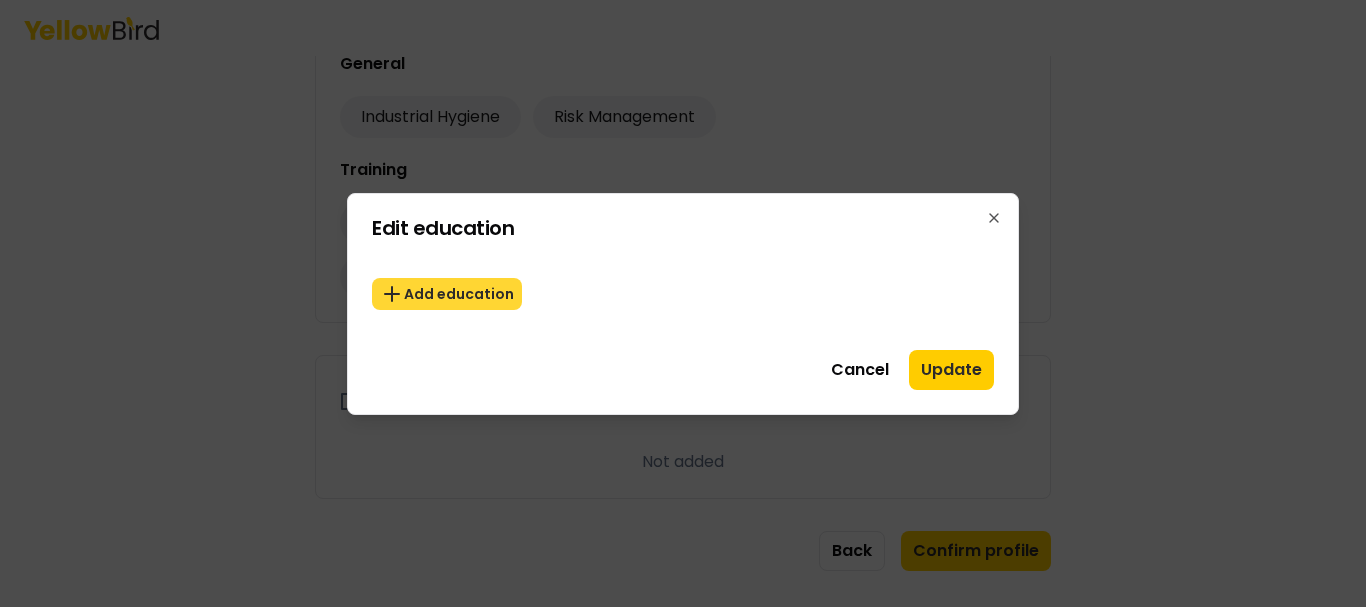 click on "Add education" at bounding box center (447, 294) 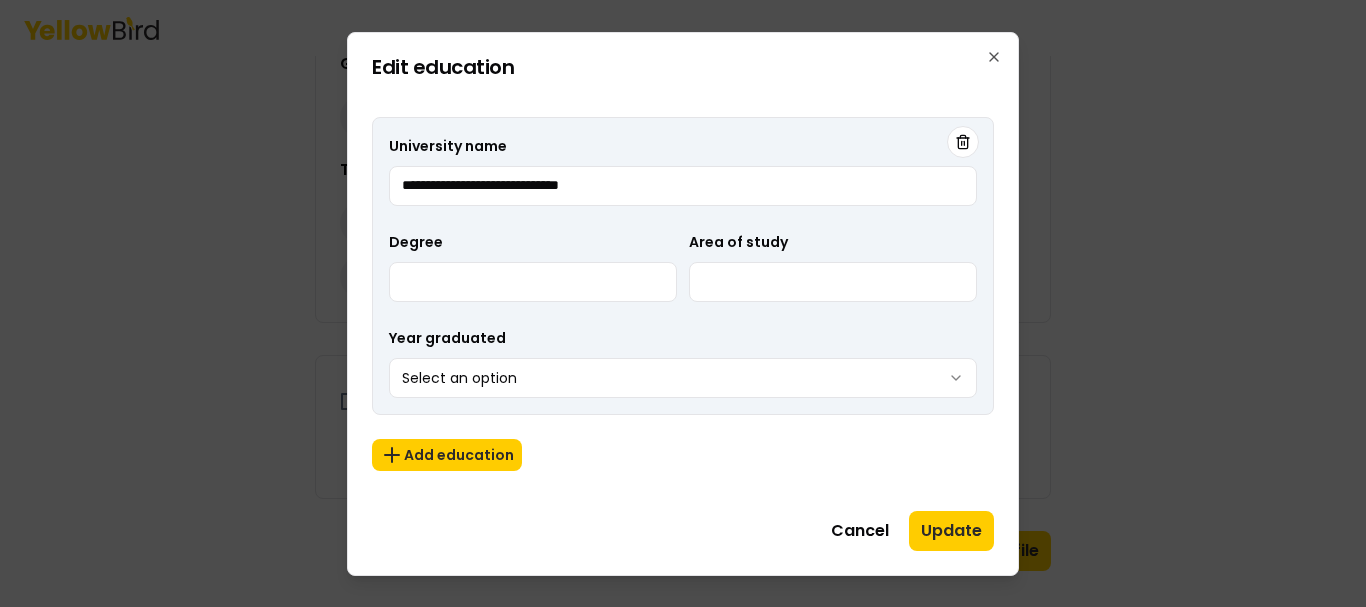 type on "**********" 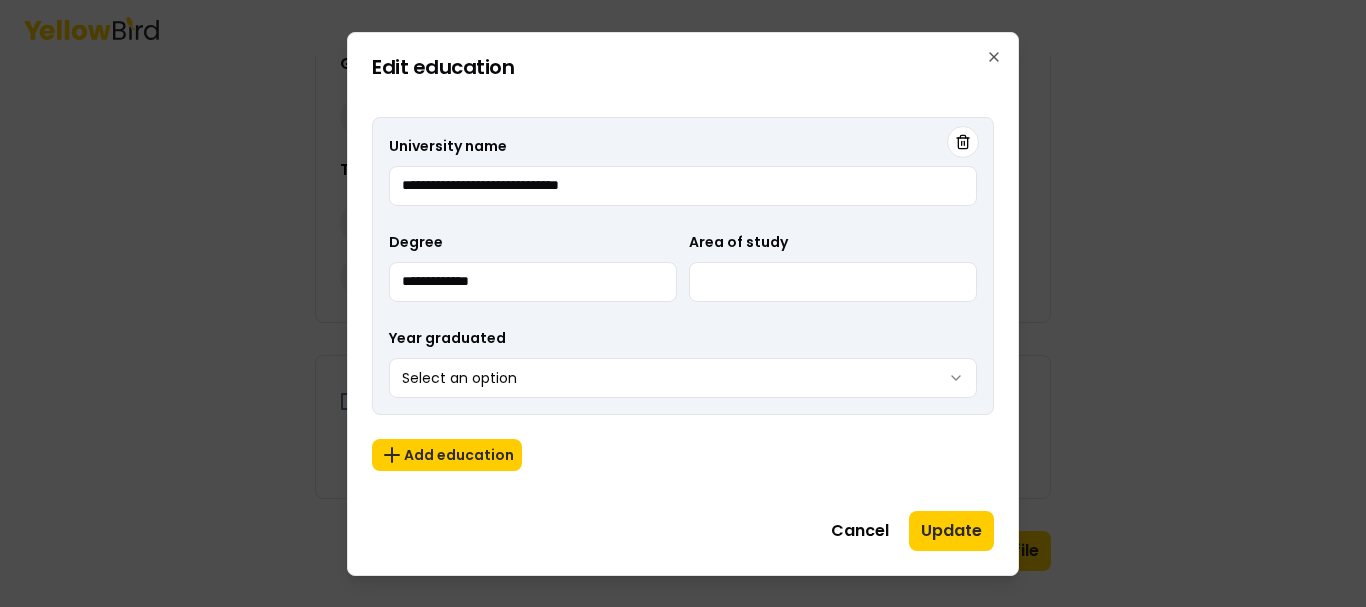 type on "**********" 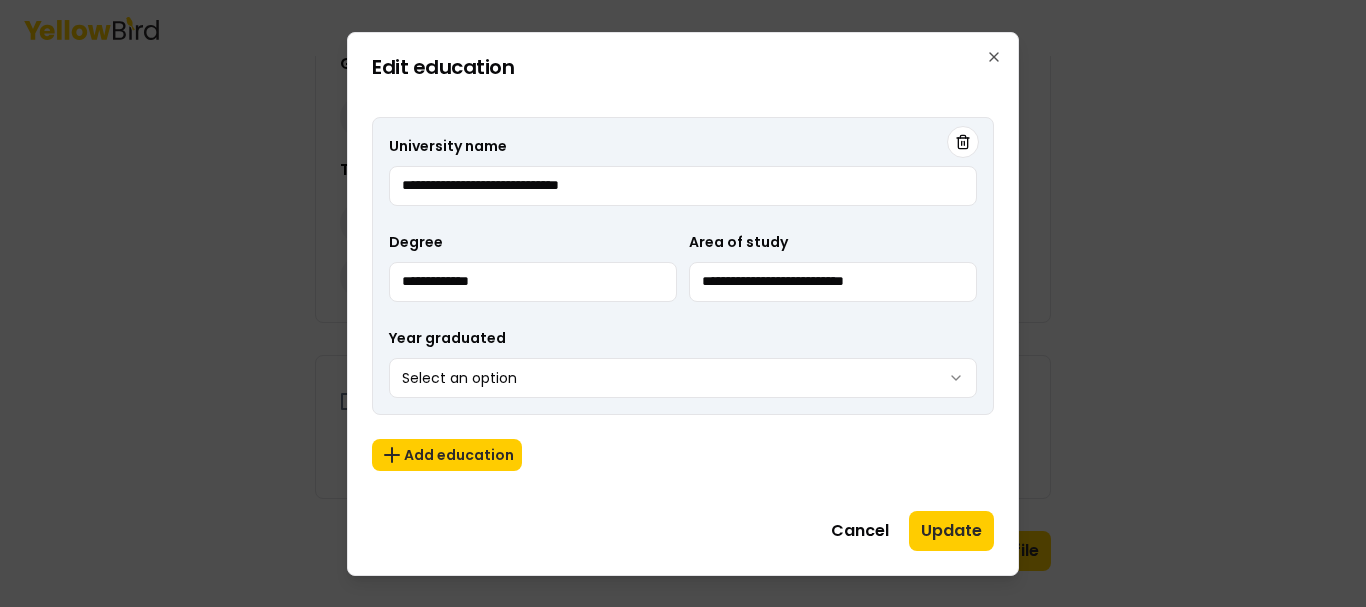 type on "**********" 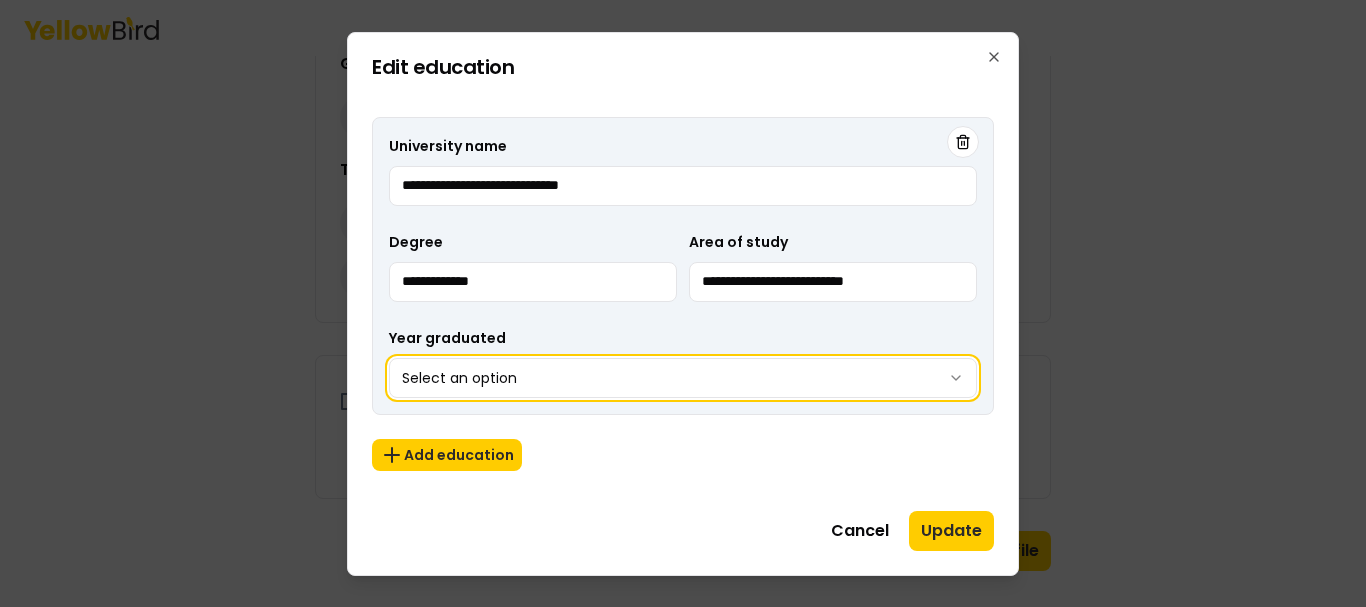 type 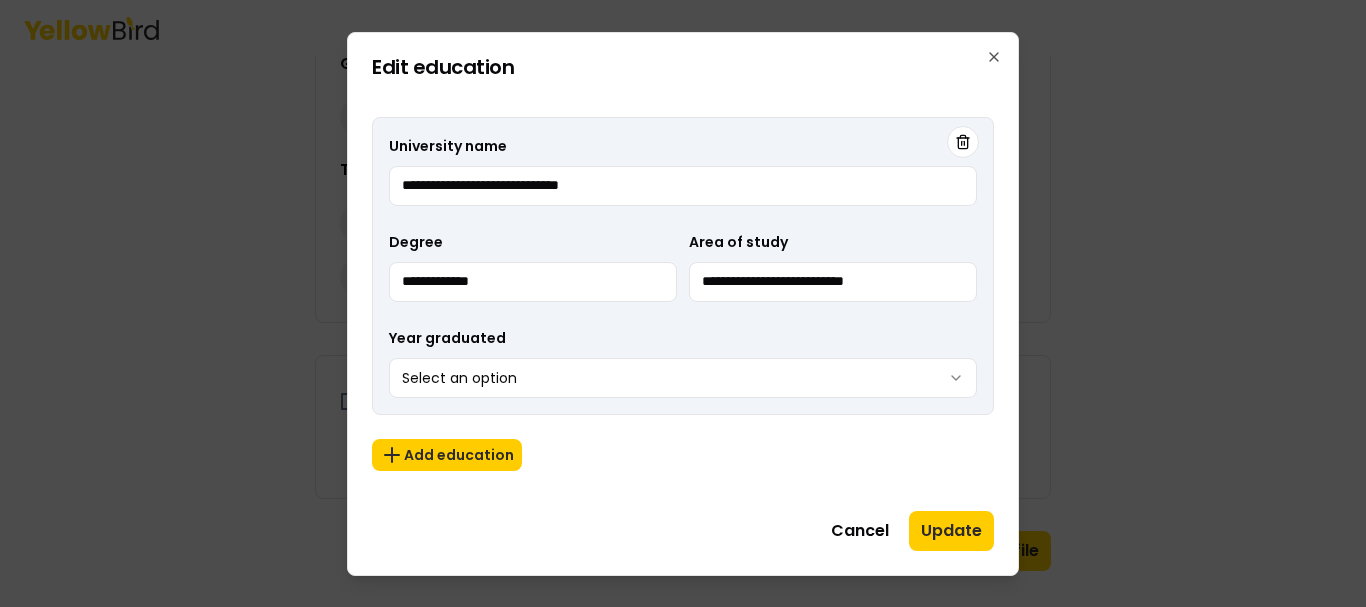 click on "Select an option" at bounding box center [683, 378] 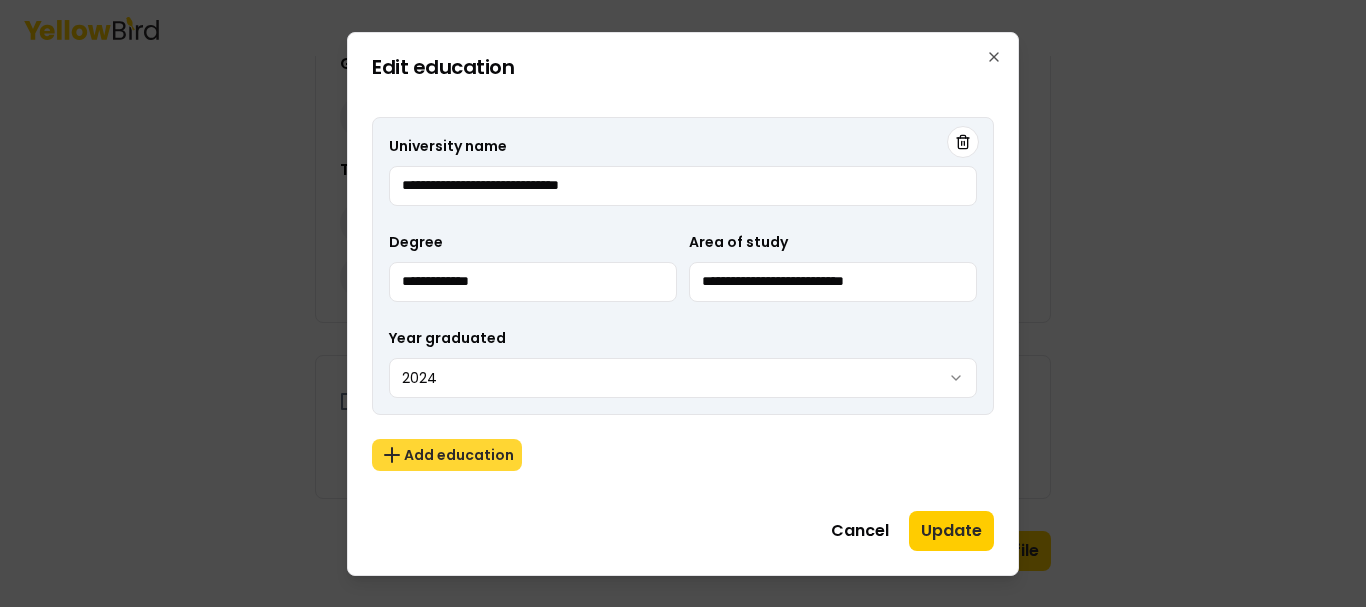 click on "Add education" at bounding box center (447, 455) 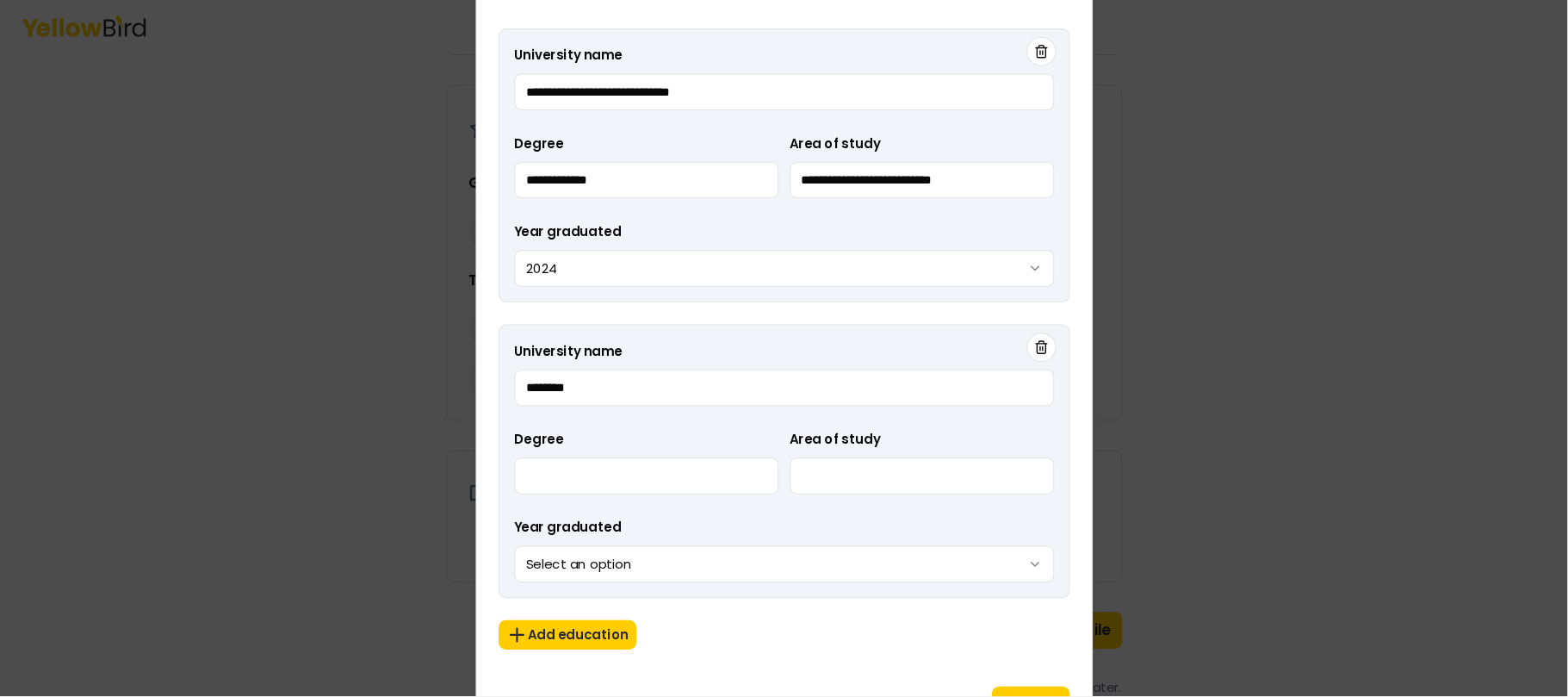 scroll, scrollTop: 1337, scrollLeft: 0, axis: vertical 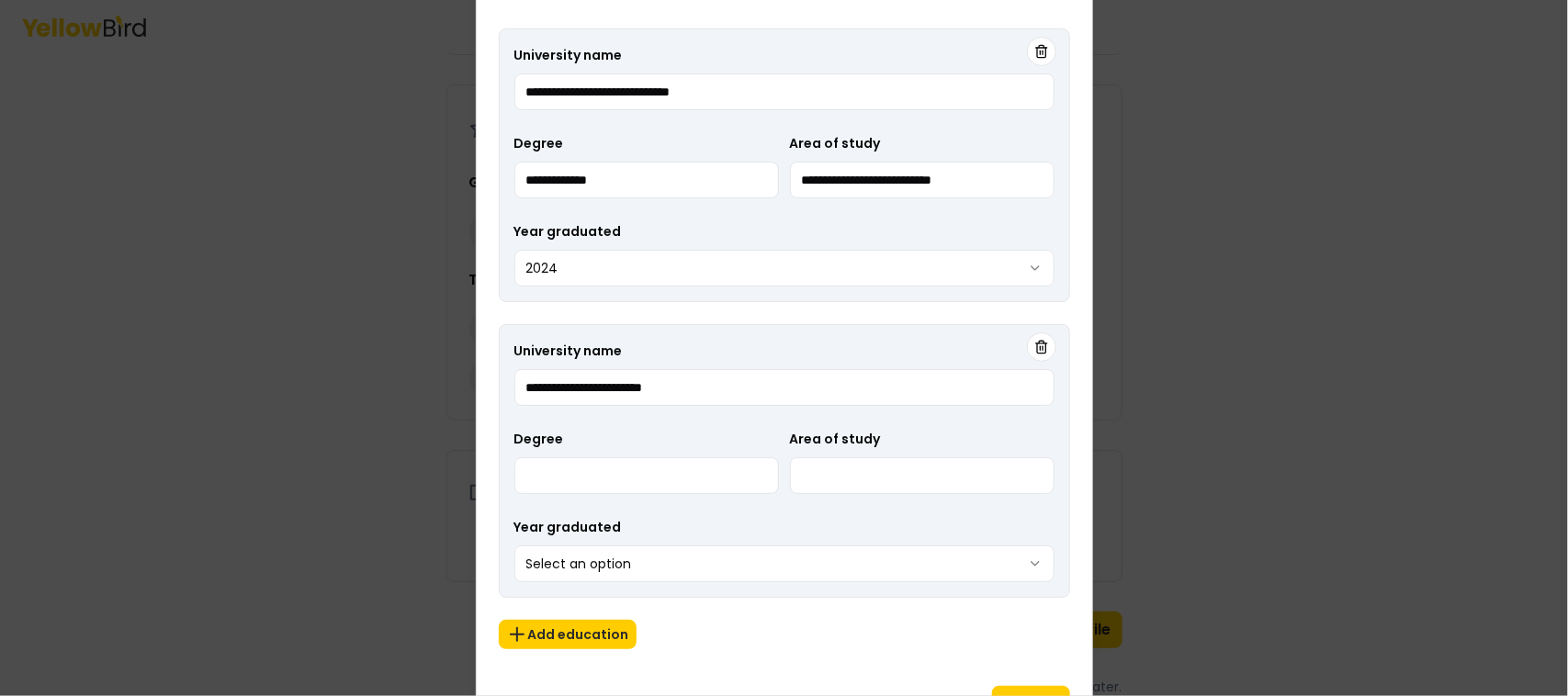 type on "**********" 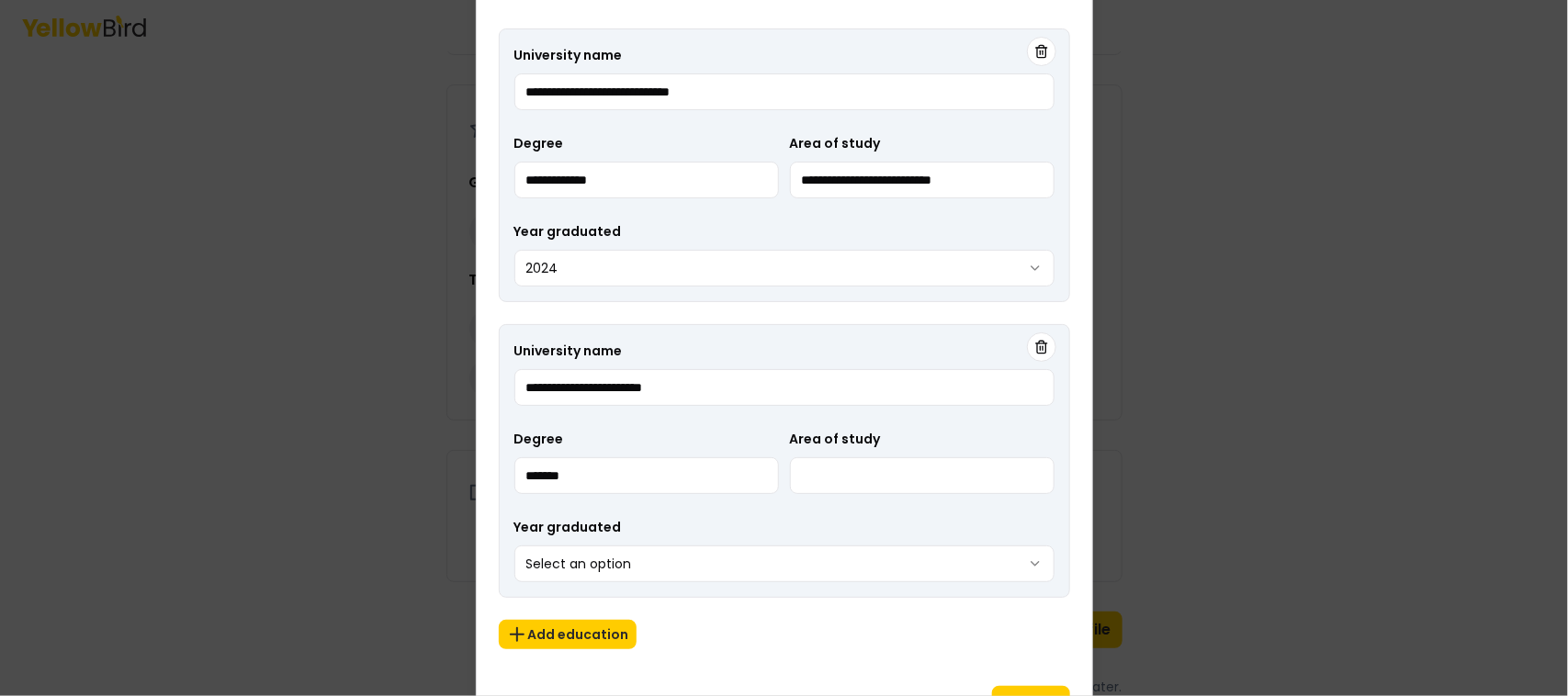 type on "*******" 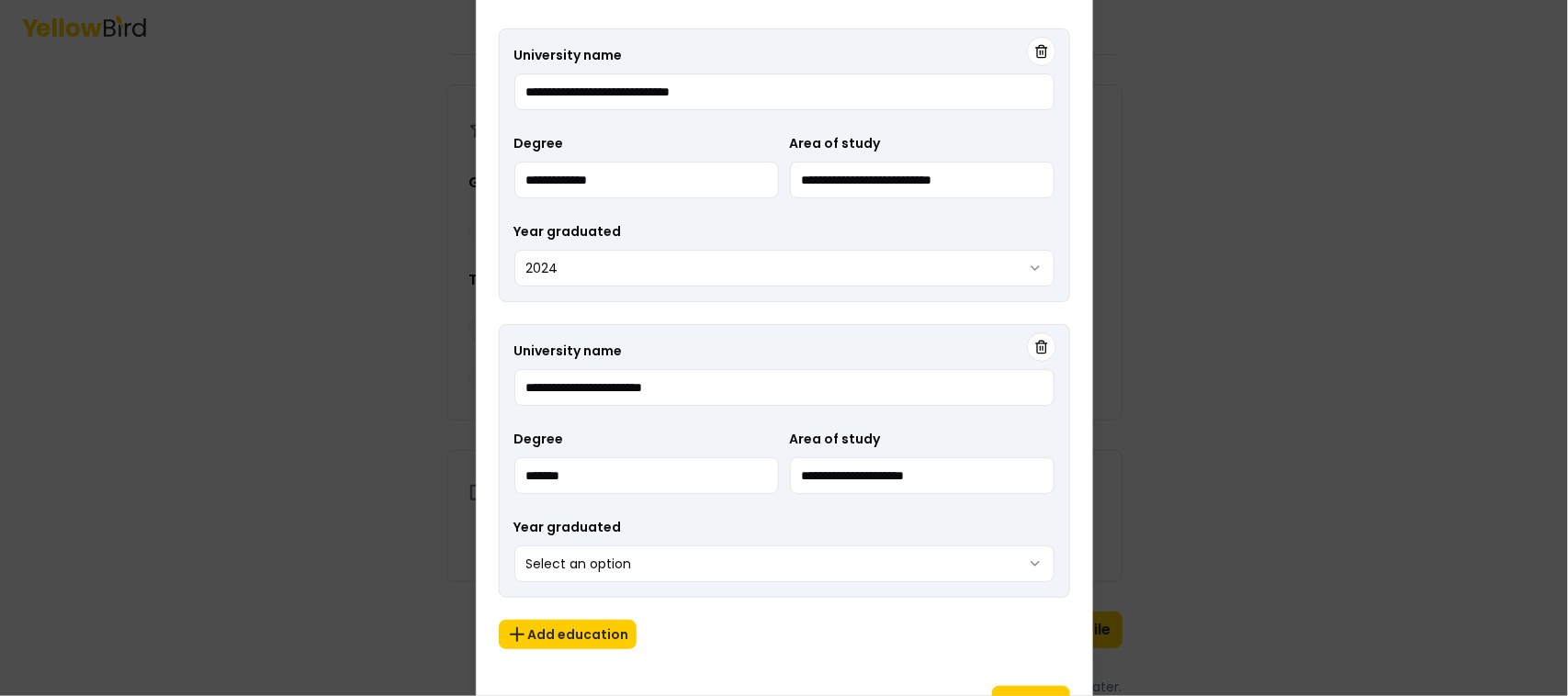 type on "**********" 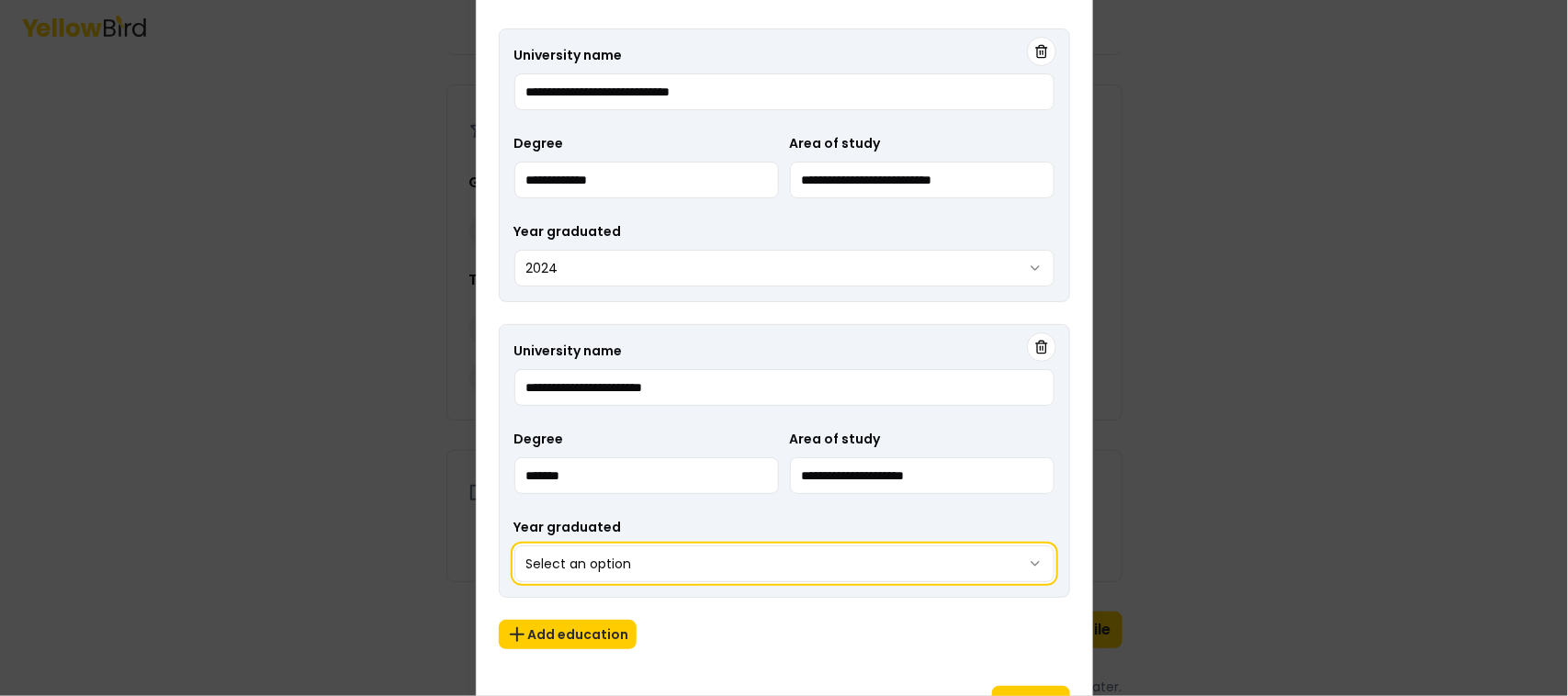 type 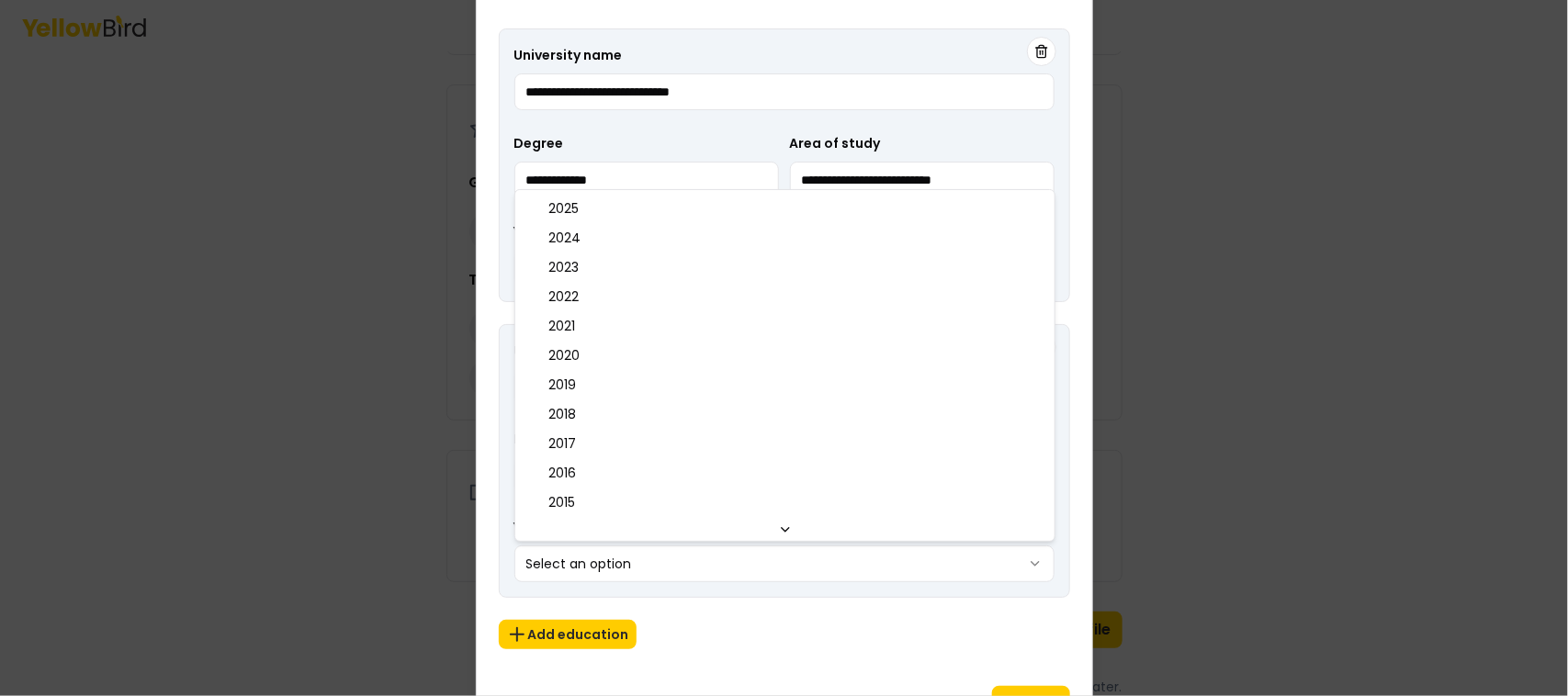 click on "3 of 3 Build your profile Insert some information on why this information is helpful to be gathered. About me * BS Name [PERSON_NAME] Years of experience 1 Additional languages Not added Contact * Email [EMAIL_ADDRESS][DOMAIN_NAME] Phone [PHONE_NUMBER] Address [STREET_ADDRESS] Industries worked in * Construction Healthcare General Industry Warehouse Certifications and credentials OSHA credentials OSHA 510 – Occupational Safety & Health Standards for the Construction Industry (30-Hour) OSHA 511 – Occupational Safety & Health Standards for General Industry (30-Hour) OSHA course certifications OSHA 2045 – Machinery and Machine Guarding Standards OSHA 2255 – Principles of Ergonomics OSHA 7005 – Public Warehousing and Storage OSHA 7105 – Introduction to Evacuation and Emergency Planning Emergency response certifications First Aid and CPR/AED Skills and trainings General Industrial Hygiene Risk Management Training OSHA 30 Forklift Fall Protection Scissor Lift Boom Lift Education Back" at bounding box center [784, 348] 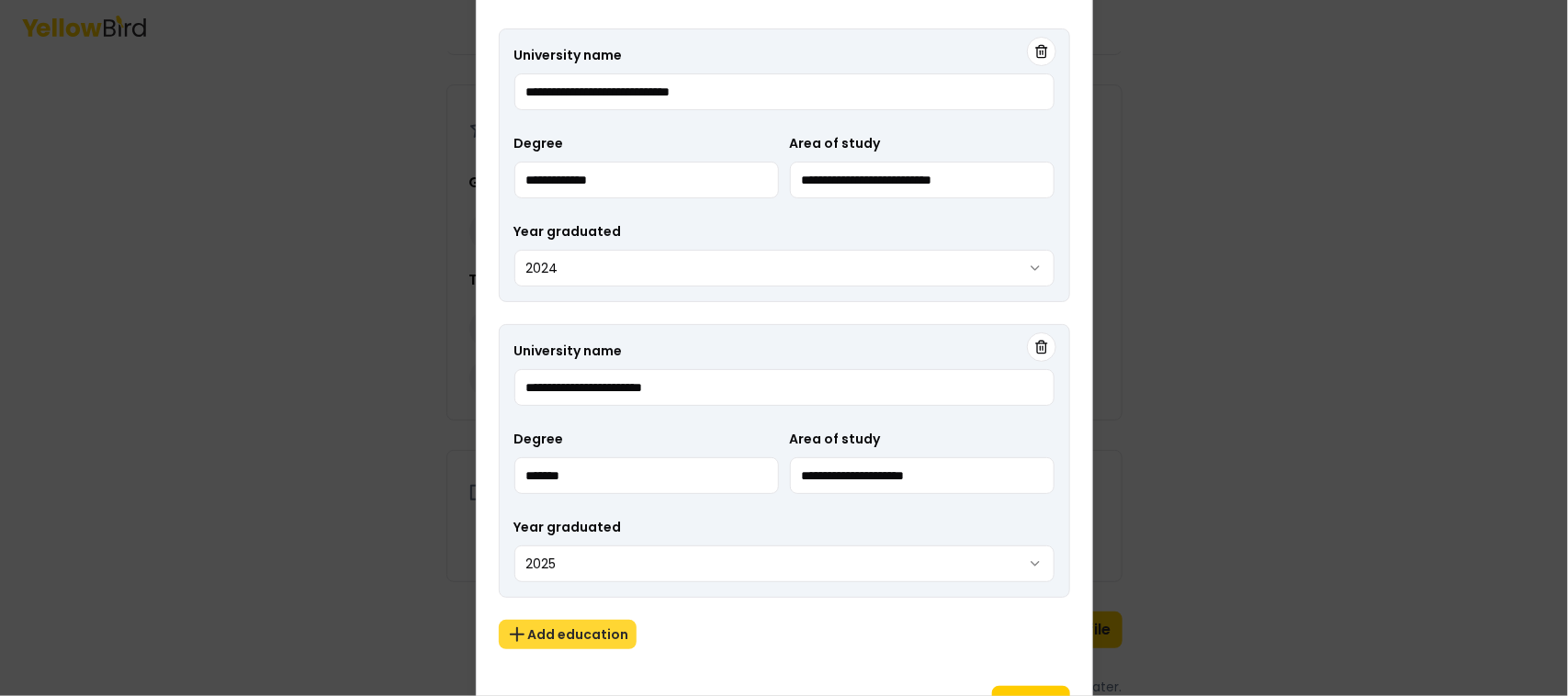 click on "Add education" at bounding box center [568, 634] 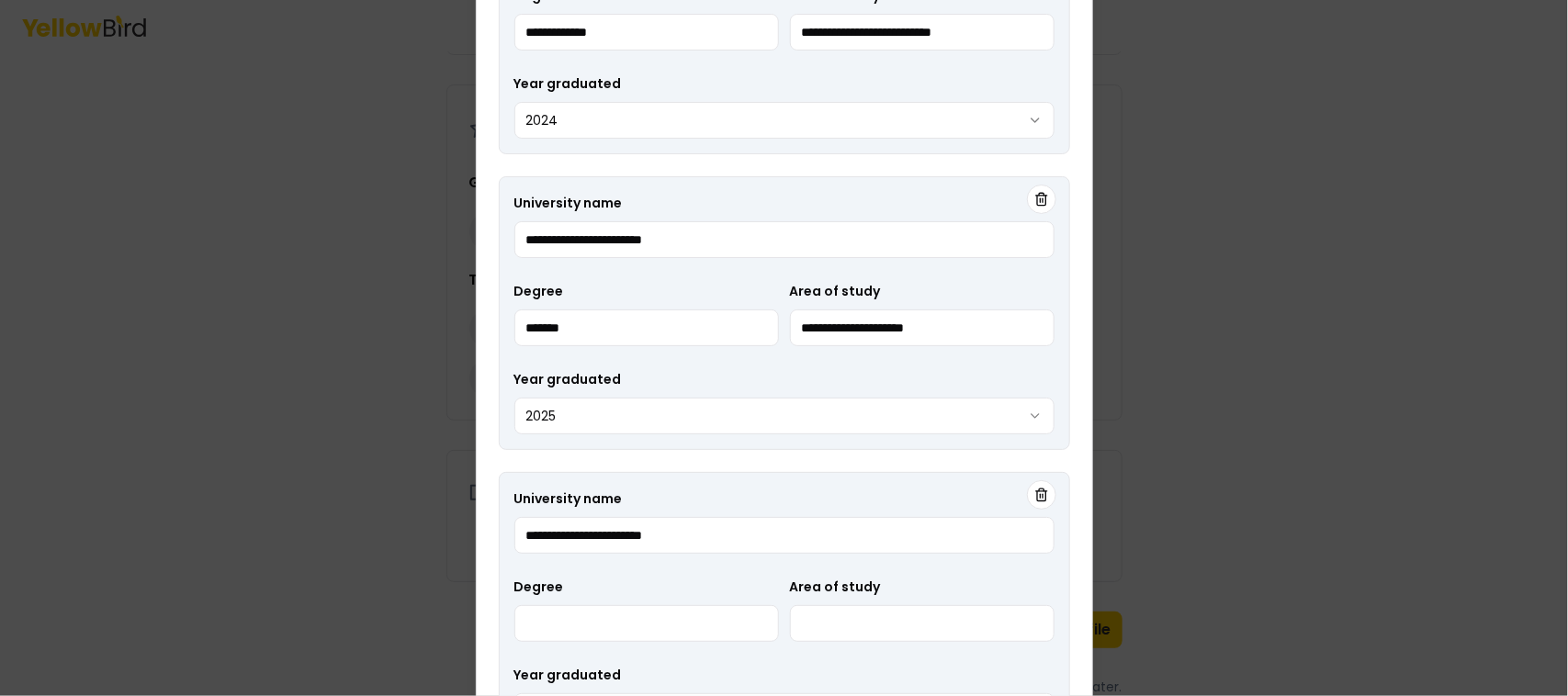 type on "**********" 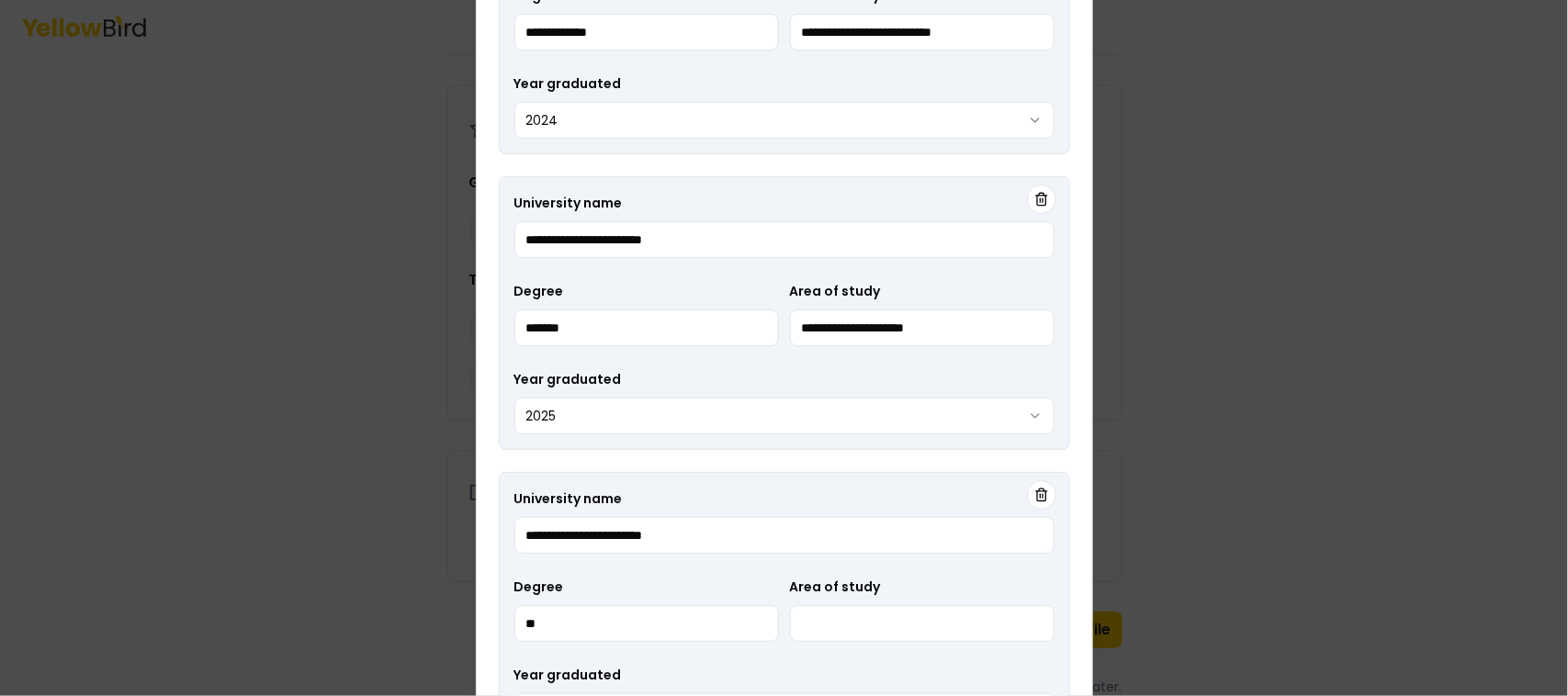 type on "*" 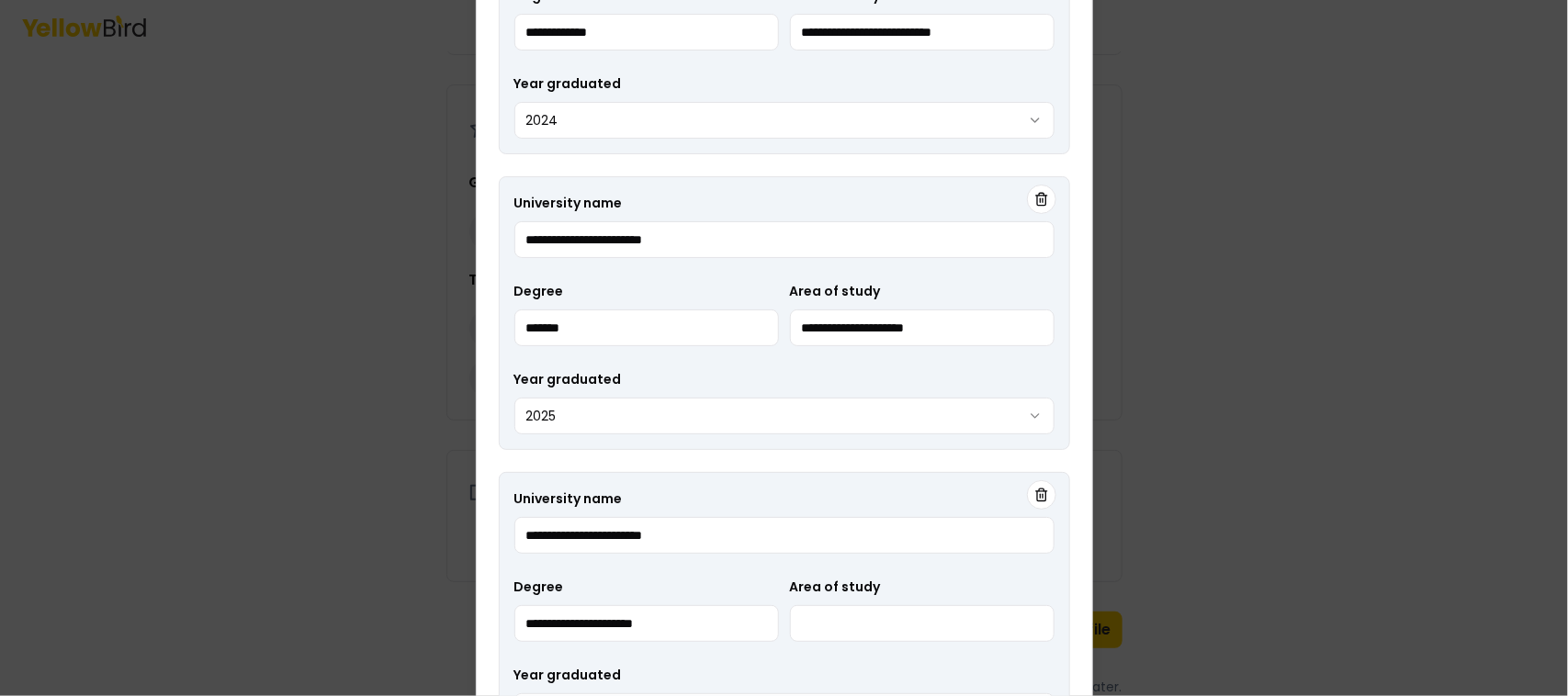 type on "**********" 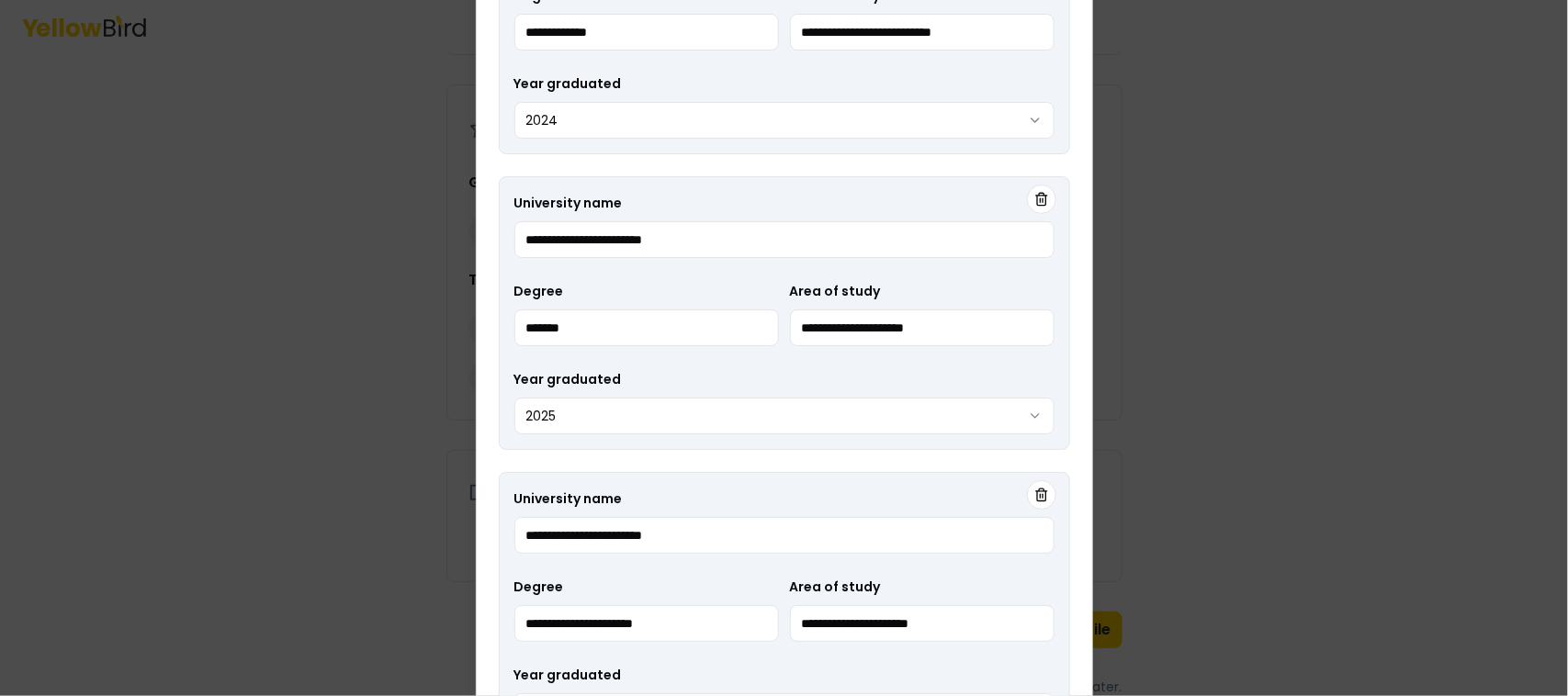 type on "**********" 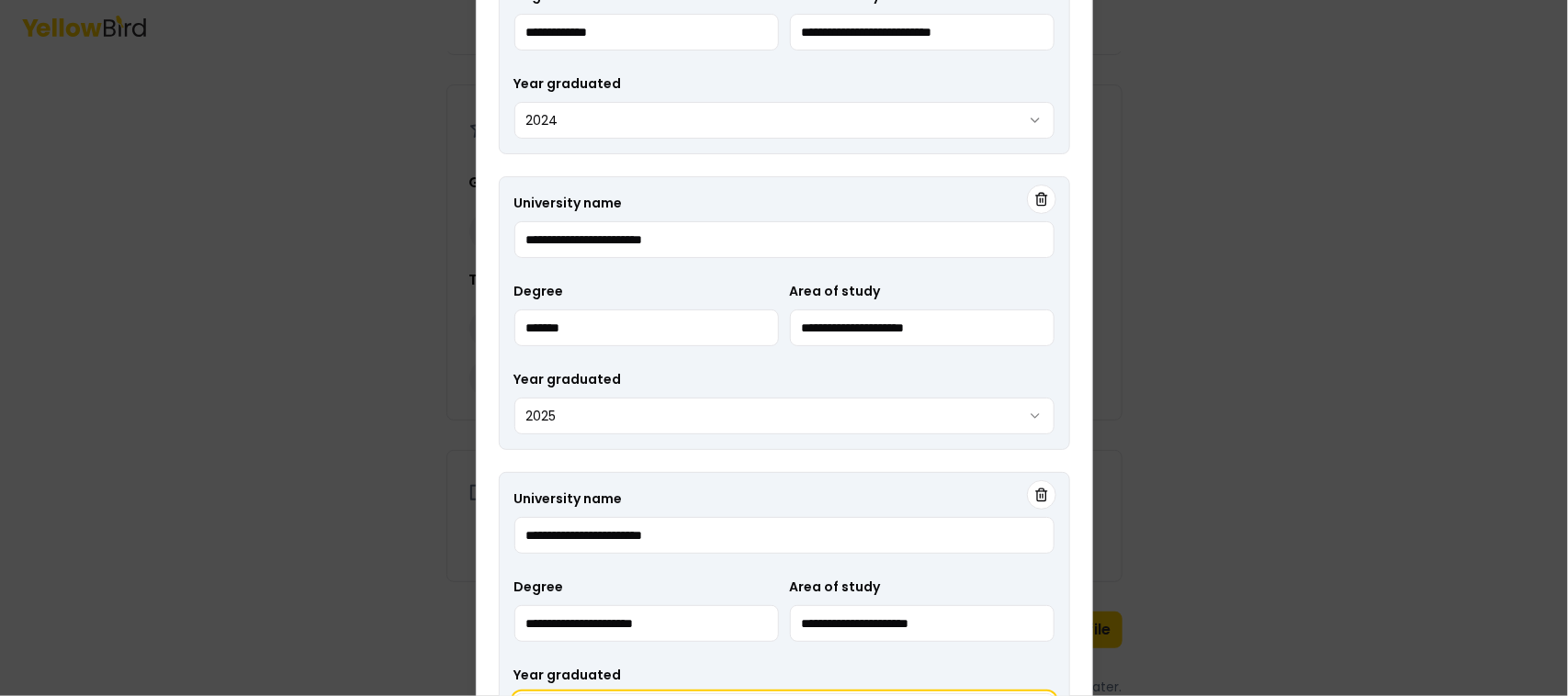 type 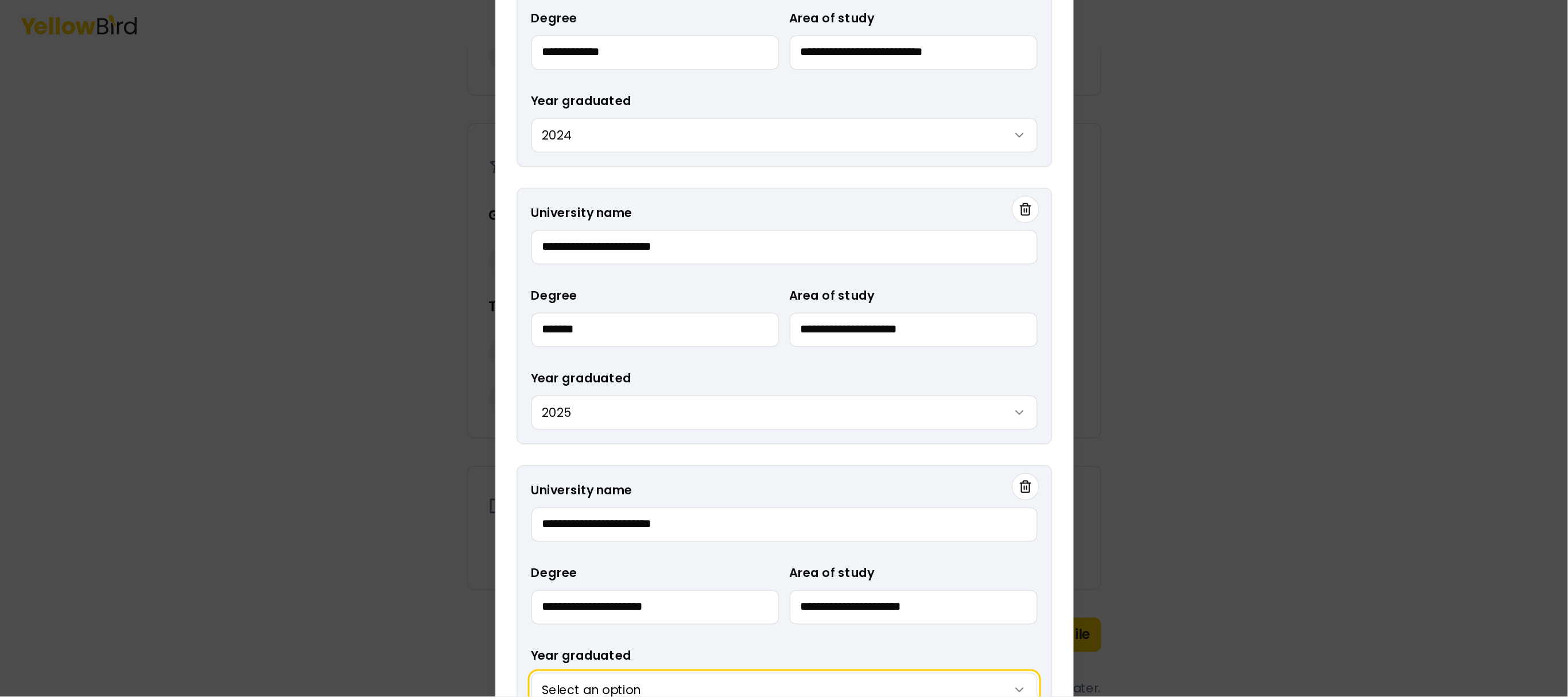 scroll, scrollTop: 808, scrollLeft: 0, axis: vertical 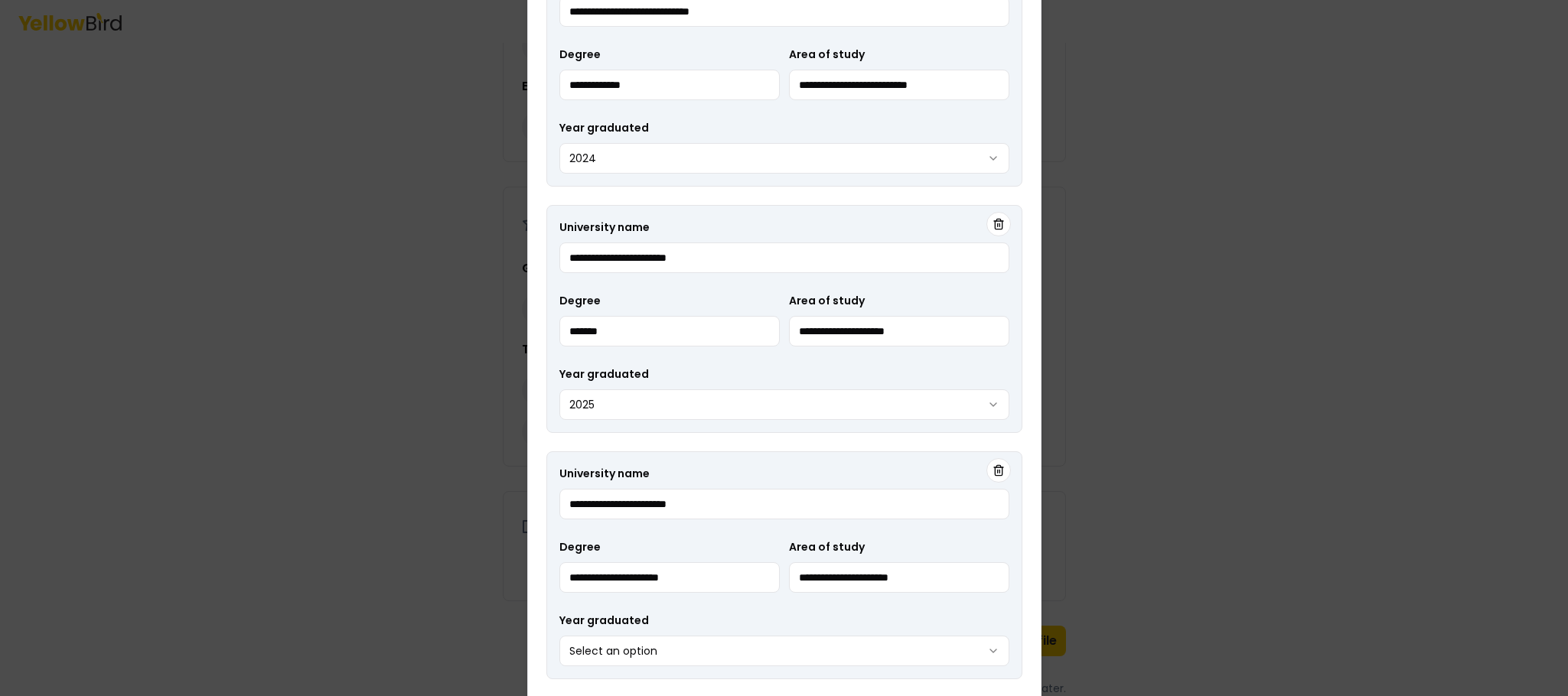 click on "3 of 3 Build your profile Insert some information on why this information is helpful to be gathered. About me * BS Name [PERSON_NAME] Years of experience 1 Additional languages Not added Contact * Email [EMAIL_ADDRESS][DOMAIN_NAME] Phone [PHONE_NUMBER] Address [STREET_ADDRESS] Industries worked in * Construction Healthcare General Industry Warehouse Certifications and credentials OSHA credentials OSHA 510 – Occupational Safety & Health Standards for the Construction Industry (30-Hour) OSHA 511 – Occupational Safety & Health Standards for General Industry (30-Hour) OSHA course certifications OSHA 2045 – Machinery and Machine Guarding Standards OSHA 2255 – Principles of Ergonomics OSHA 7005 – Public Warehousing and Storage OSHA 7105 – Introduction to Evacuation and Emergency Planning Emergency response certifications First Aid and CPR/AED Skills and trainings General Industrial Hygiene Risk Management Training OSHA 30 Forklift Fall Protection Scissor Lift Boom Lift Education Back" at bounding box center (784, 348) 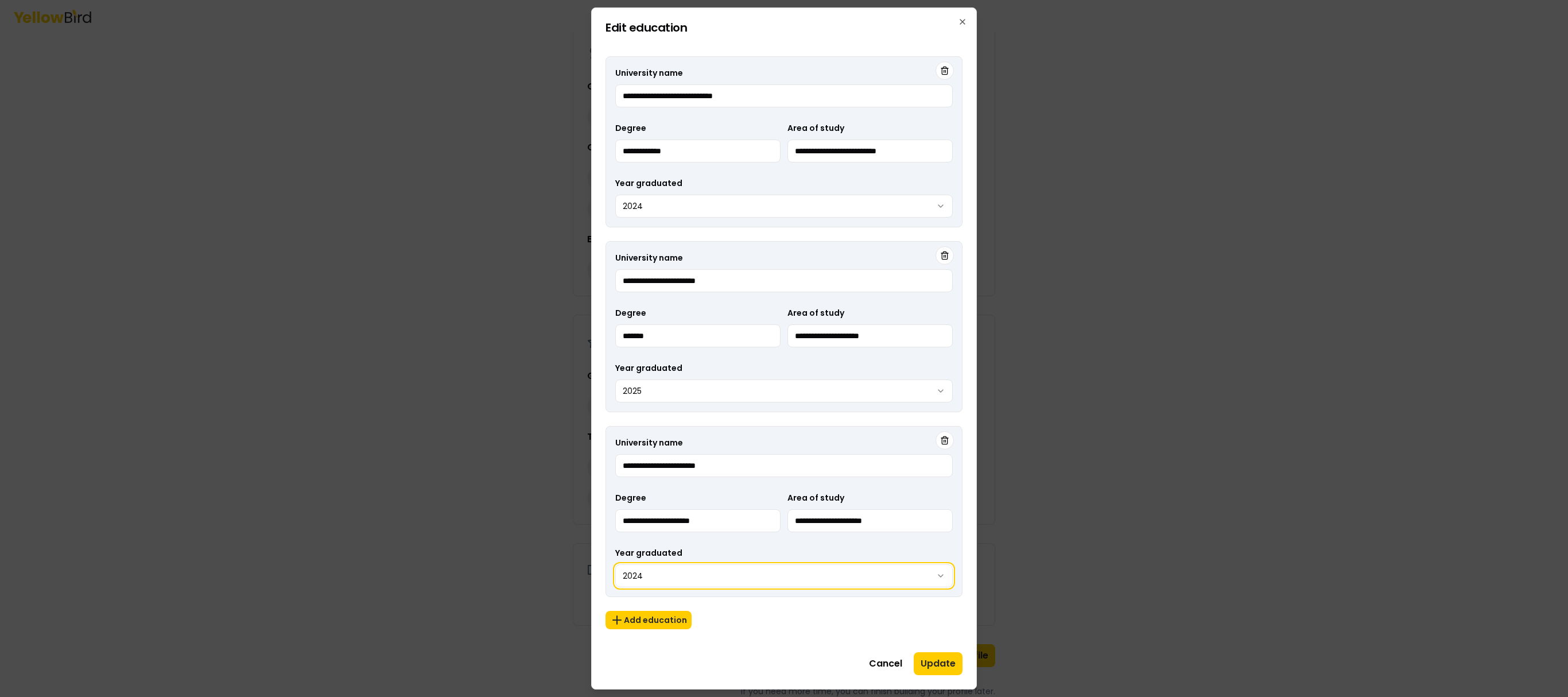 scroll, scrollTop: 642, scrollLeft: 0, axis: vertical 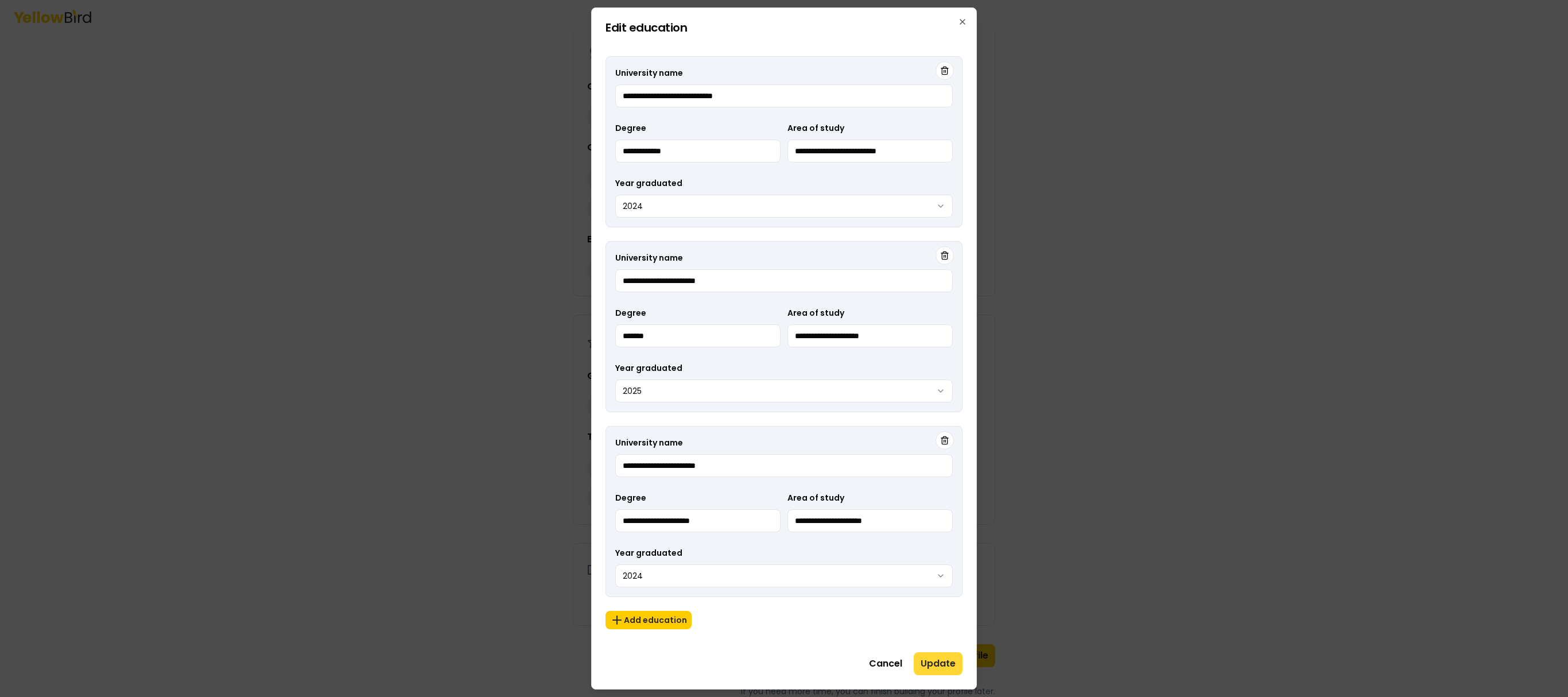 click on "Update" at bounding box center [938, 664] 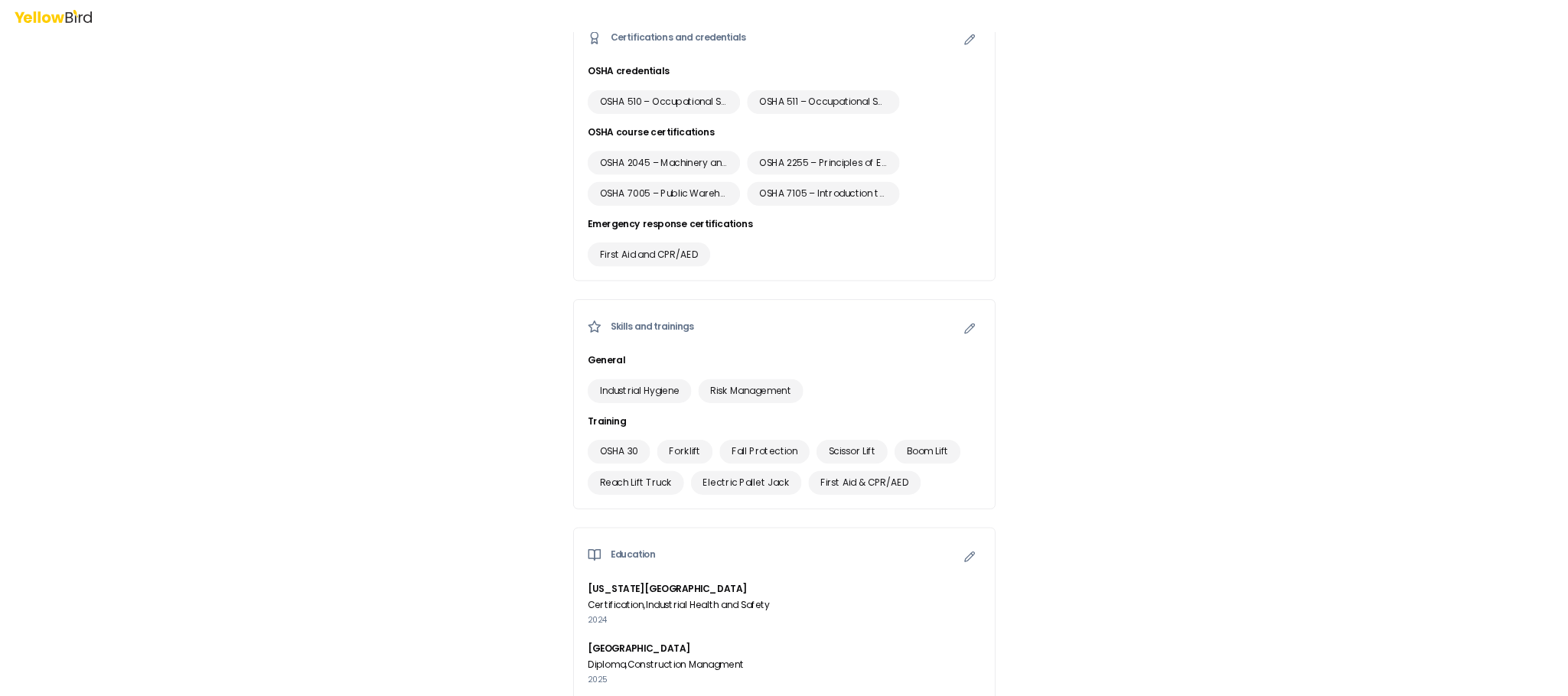 scroll, scrollTop: 1054, scrollLeft: 0, axis: vertical 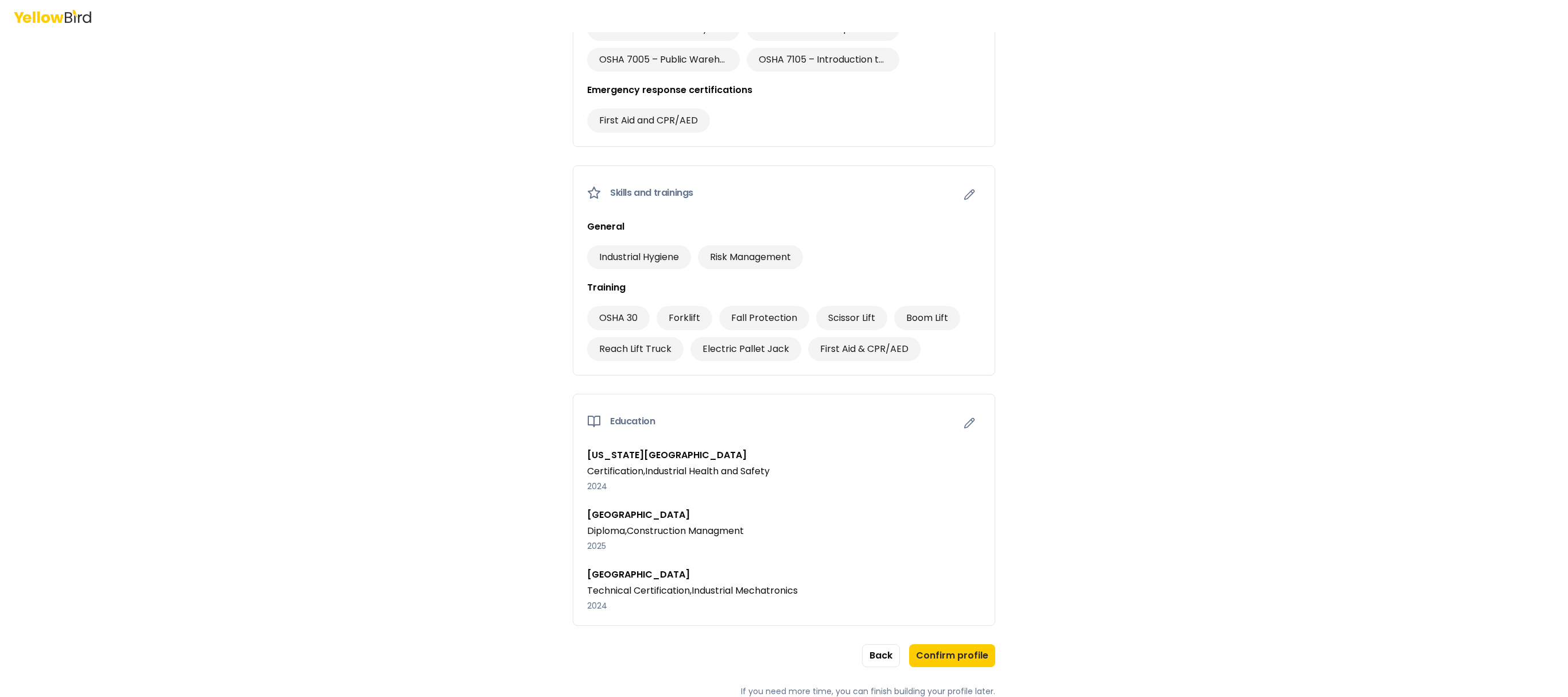 type 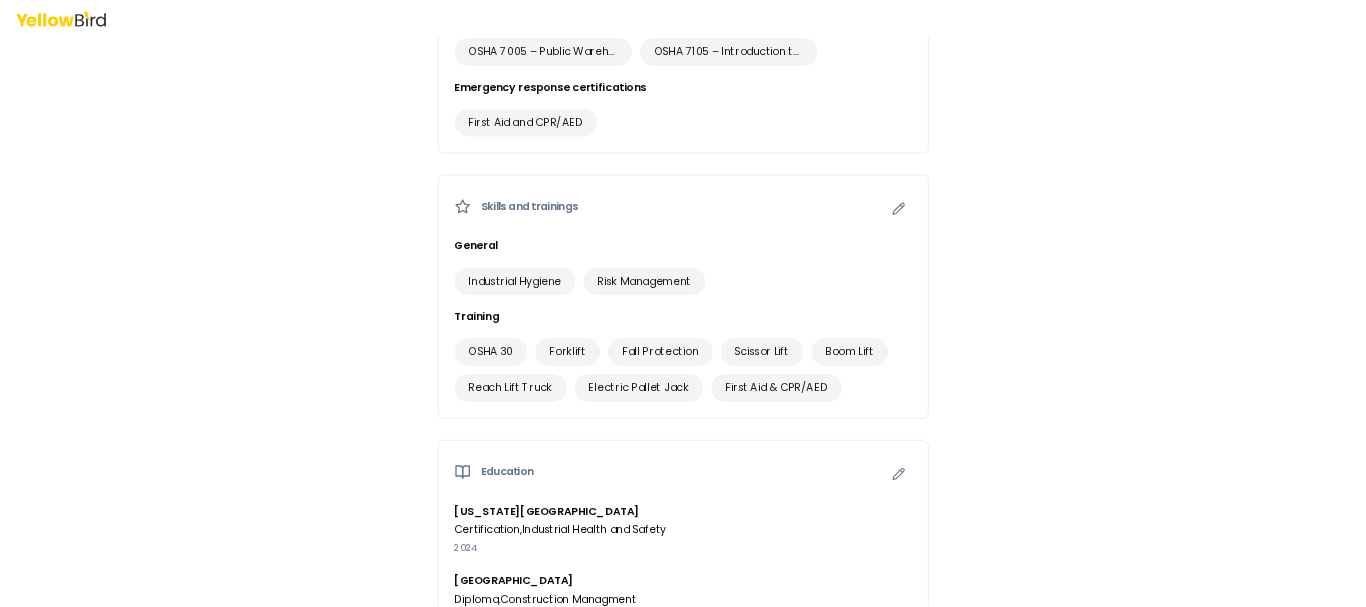 scroll, scrollTop: 1379, scrollLeft: 0, axis: vertical 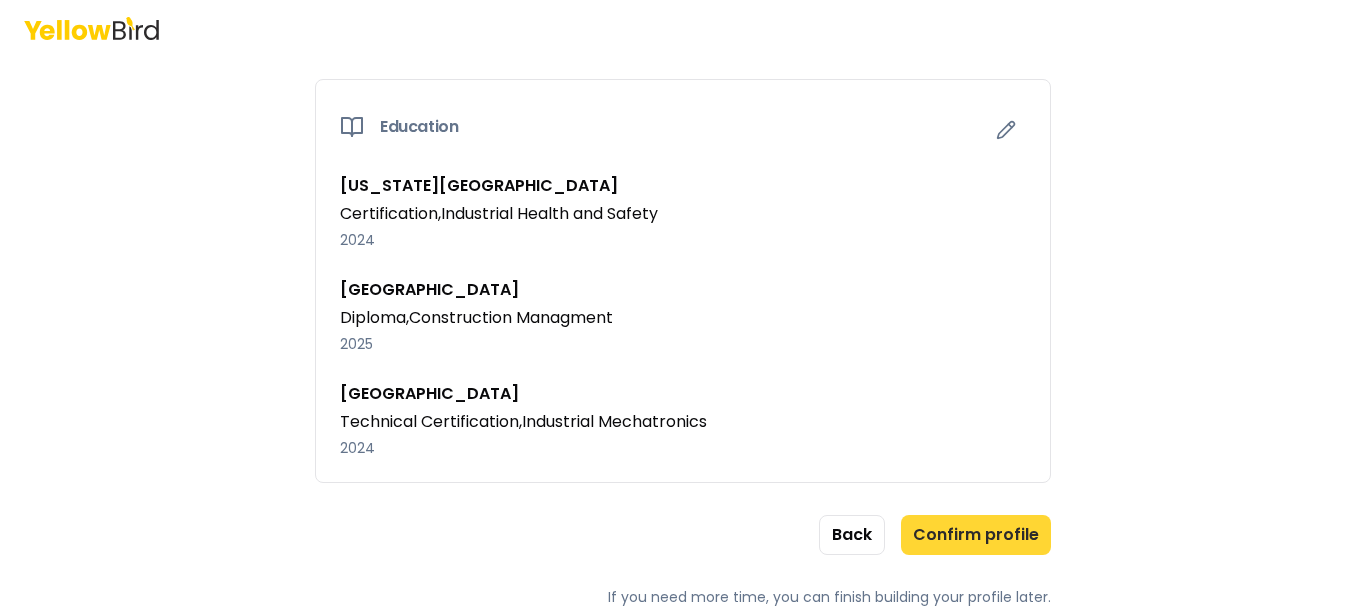 click on "Confirm profile" at bounding box center [976, 535] 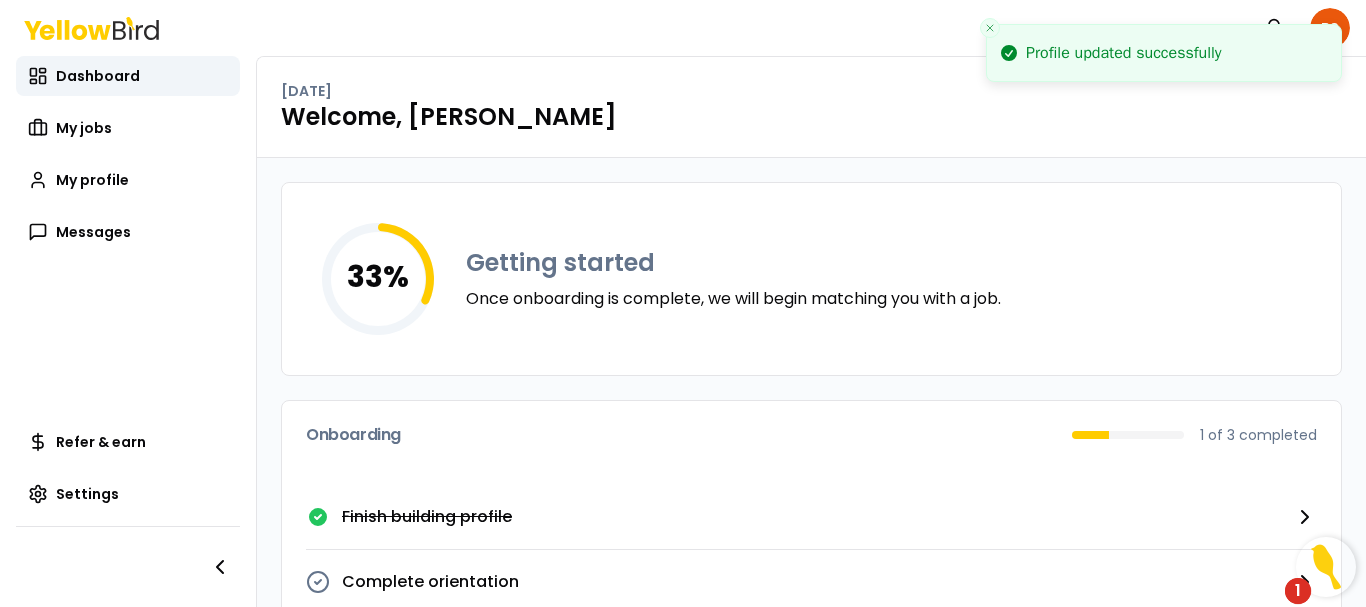 scroll, scrollTop: 113, scrollLeft: 0, axis: vertical 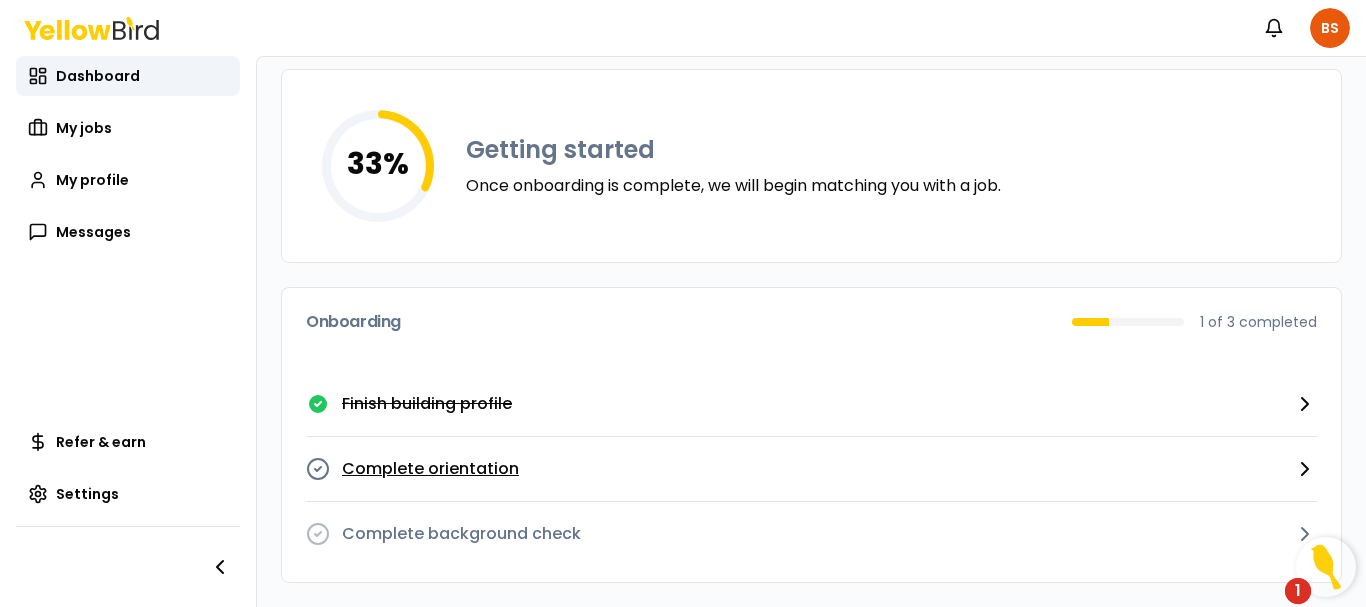 click on "Complete orientation" at bounding box center (430, 469) 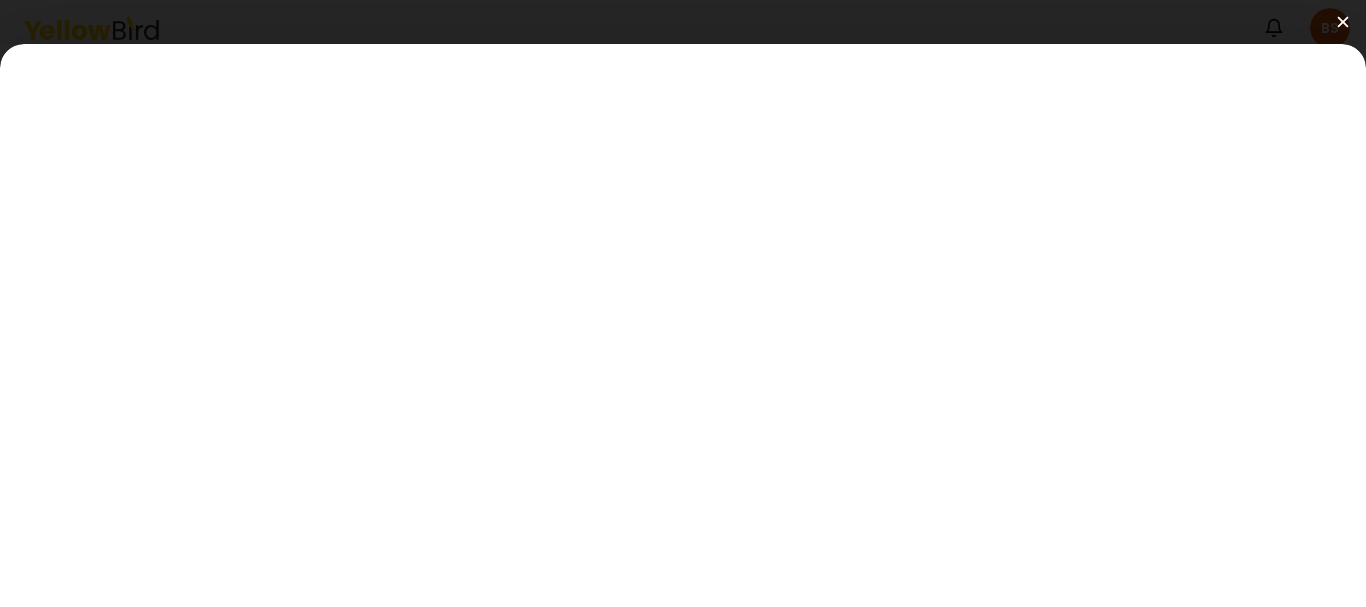 click at bounding box center [1342, 21] 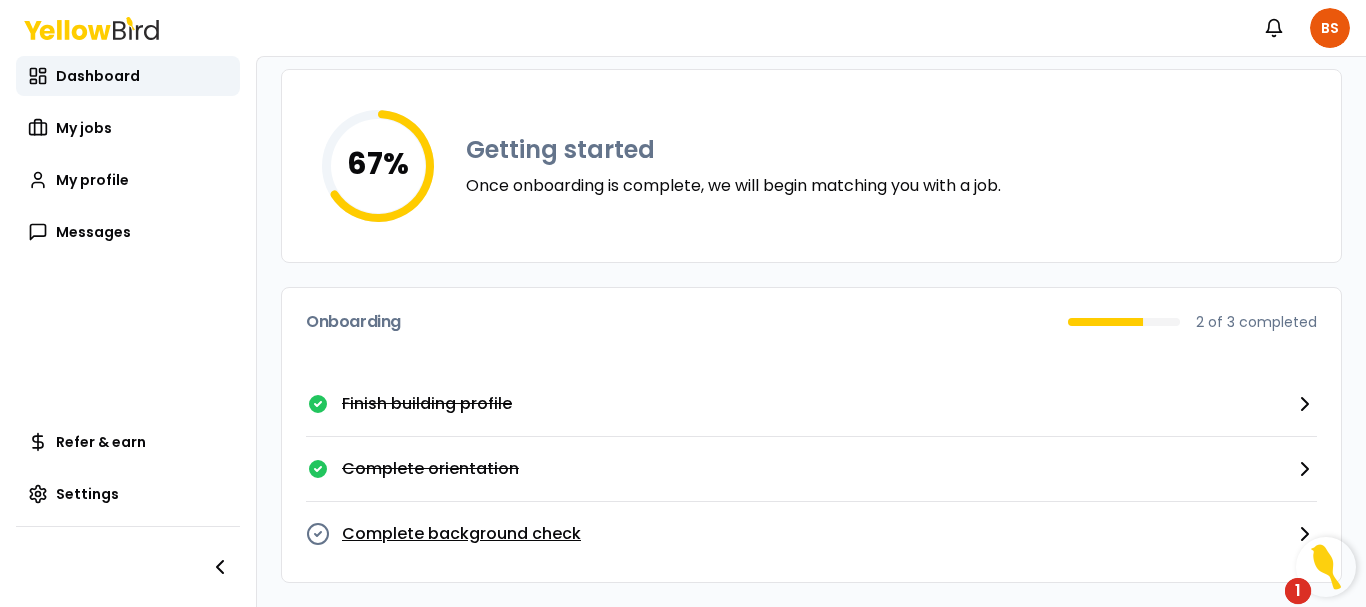 click 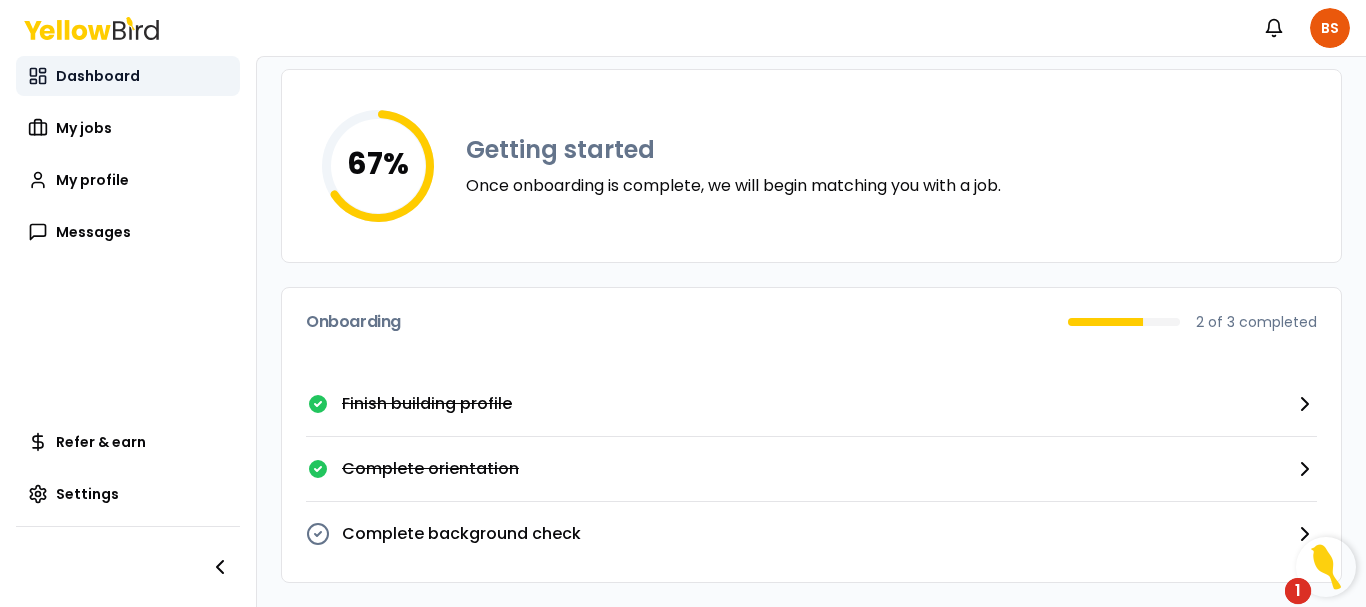 click on "Dashboard" at bounding box center [98, 76] 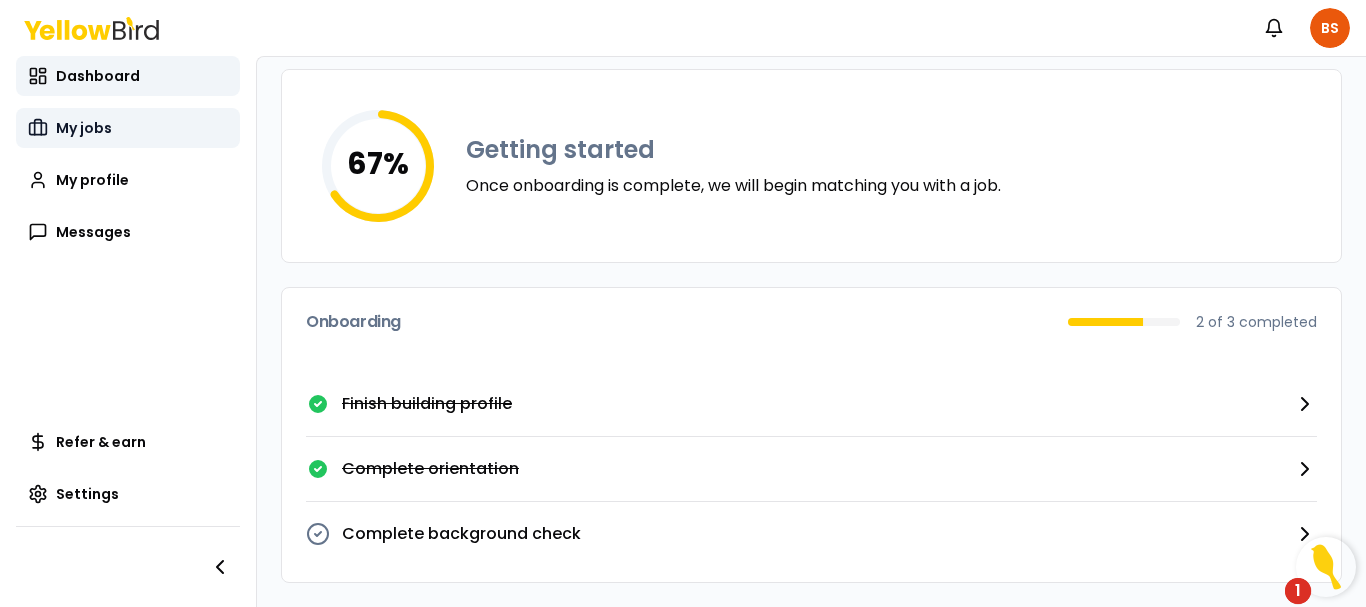 click on "My jobs" at bounding box center [84, 128] 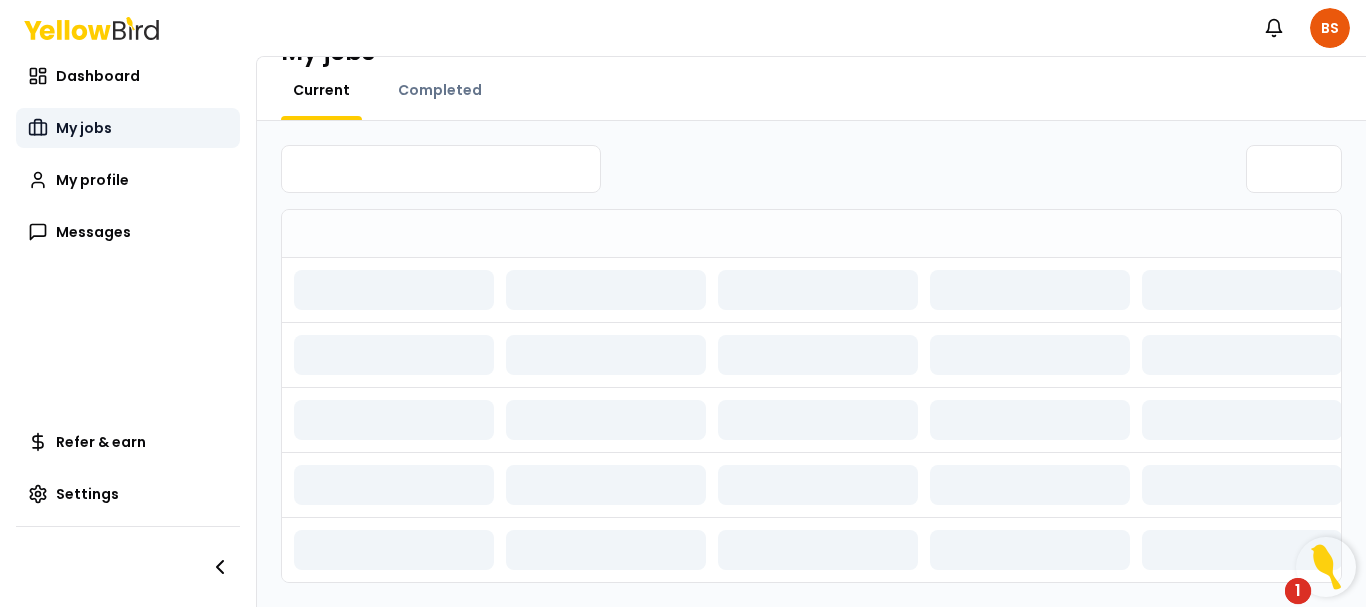 scroll, scrollTop: 0, scrollLeft: 0, axis: both 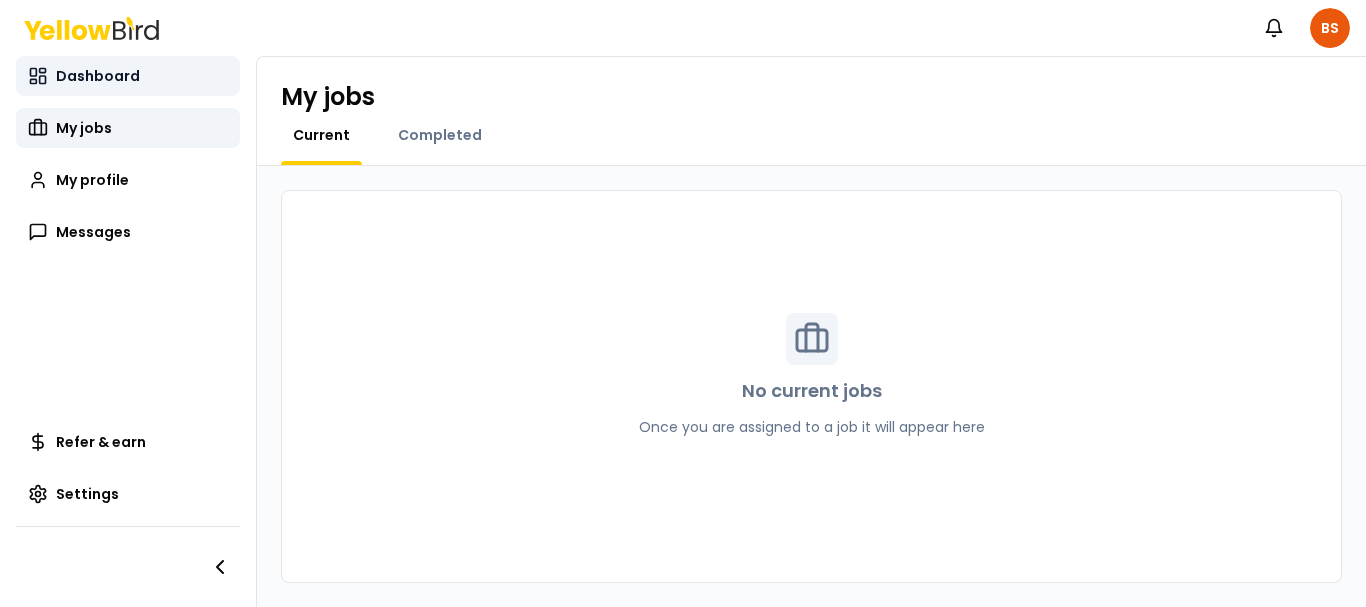 click on "Dashboard" at bounding box center [98, 76] 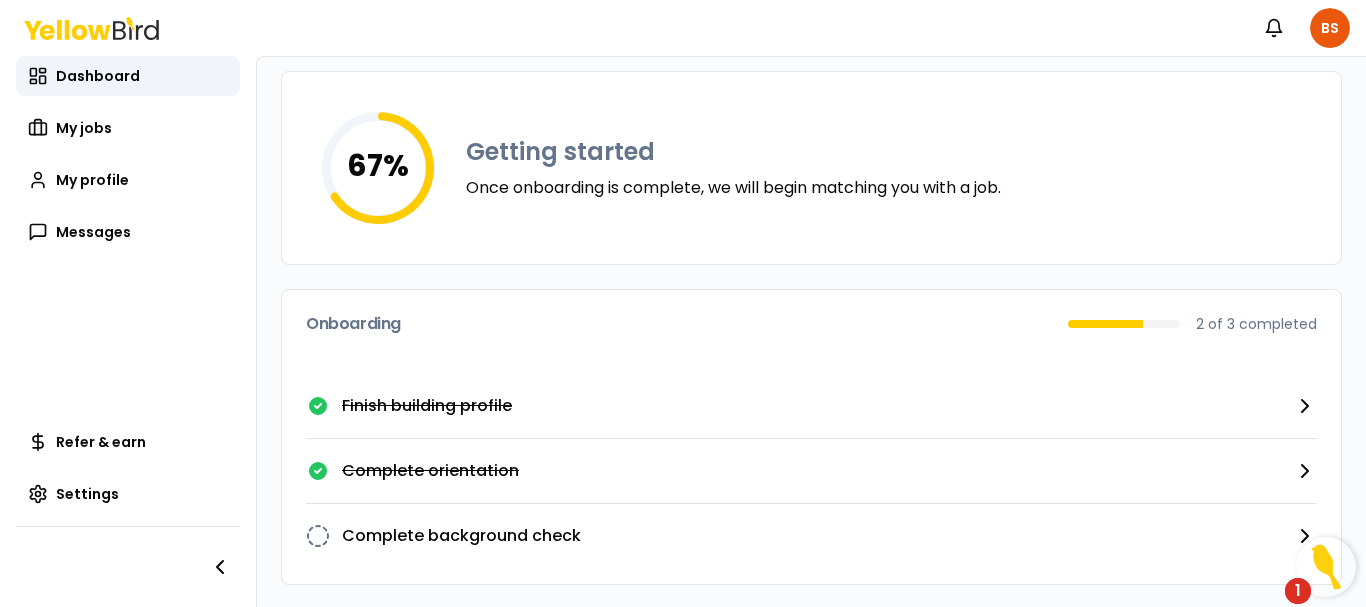 scroll, scrollTop: 113, scrollLeft: 0, axis: vertical 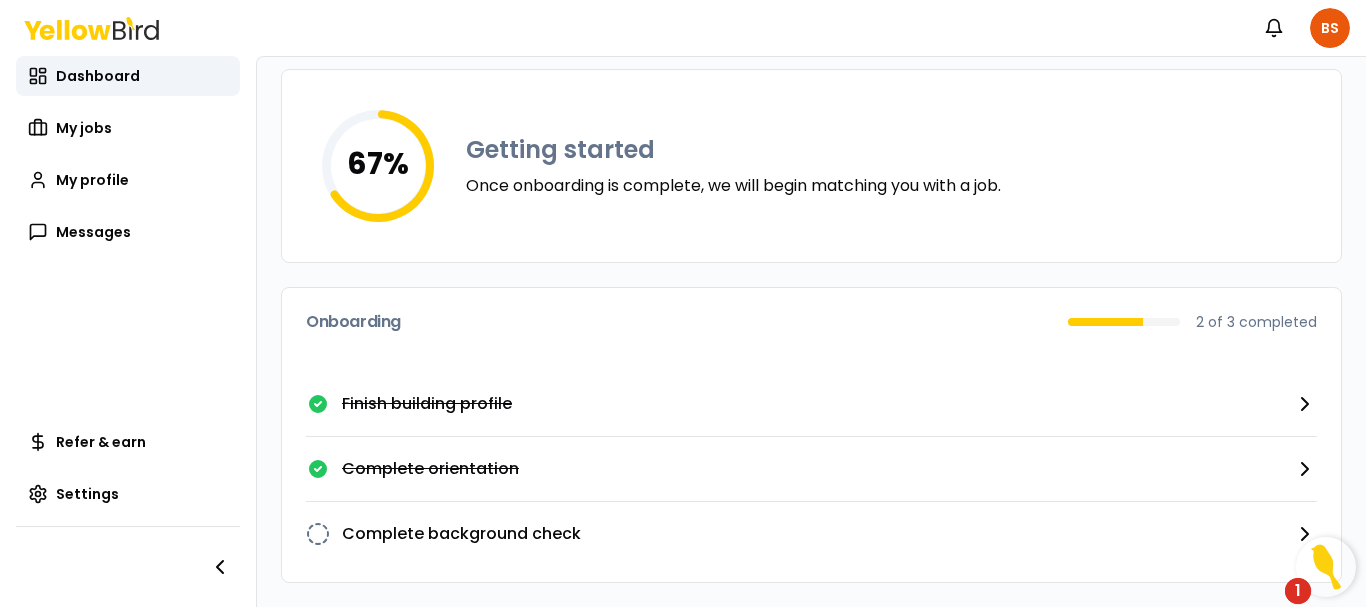 click 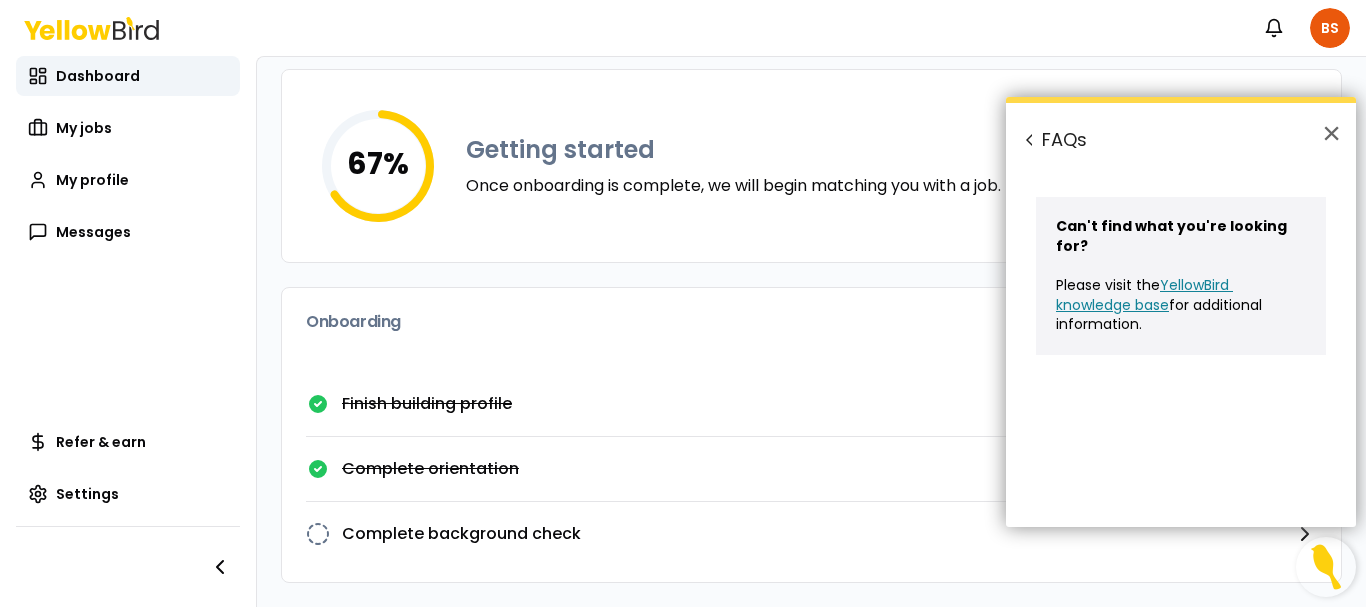 click on "67 % Getting started Once onboarding is complete, we will begin matching you with a job. Onboarding 2 of 3 completed Finish building profile Complete orientation Complete background check" at bounding box center (811, 326) 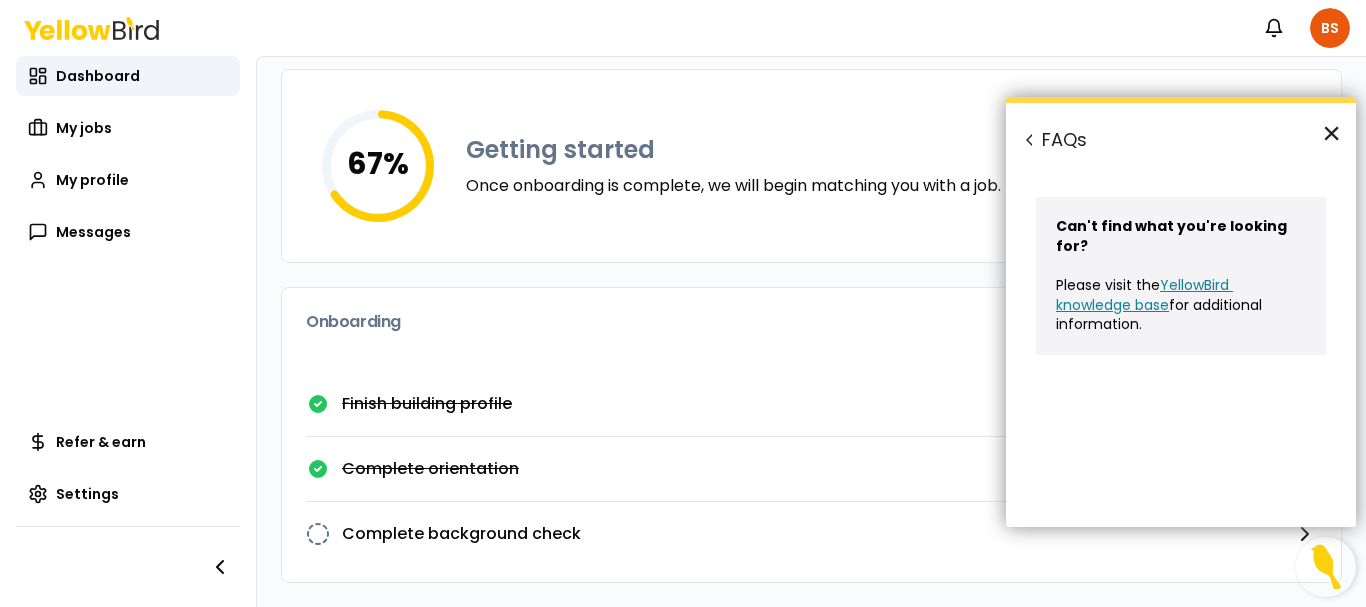 click on "×" at bounding box center [1331, 133] 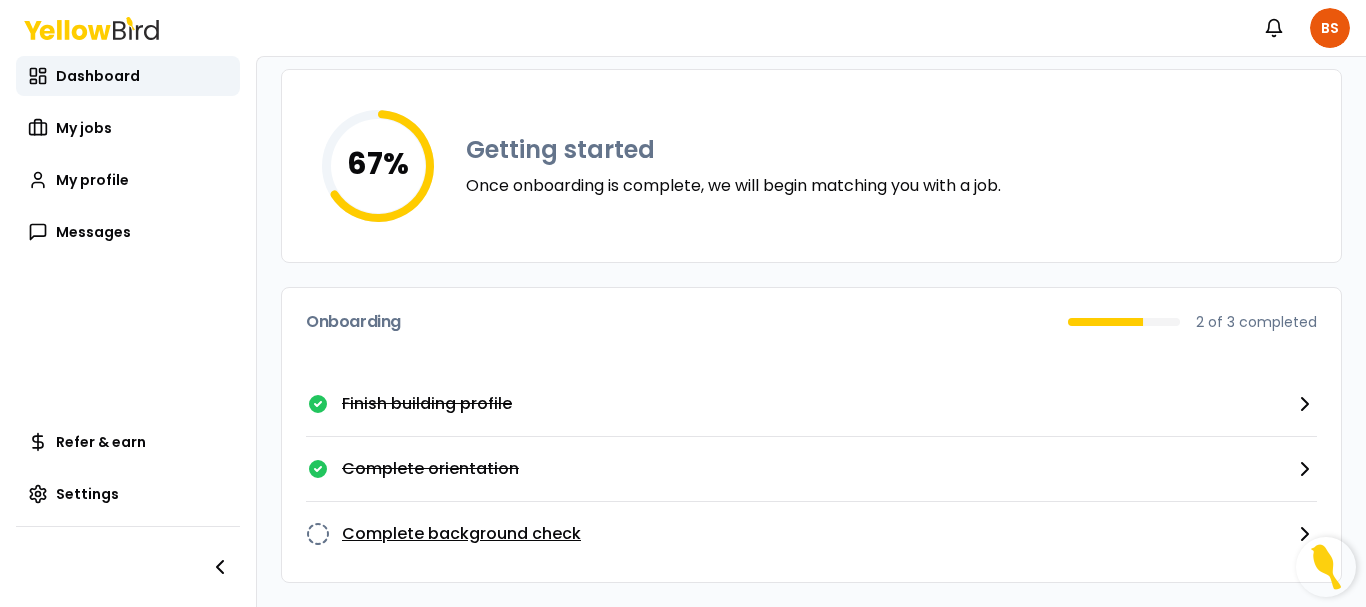 click 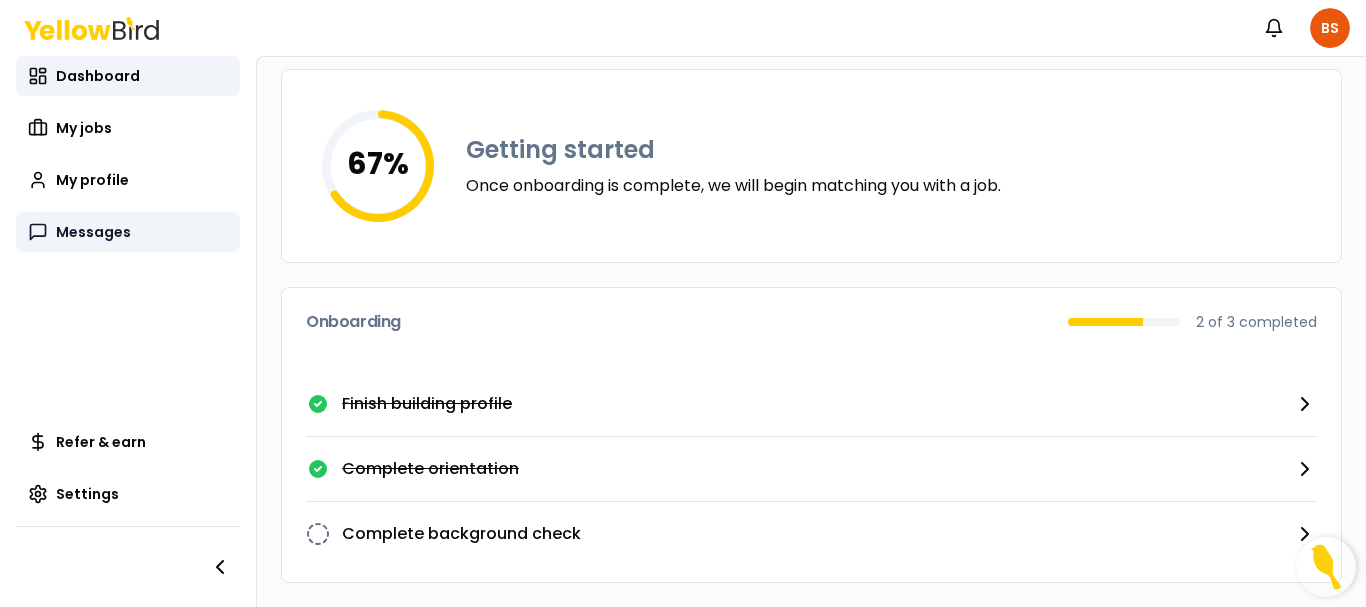 click on "Messages" at bounding box center [93, 232] 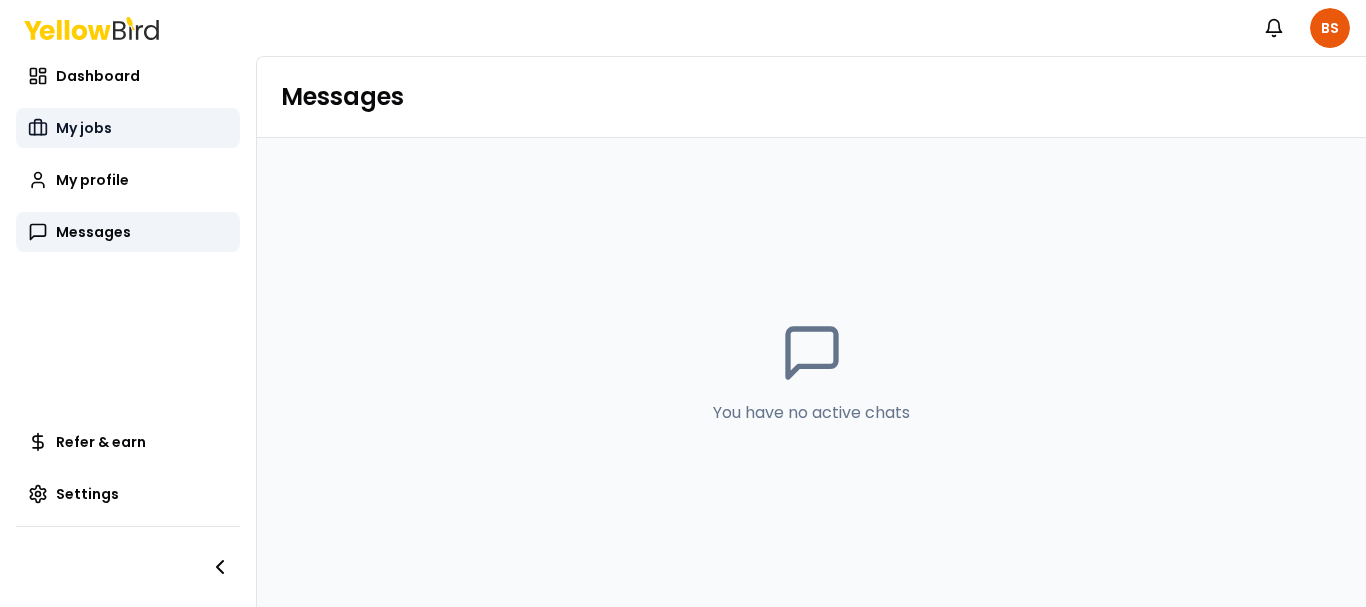 click on "My jobs" at bounding box center (128, 128) 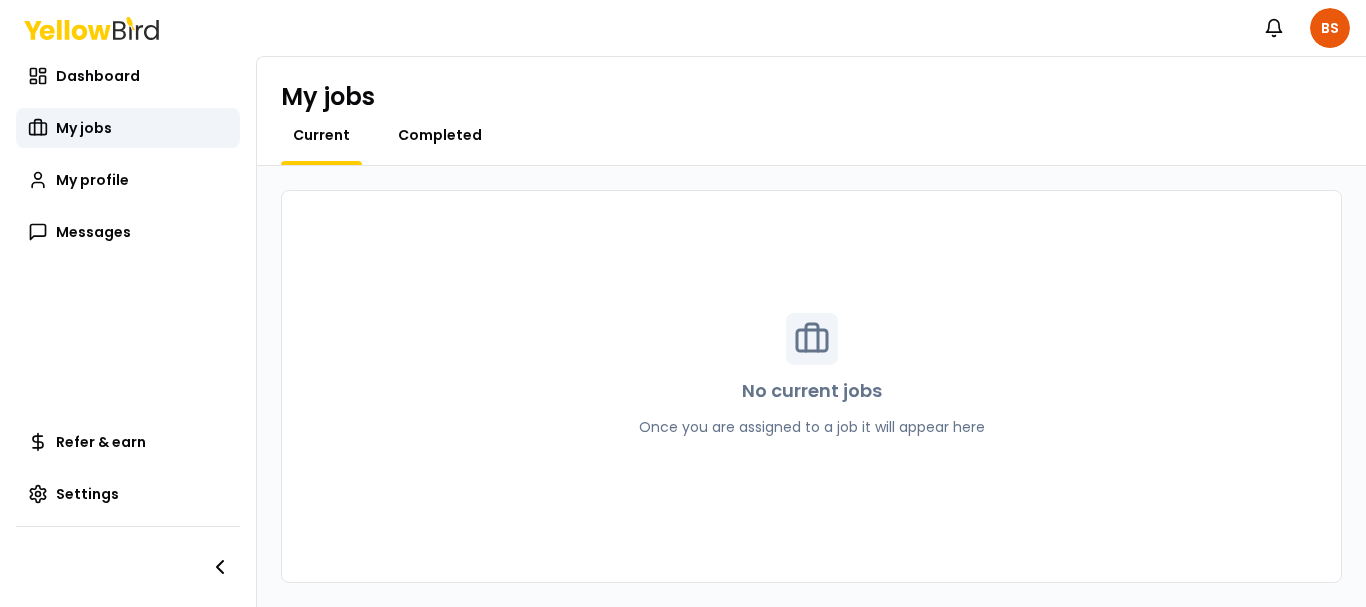 click on "Completed" at bounding box center (440, 135) 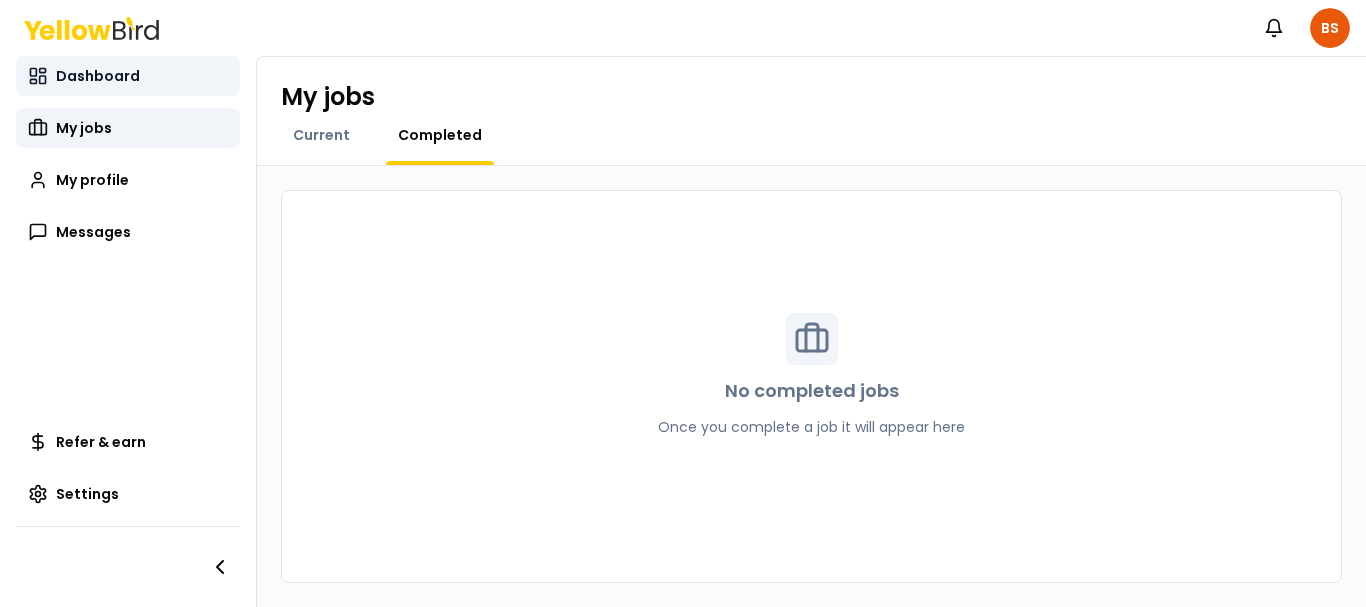 click on "Dashboard" at bounding box center (98, 76) 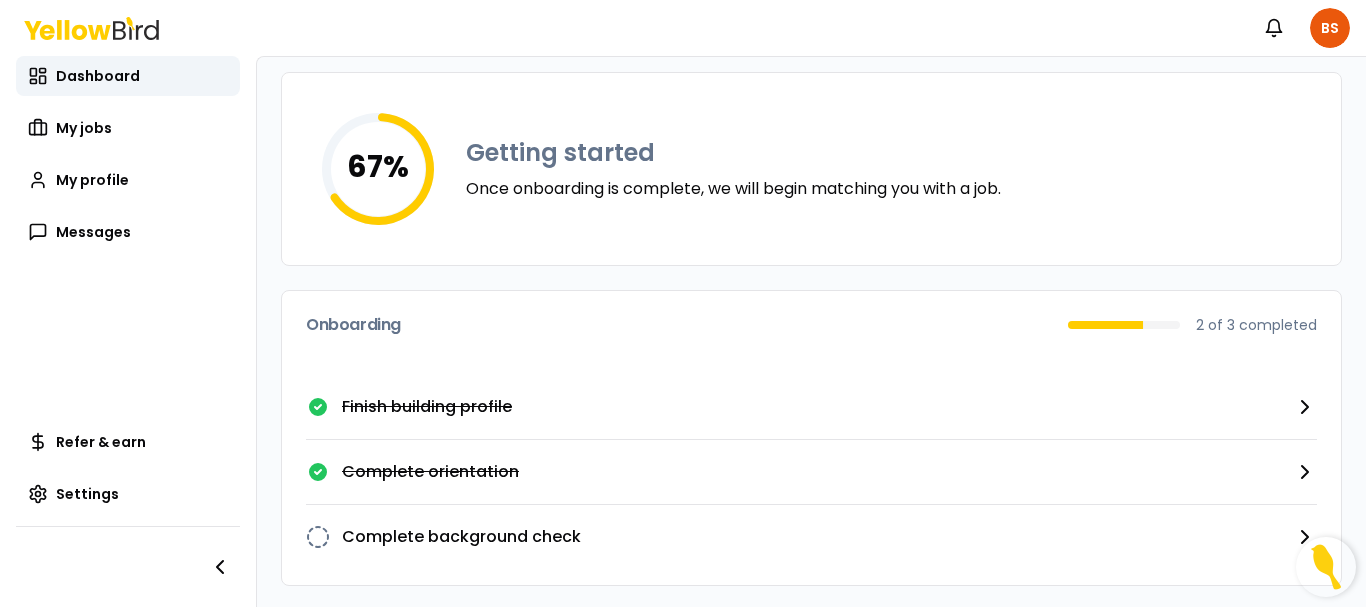 scroll, scrollTop: 113, scrollLeft: 0, axis: vertical 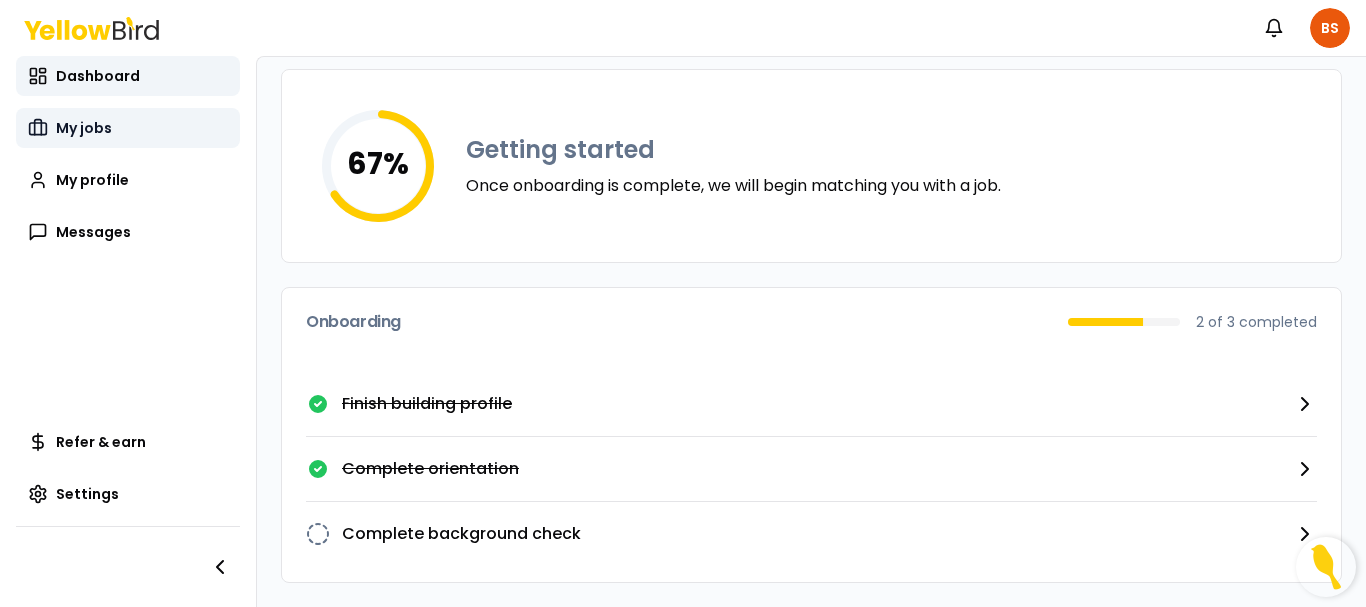 click on "My jobs" at bounding box center (84, 128) 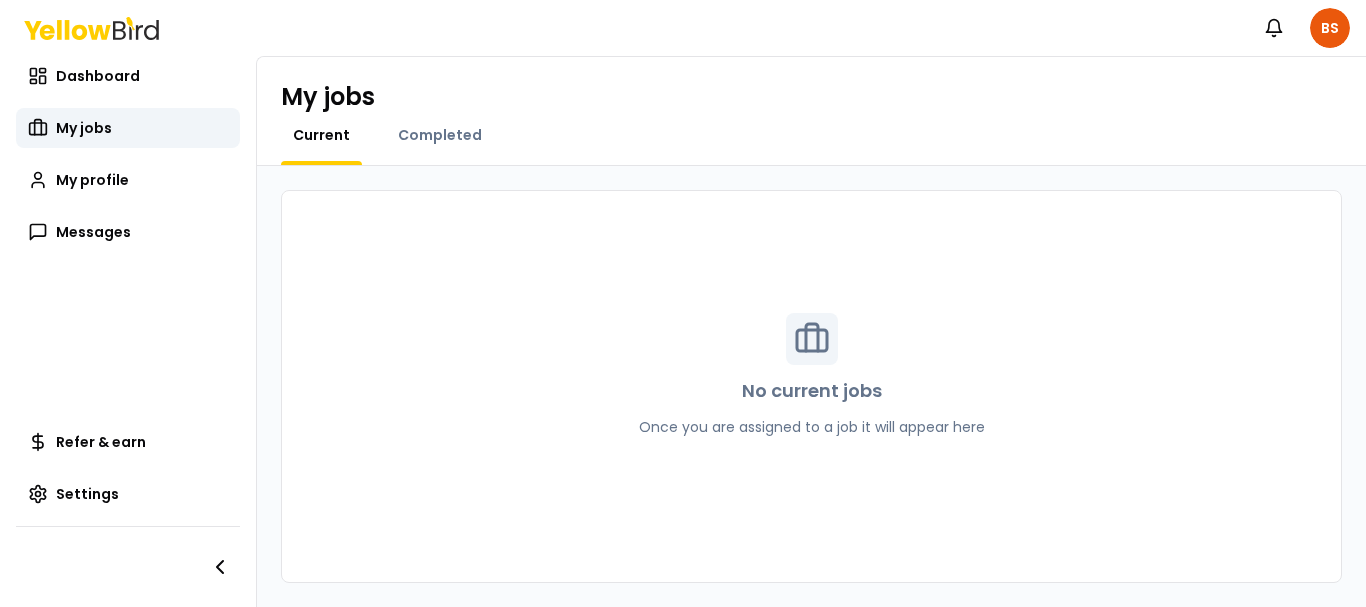 scroll, scrollTop: 0, scrollLeft: 0, axis: both 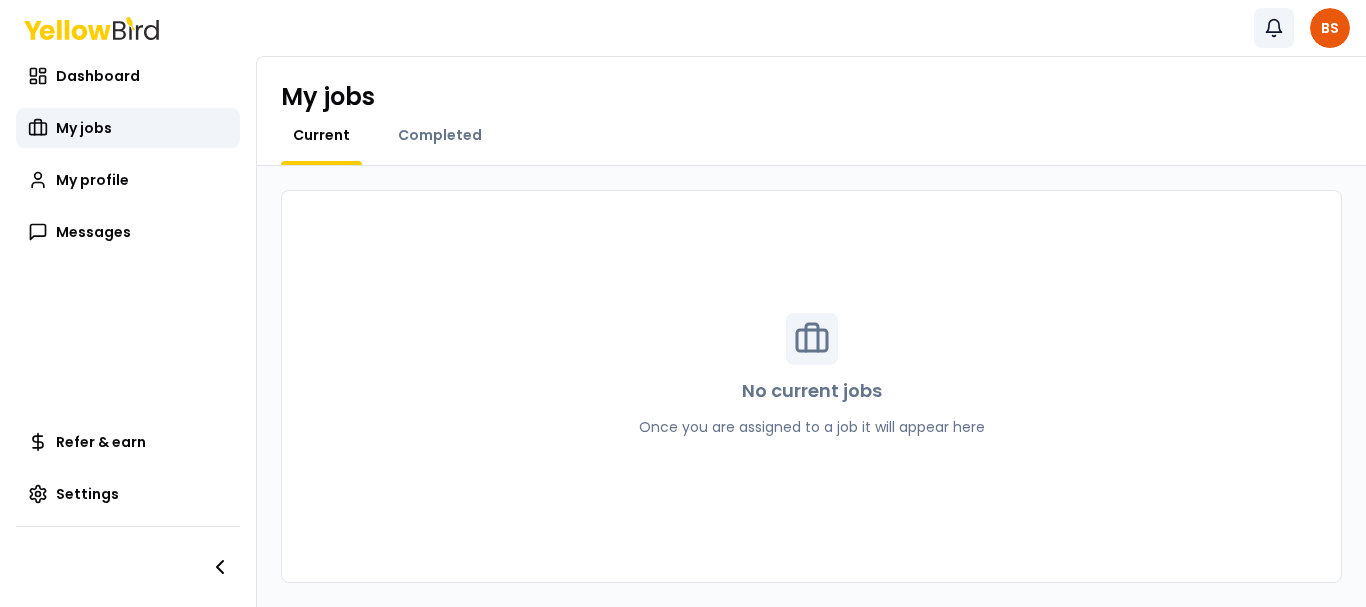 click 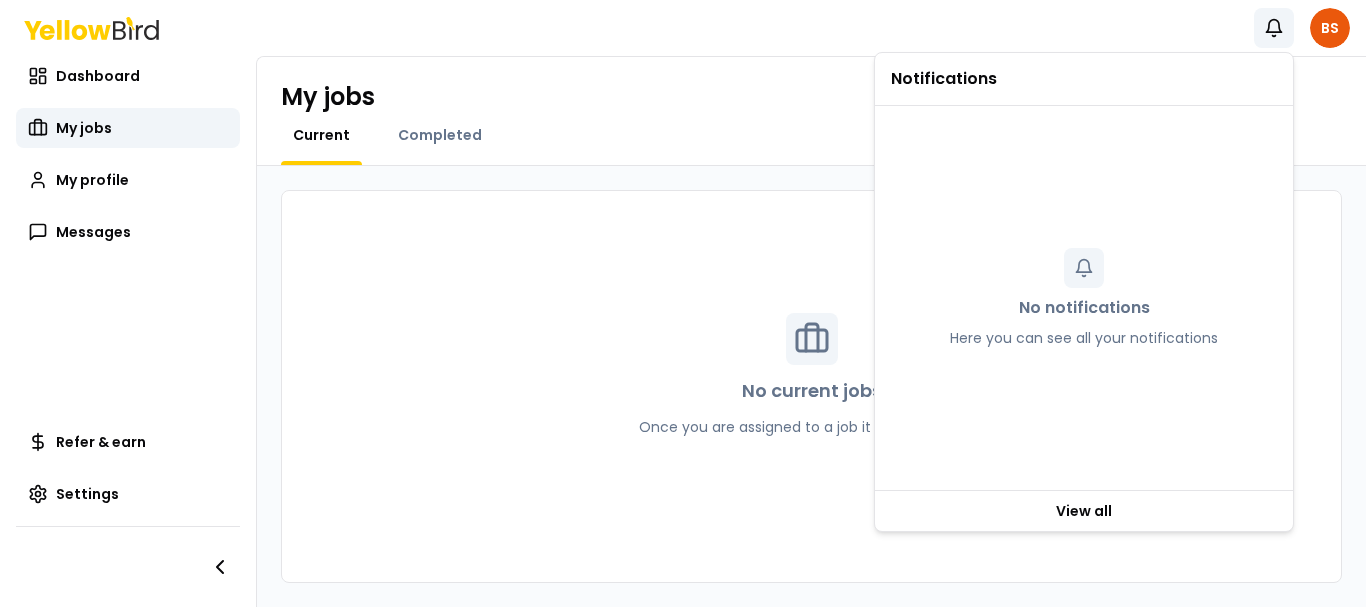 click on "My jobs" at bounding box center [811, 97] 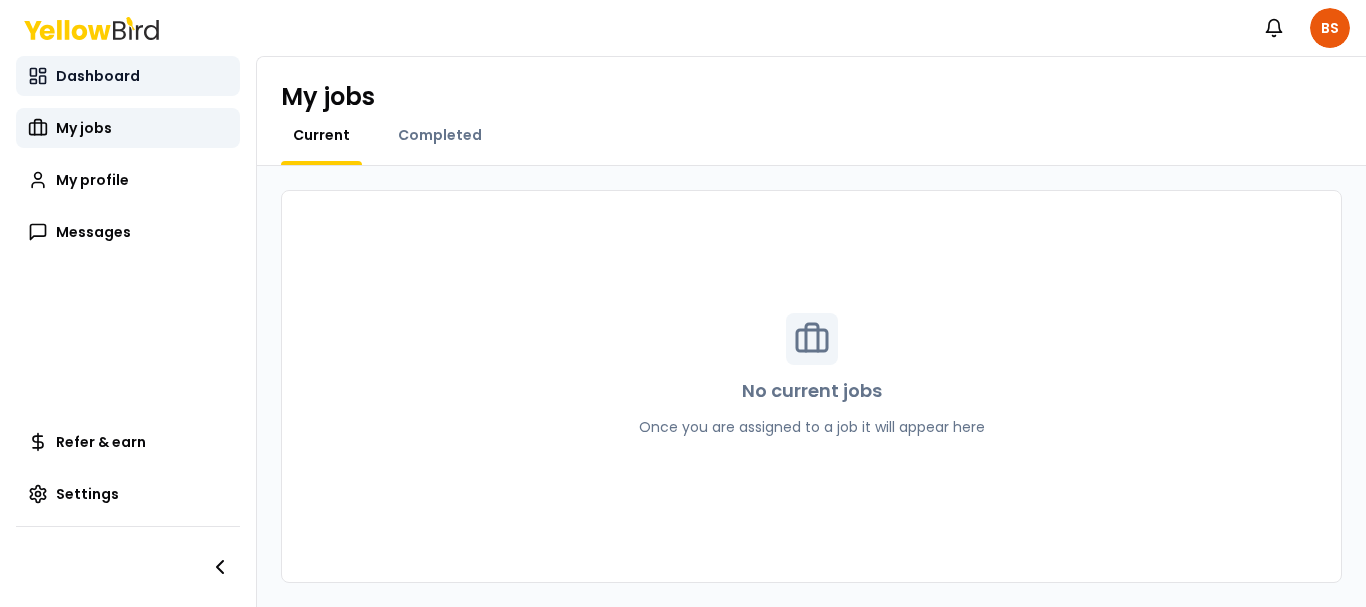 click on "Dashboard" at bounding box center [98, 76] 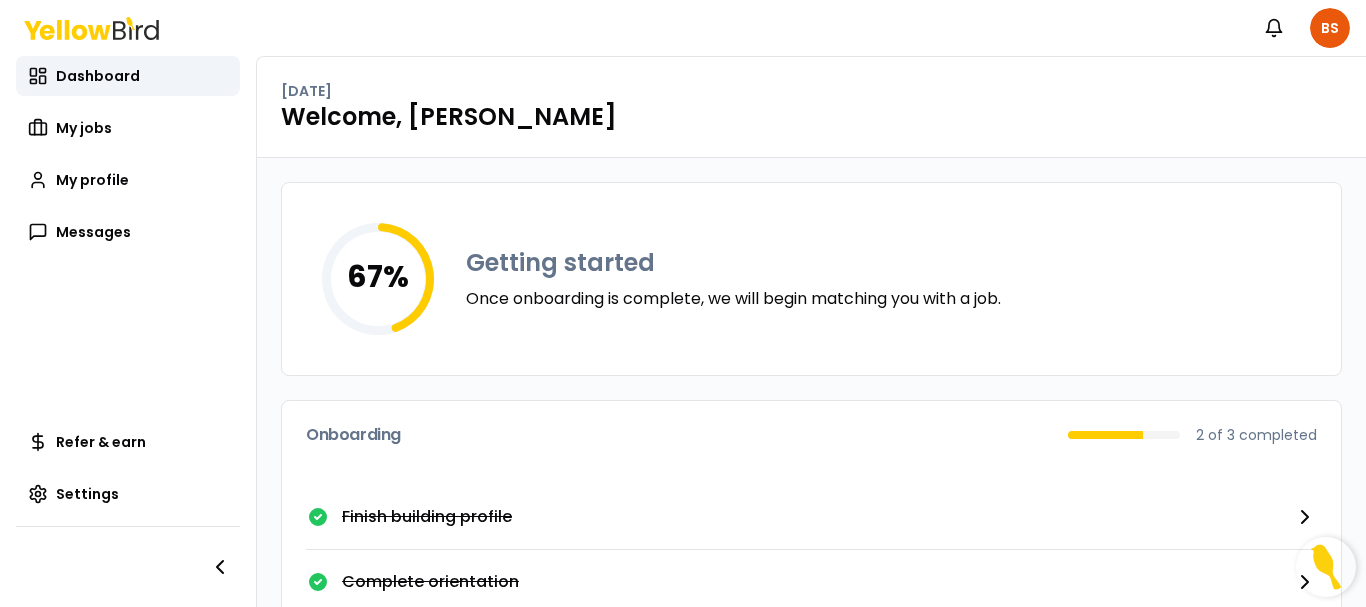 scroll, scrollTop: 113, scrollLeft: 0, axis: vertical 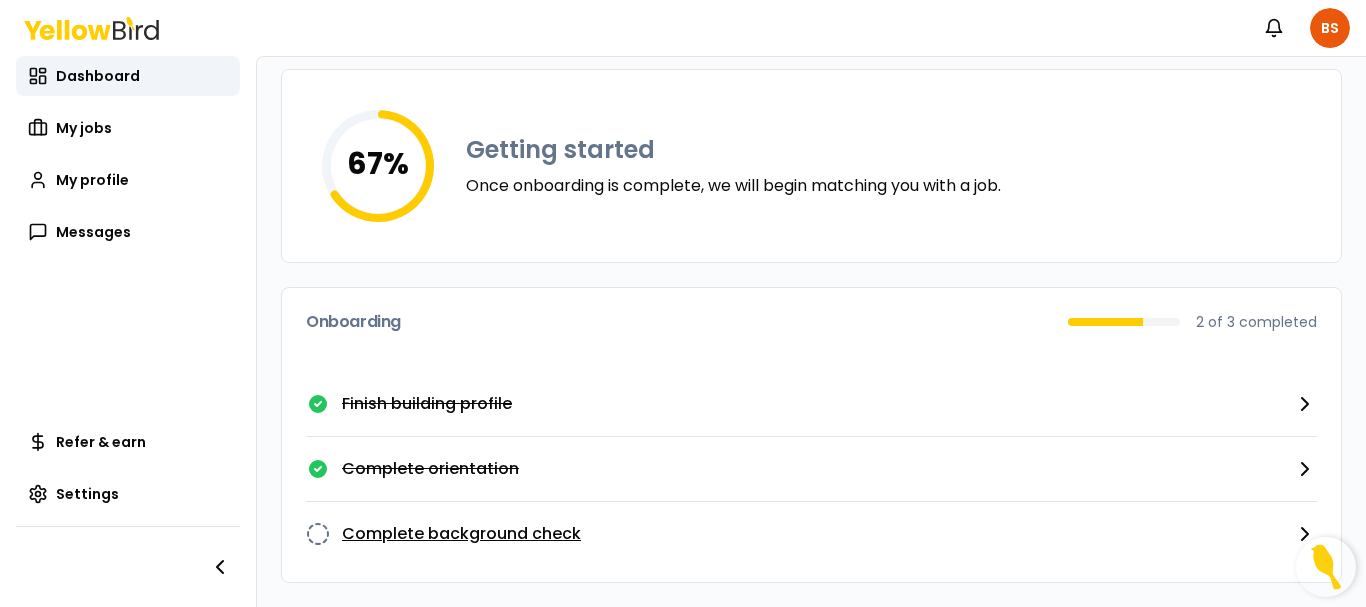 click 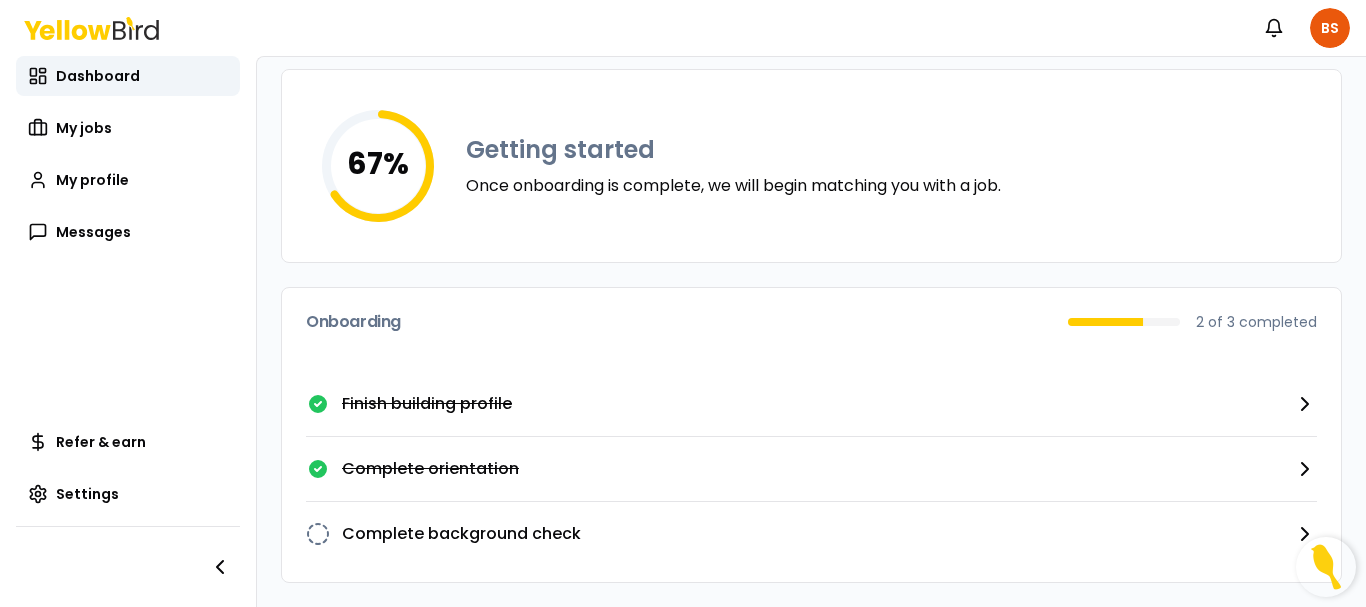 click on "2 of 3 completed" at bounding box center [1256, 322] 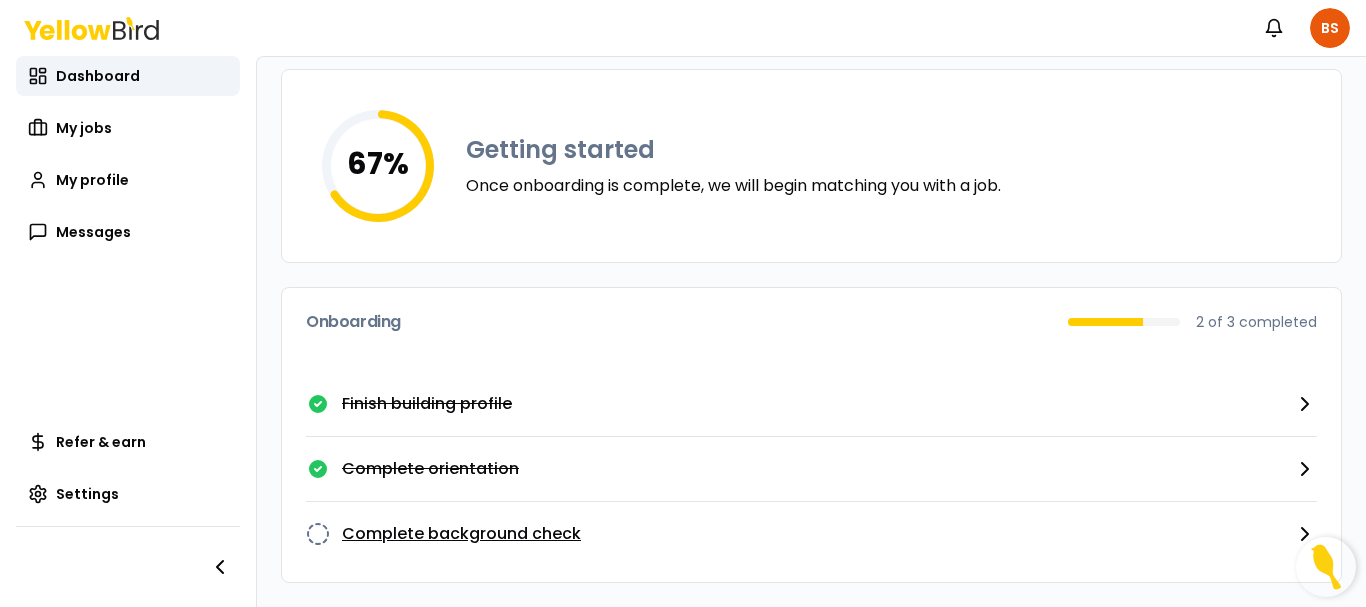 click on "Complete background check" at bounding box center (461, 534) 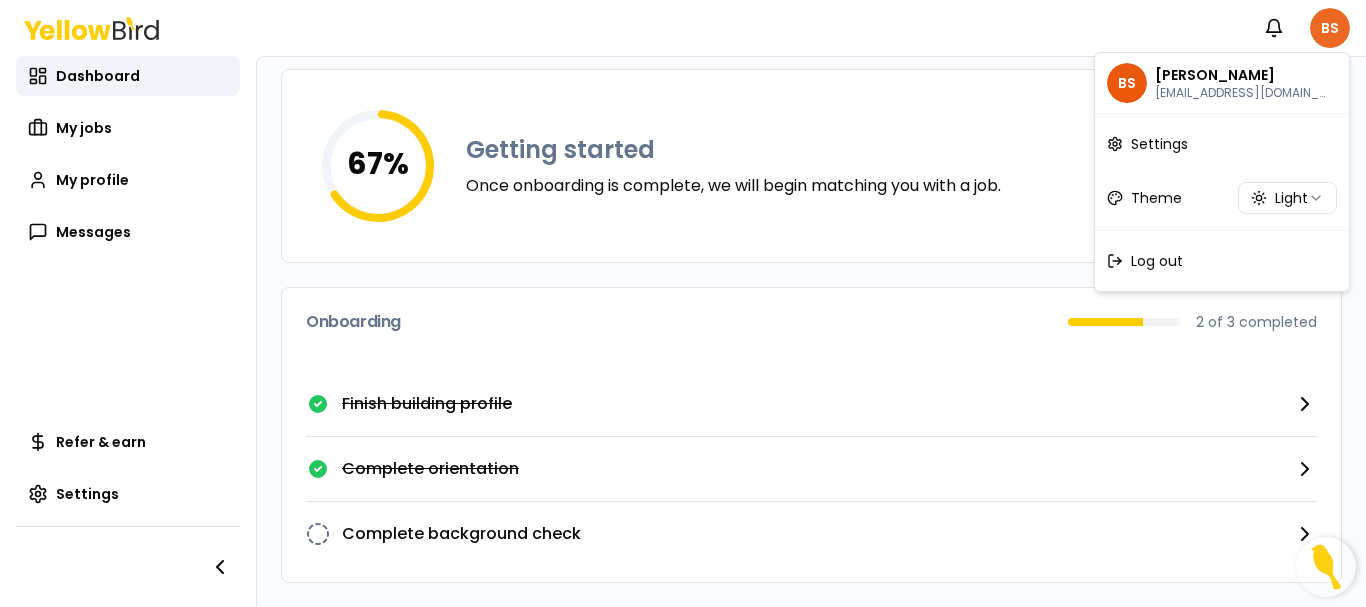 click on "Notifications BS Dashboard My jobs My profile Messages Refer & earn Settings [DATE] Welcome, [PERSON_NAME] 67 % Getting started Once onboarding is complete, we will begin matching you with a job. Onboarding 2 of 3 completed Finish building profile Complete orientation Complete background check
BS [PERSON_NAME] [EMAIL_ADDRESS][DOMAIN_NAME] Settings Theme Light Log out" at bounding box center (683, 303) 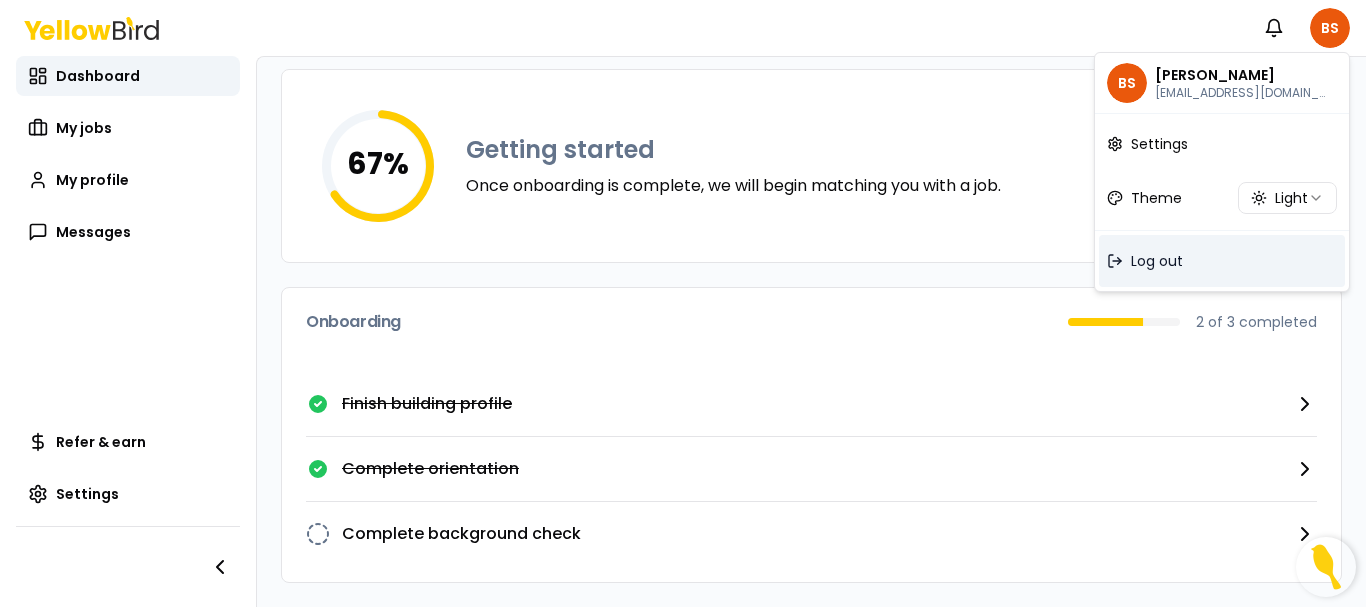 click on "Log out" at bounding box center (1157, 261) 